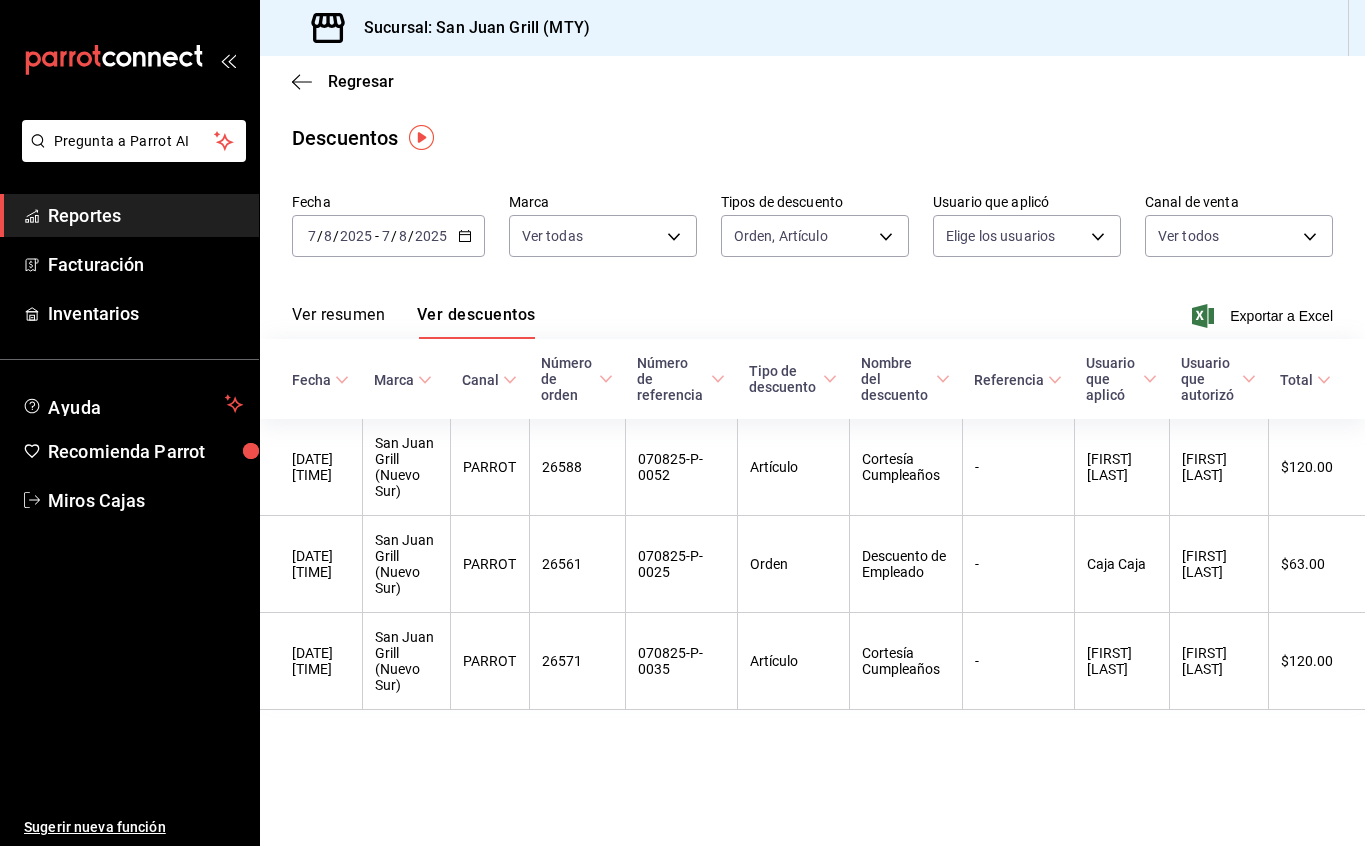 scroll, scrollTop: 0, scrollLeft: 0, axis: both 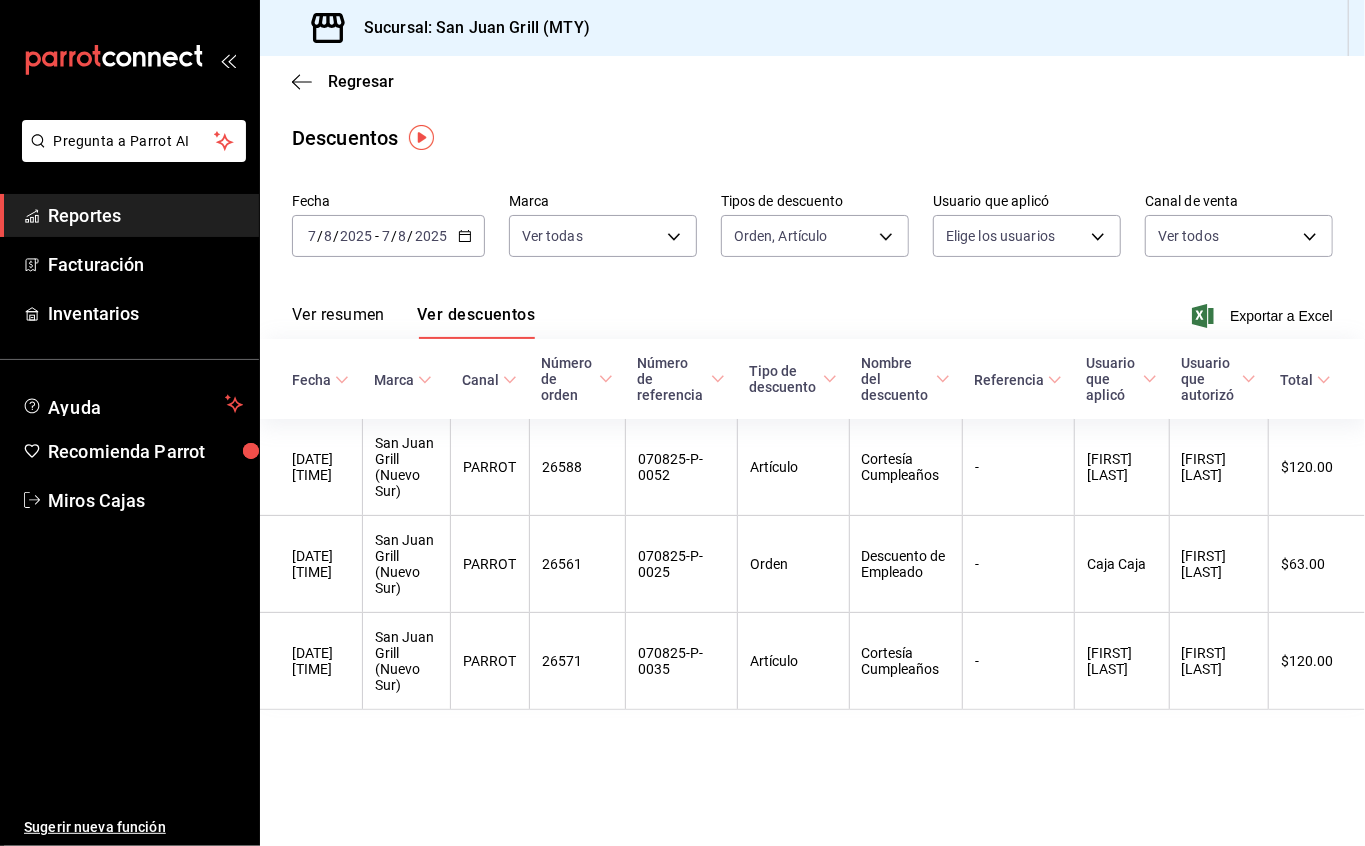 click on "2025-08-07 7 / 8 / 2025 - 2025-08-07 7 / 8 / 2025" at bounding box center (388, 236) 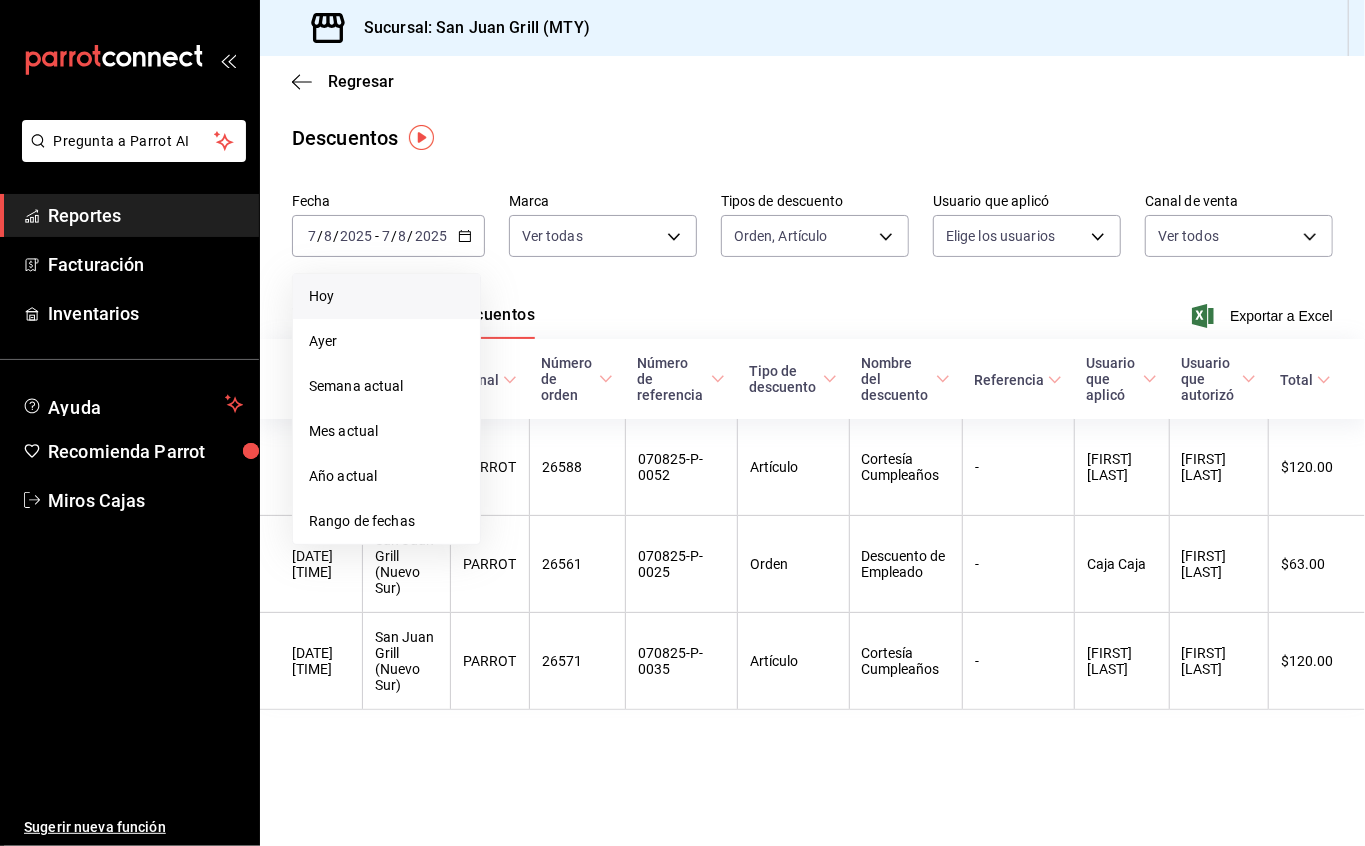 click on "Hoy" at bounding box center (386, 296) 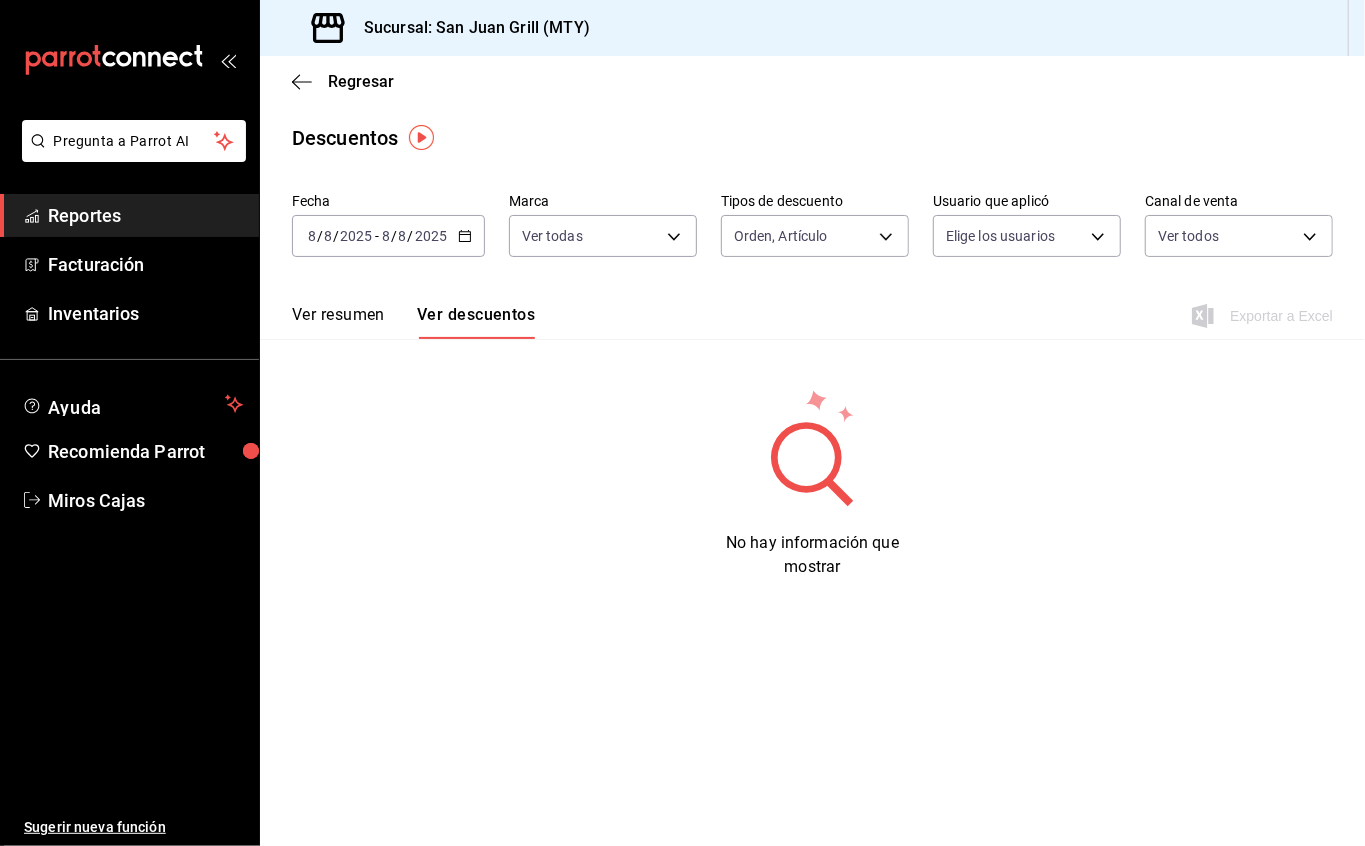 click on "Ver resumen" at bounding box center [338, 322] 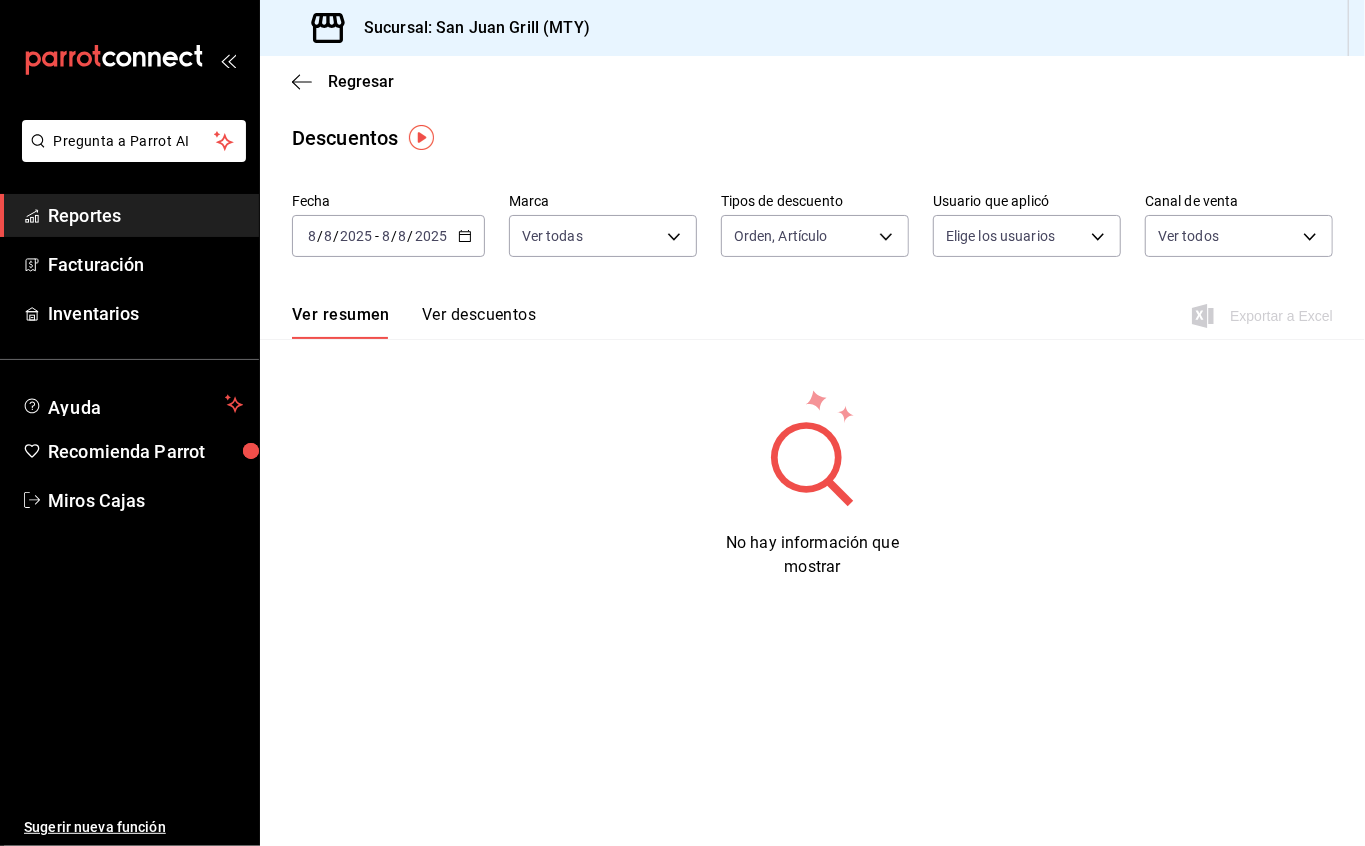 click on "Reportes" at bounding box center (145, 215) 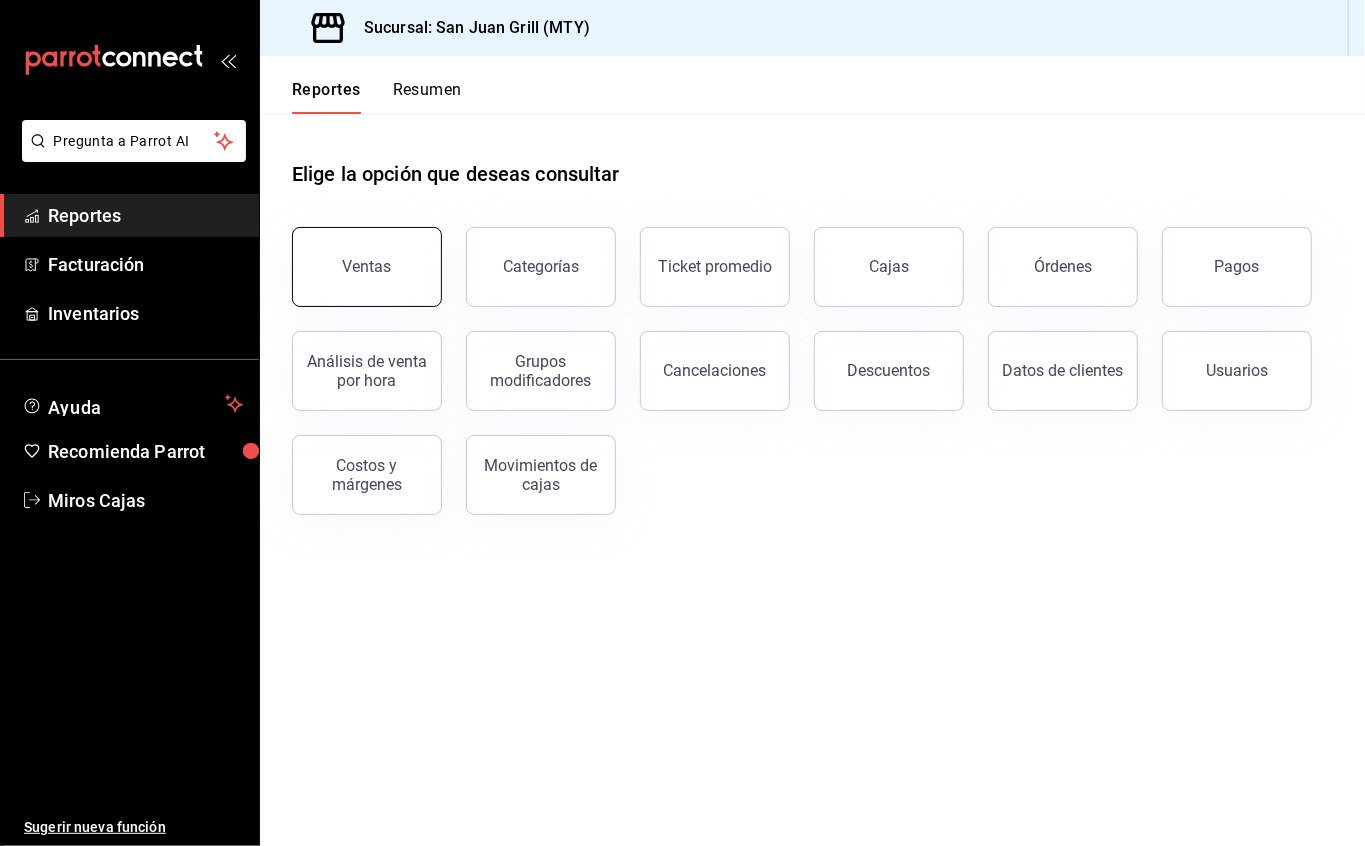 click on "Ventas" at bounding box center [367, 267] 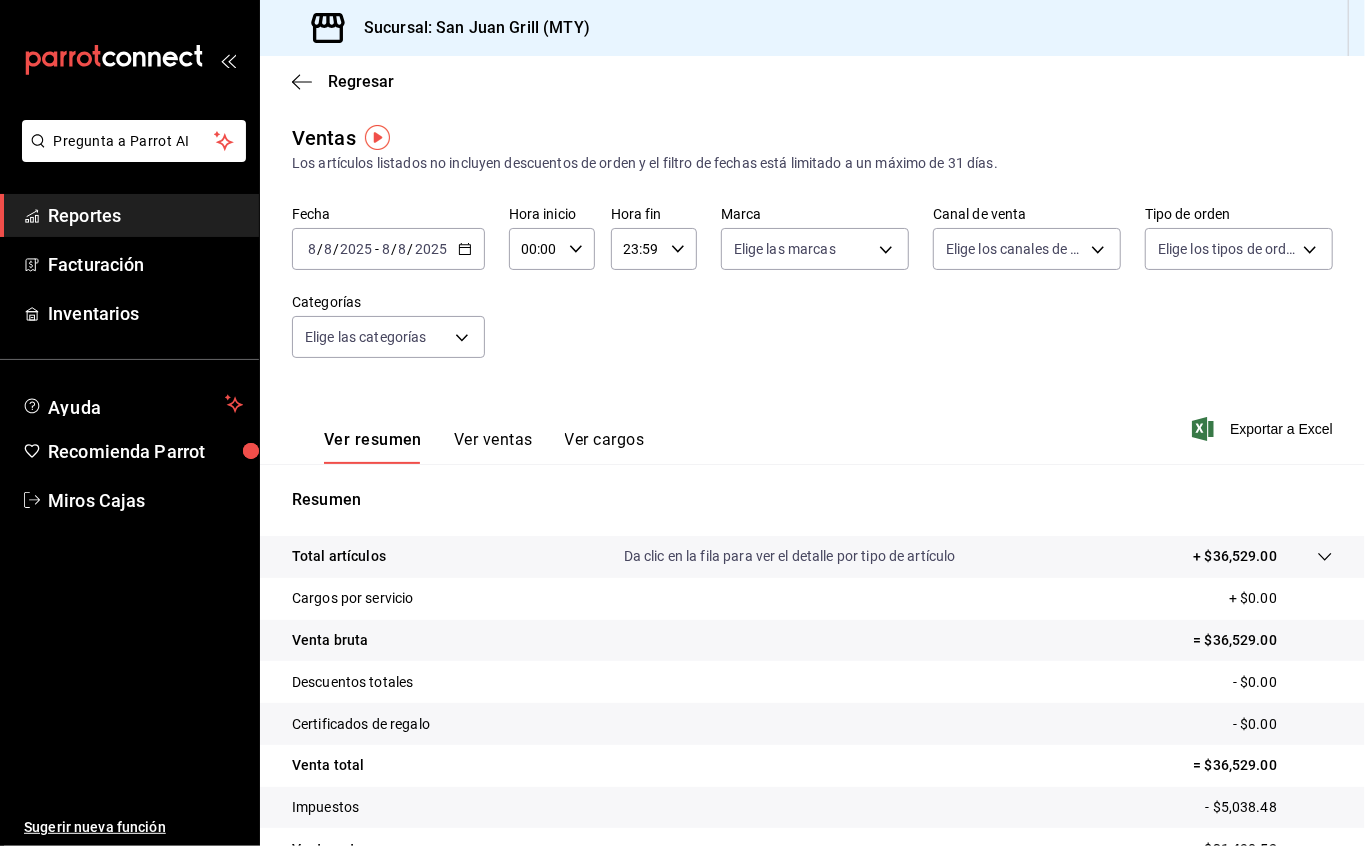 click on "23:59 Hora fin" at bounding box center (654, 249) 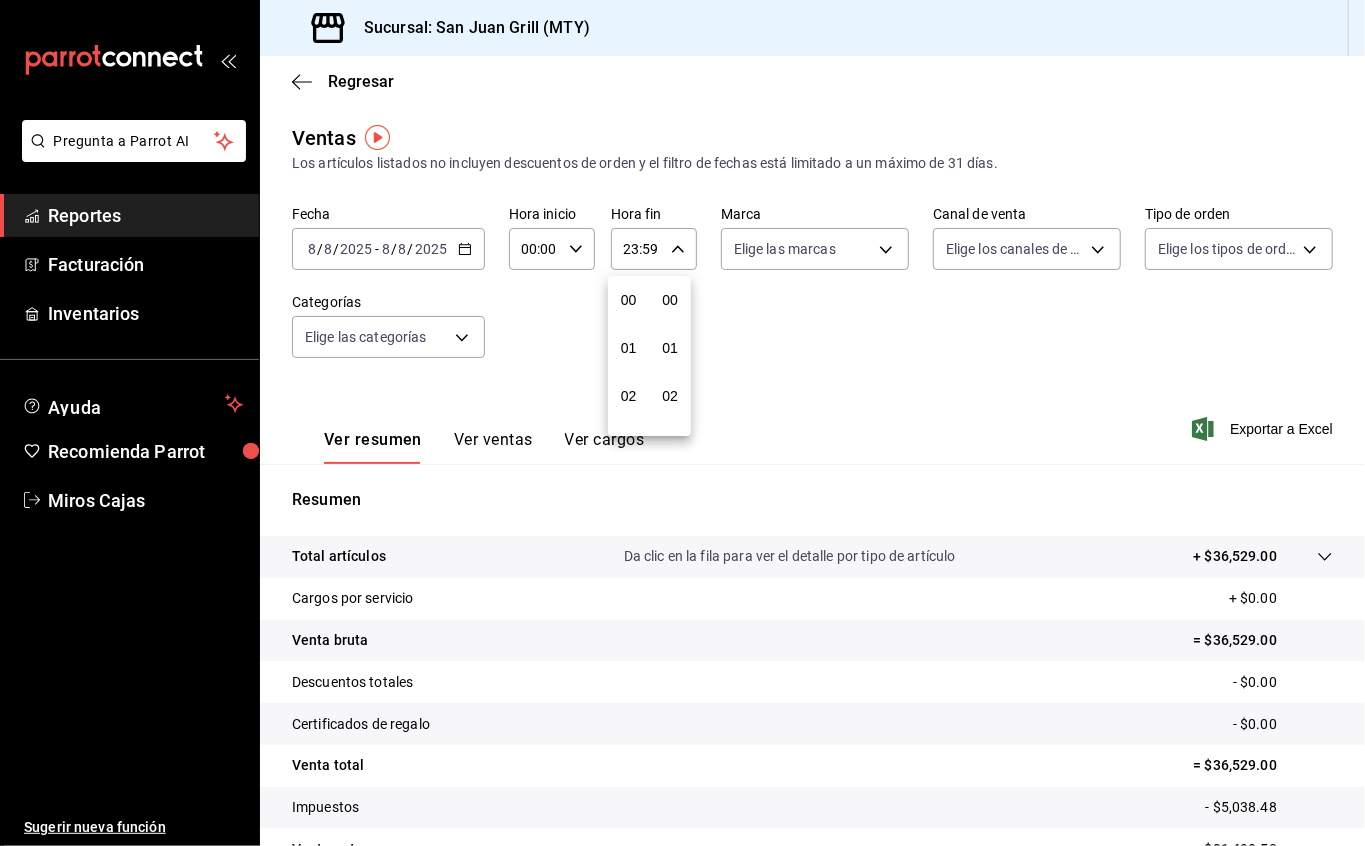 scroll, scrollTop: 992, scrollLeft: 0, axis: vertical 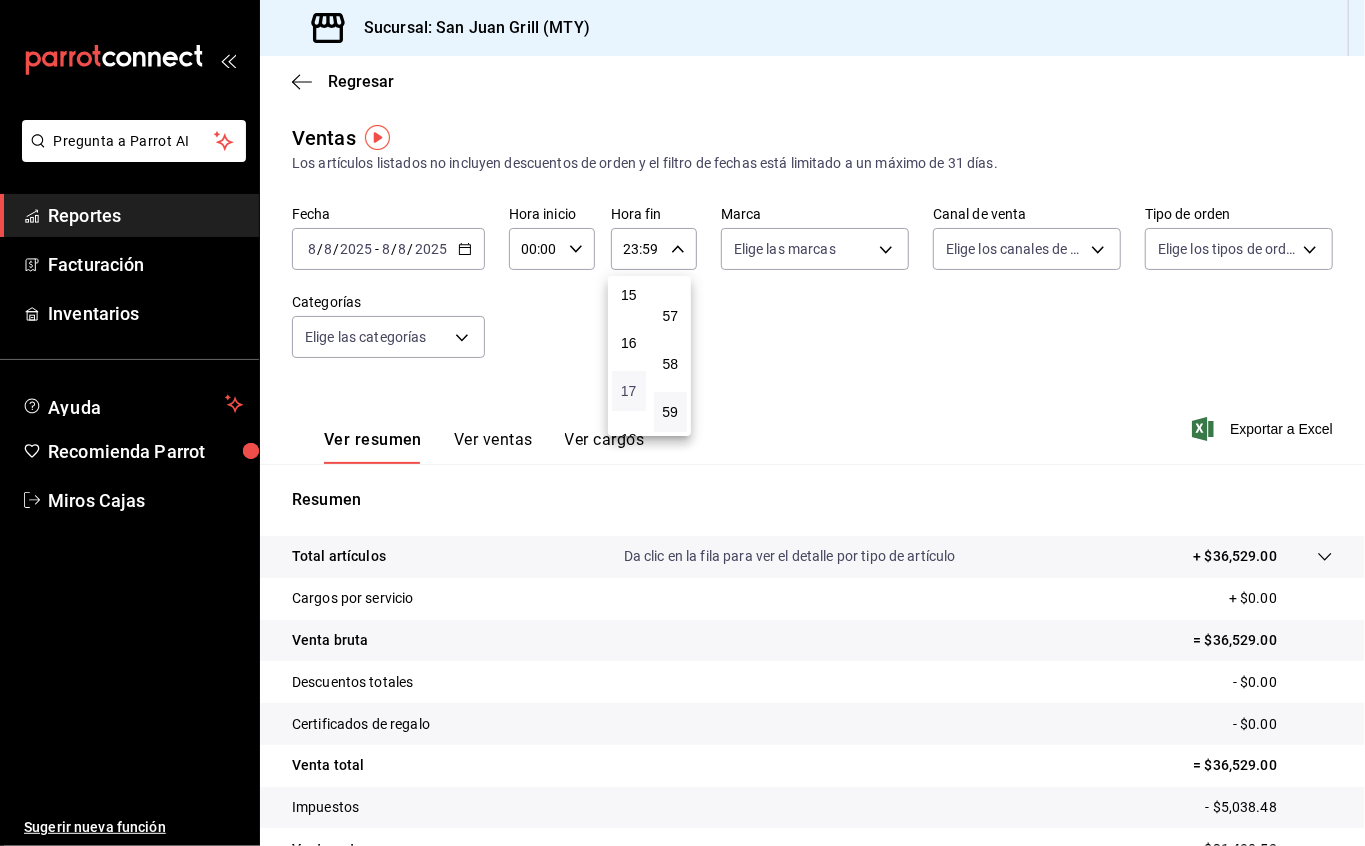 click on "17" at bounding box center [629, 391] 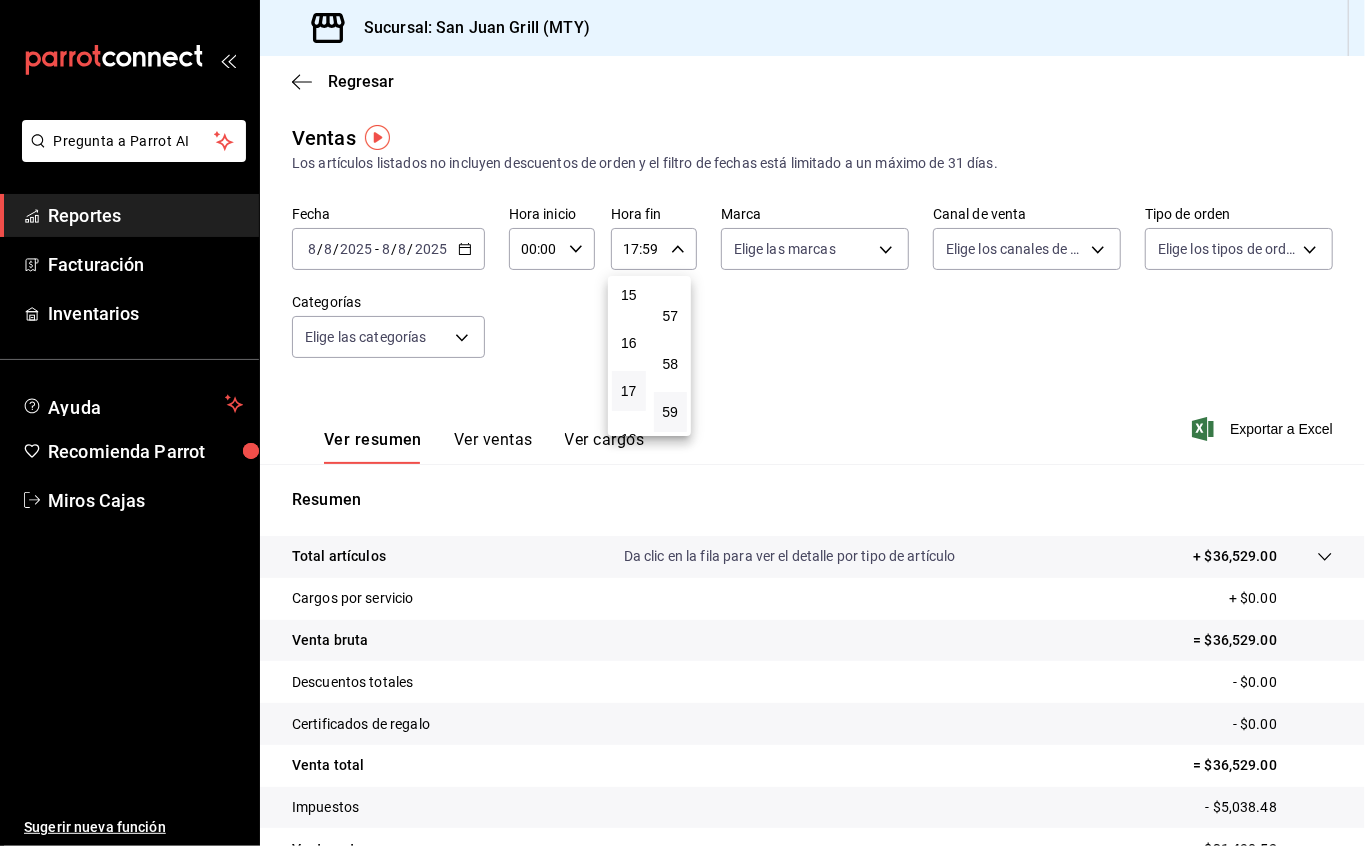 click at bounding box center [682, 423] 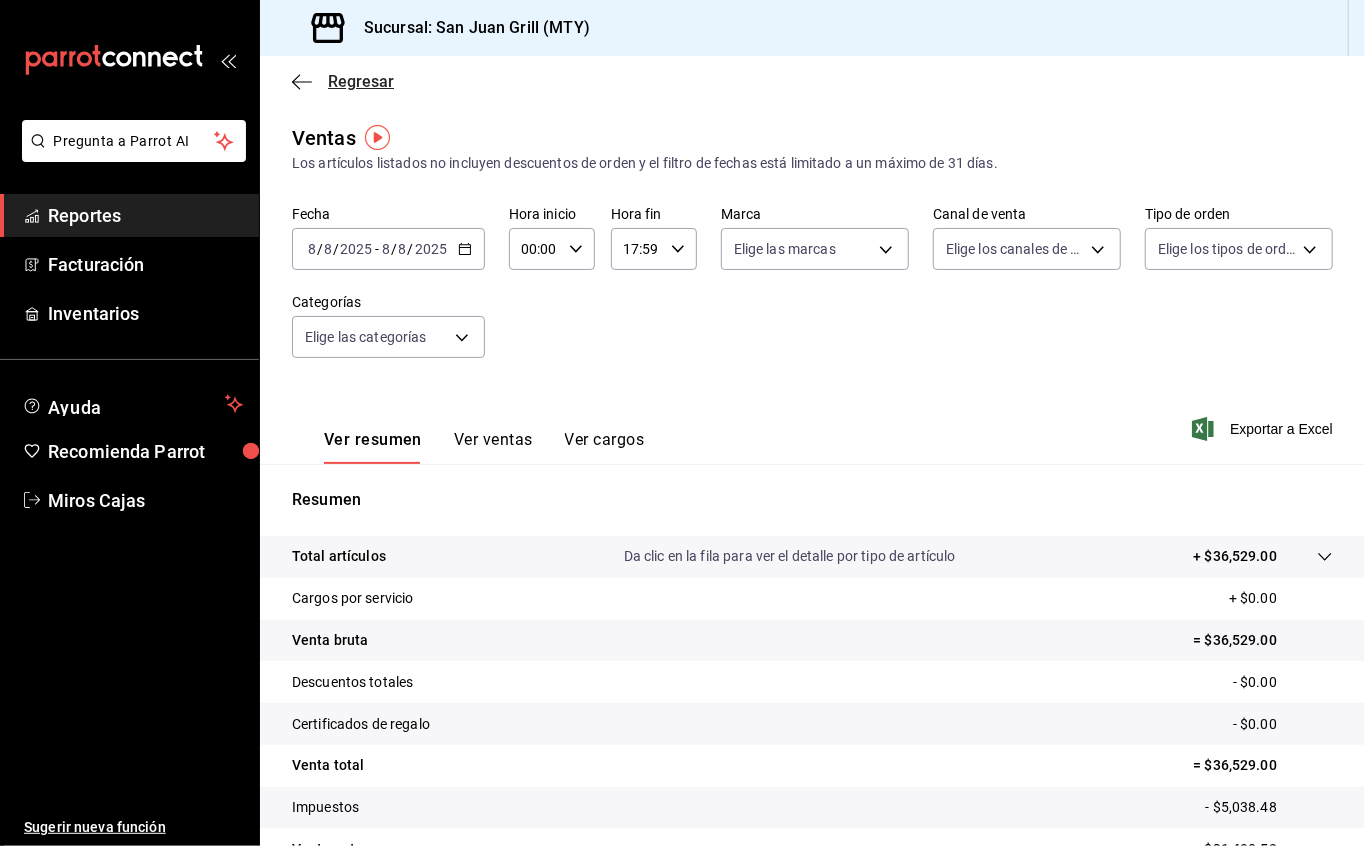click 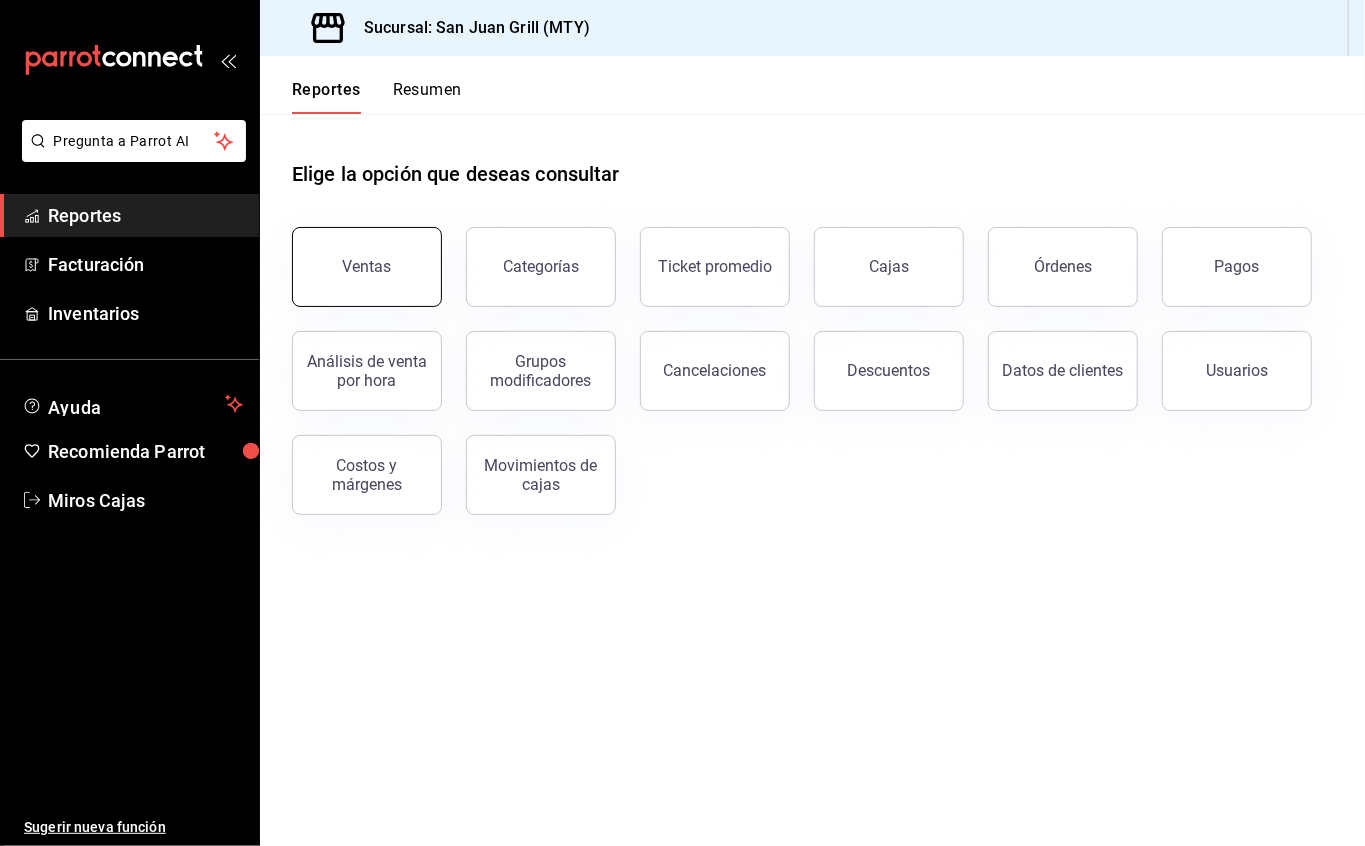 click on "Ventas" at bounding box center (367, 267) 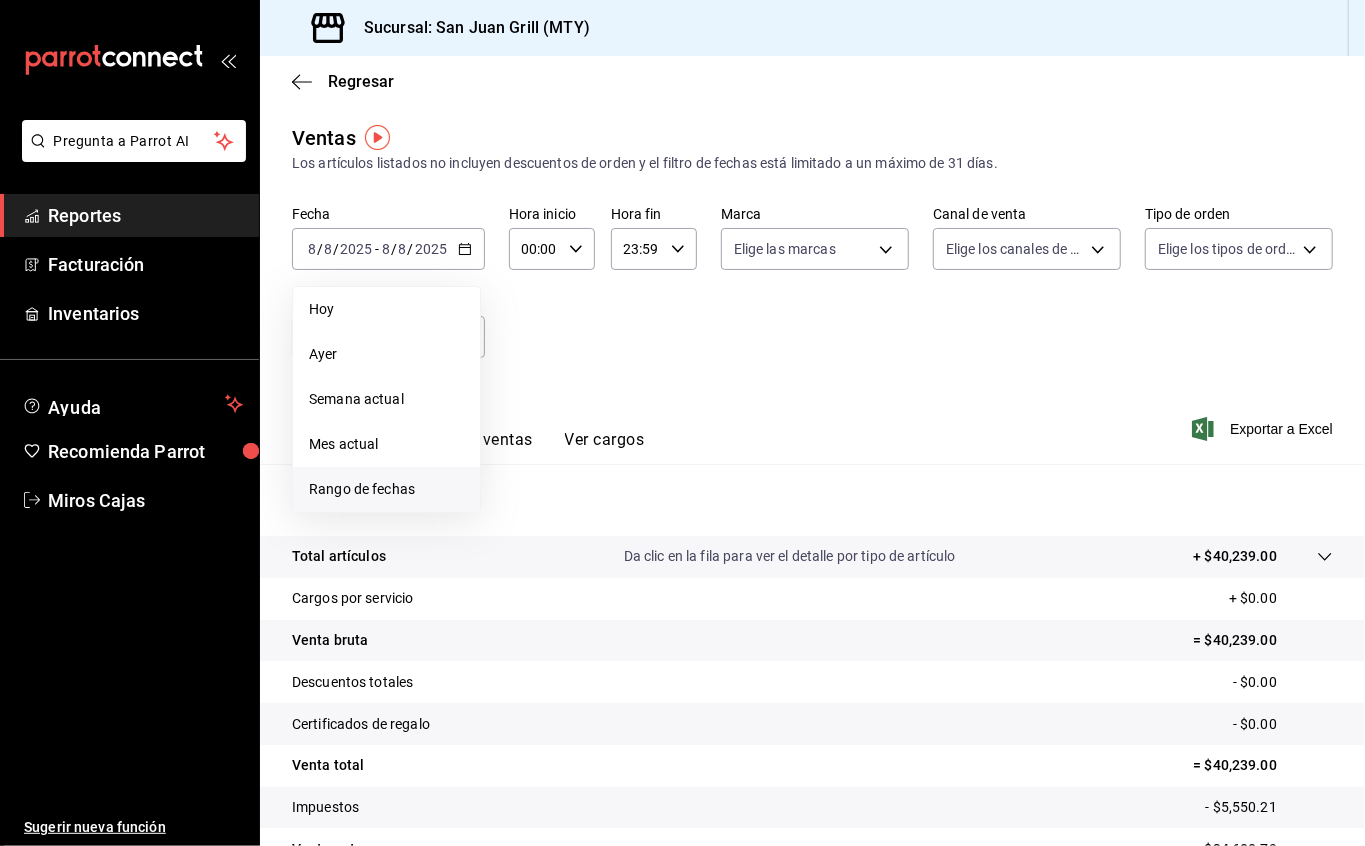 click on "Rango de fechas" at bounding box center [386, 489] 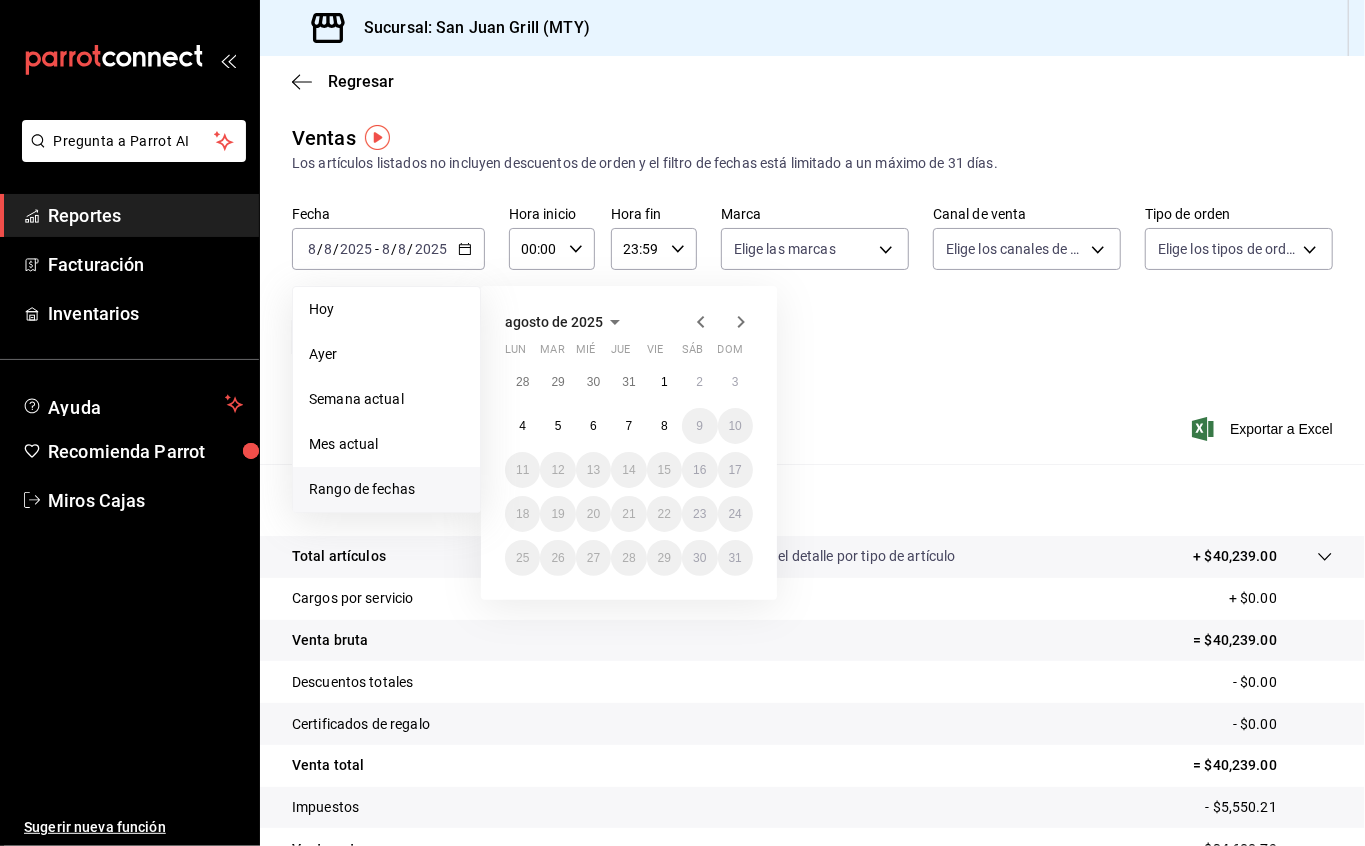 click 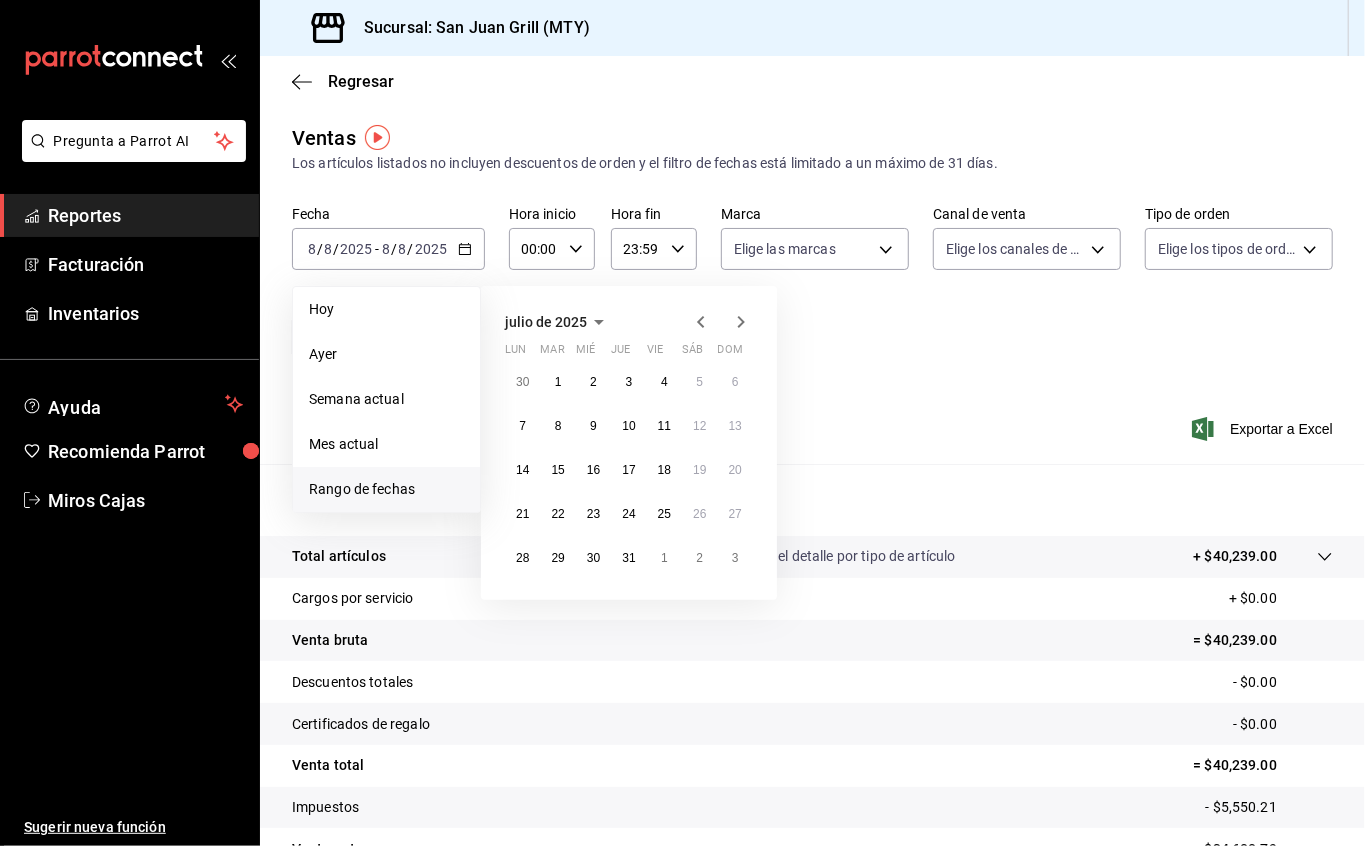 click 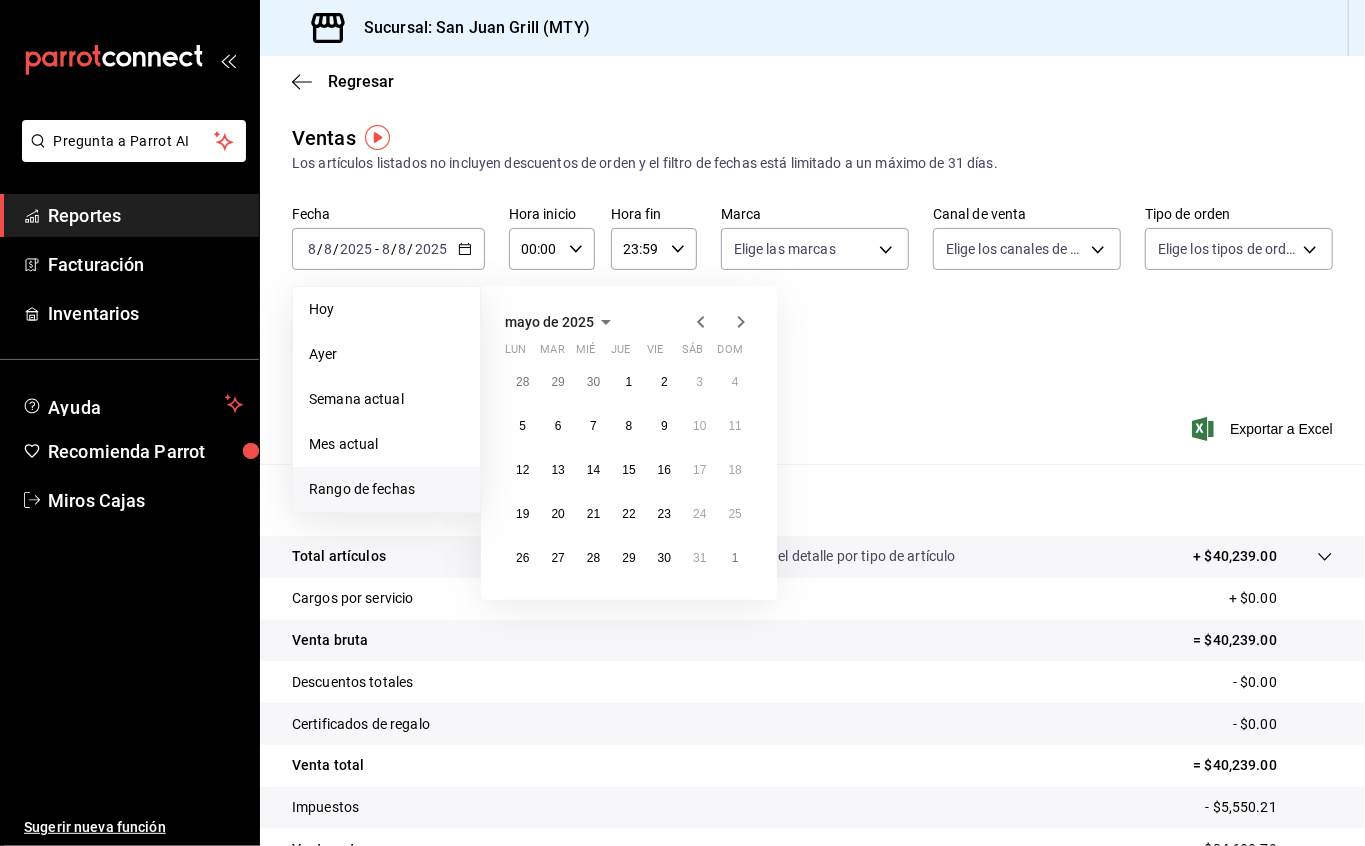 click 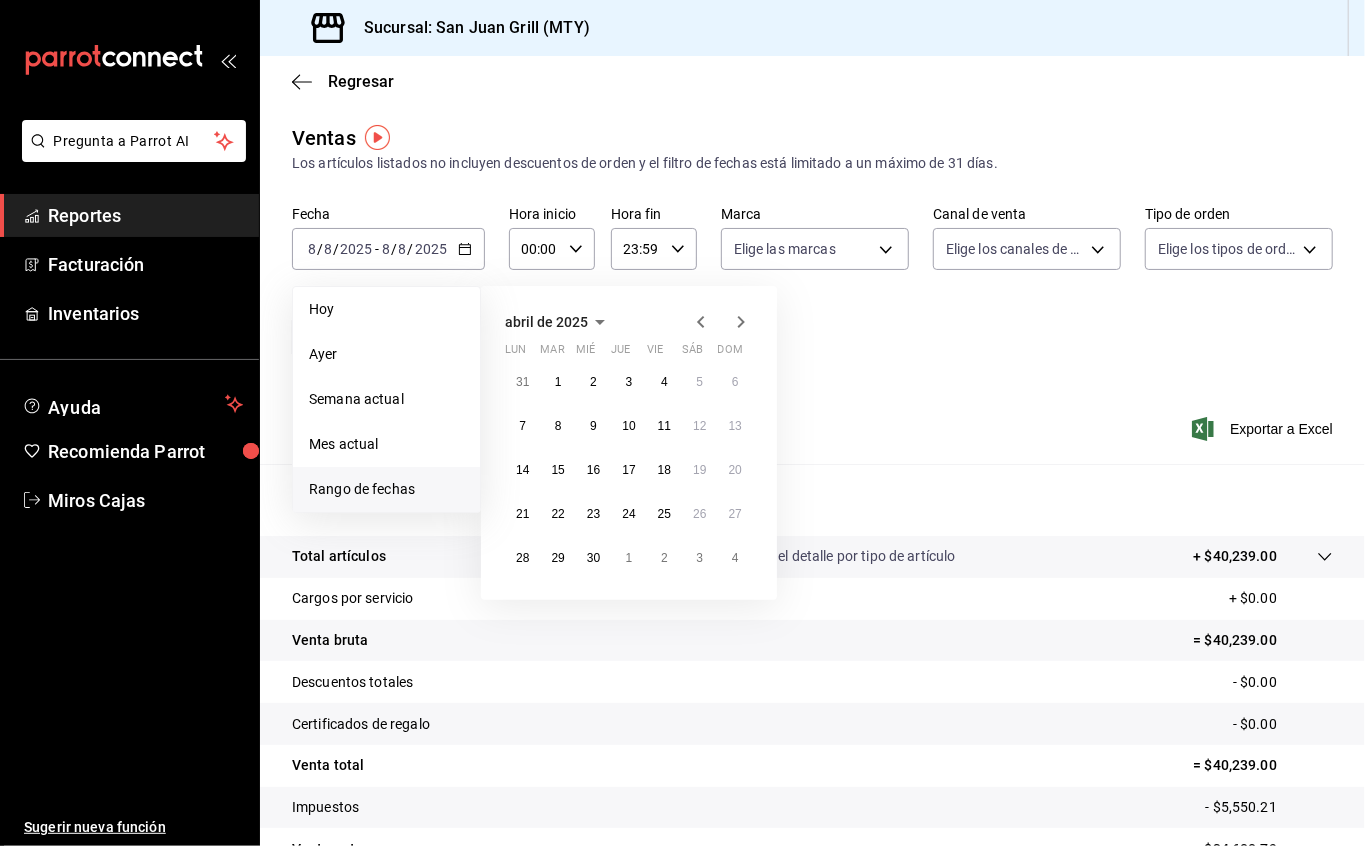 click 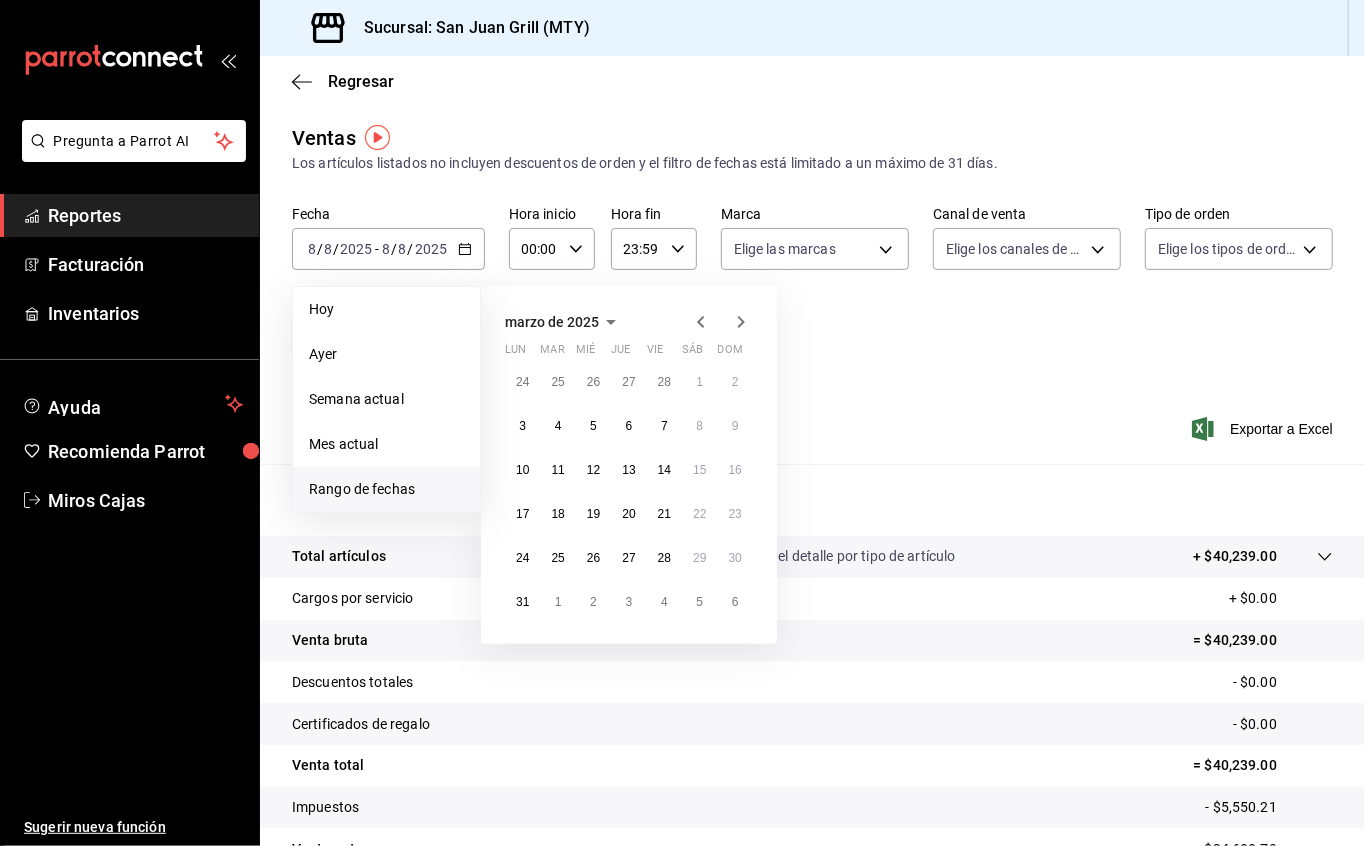 click 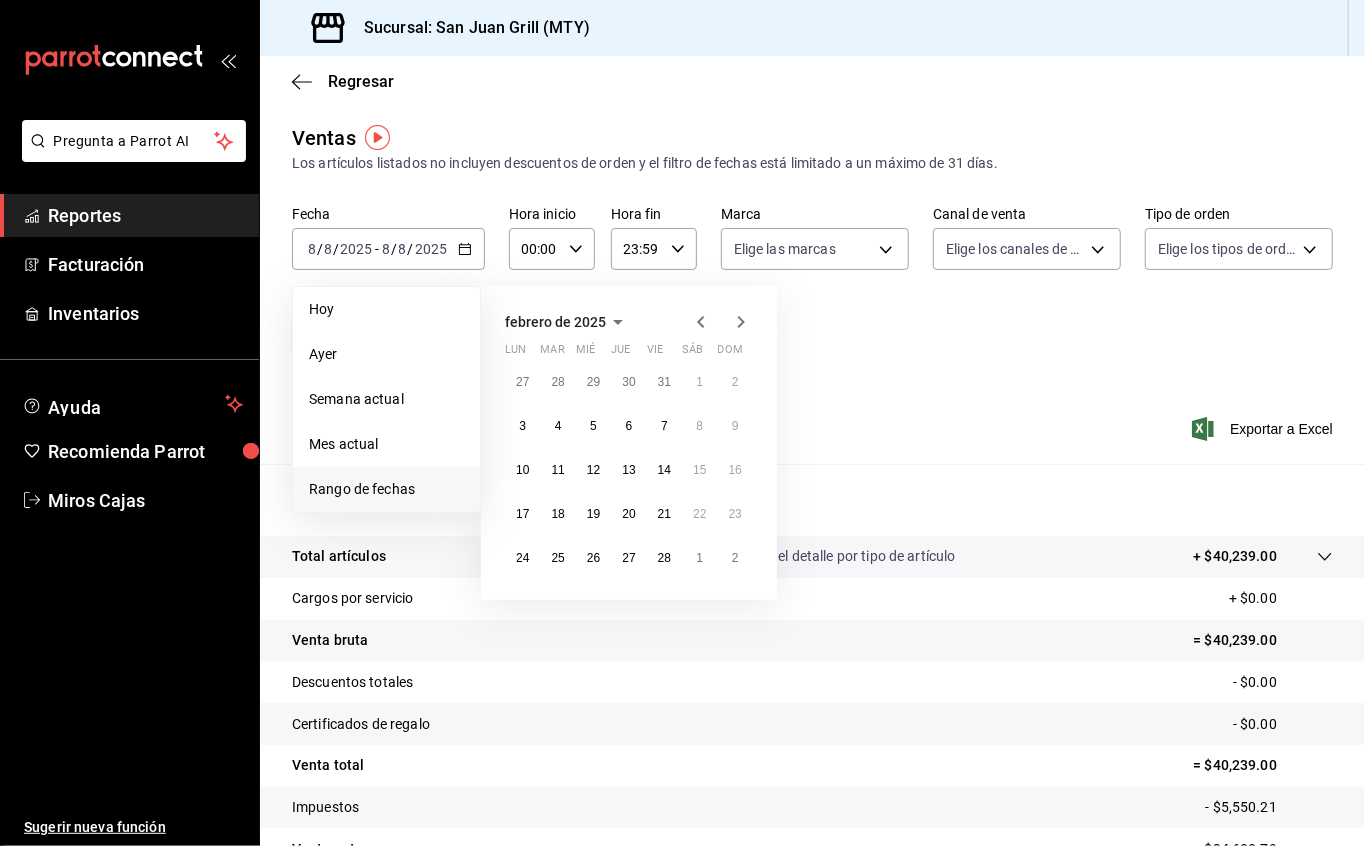 click 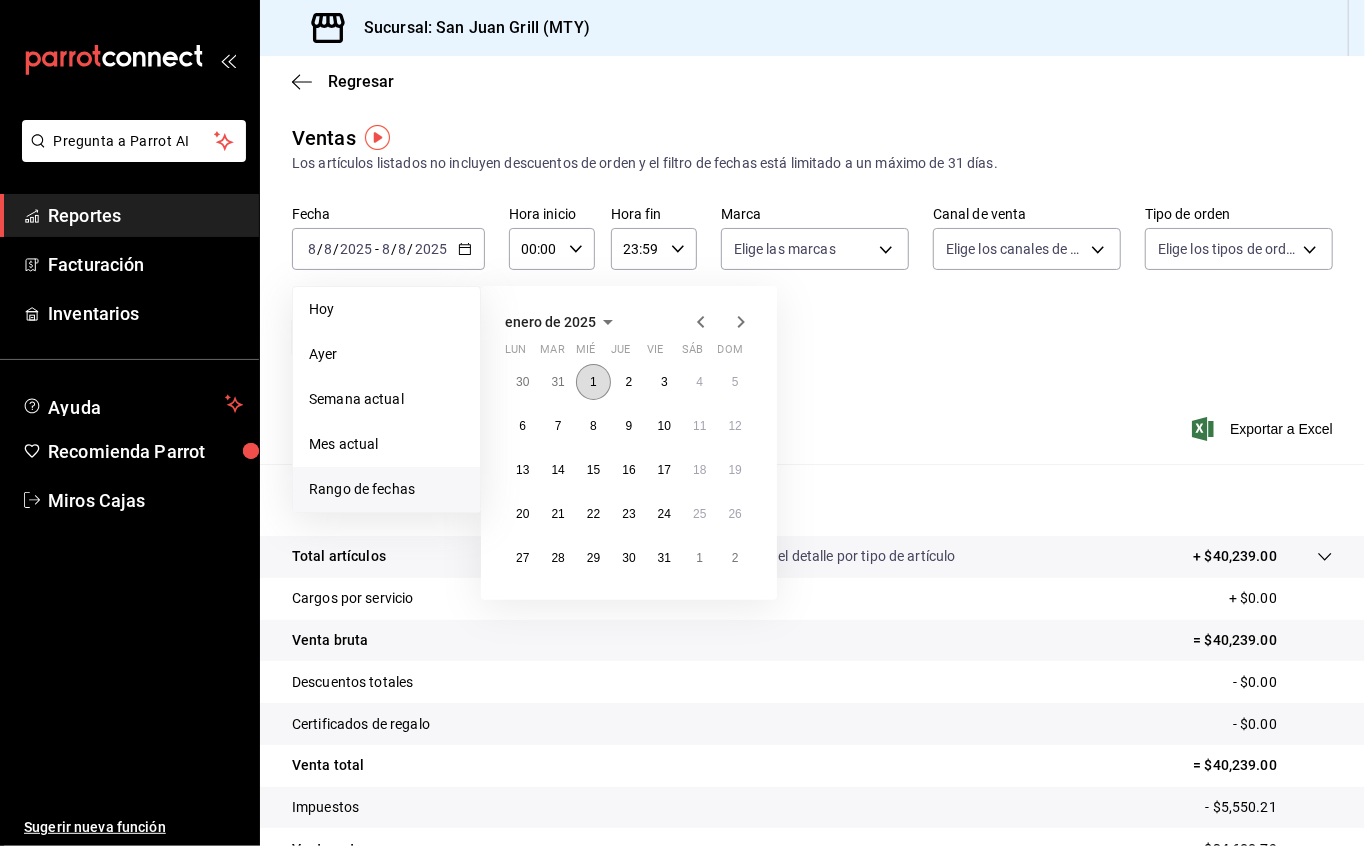 click on "1" at bounding box center (593, 382) 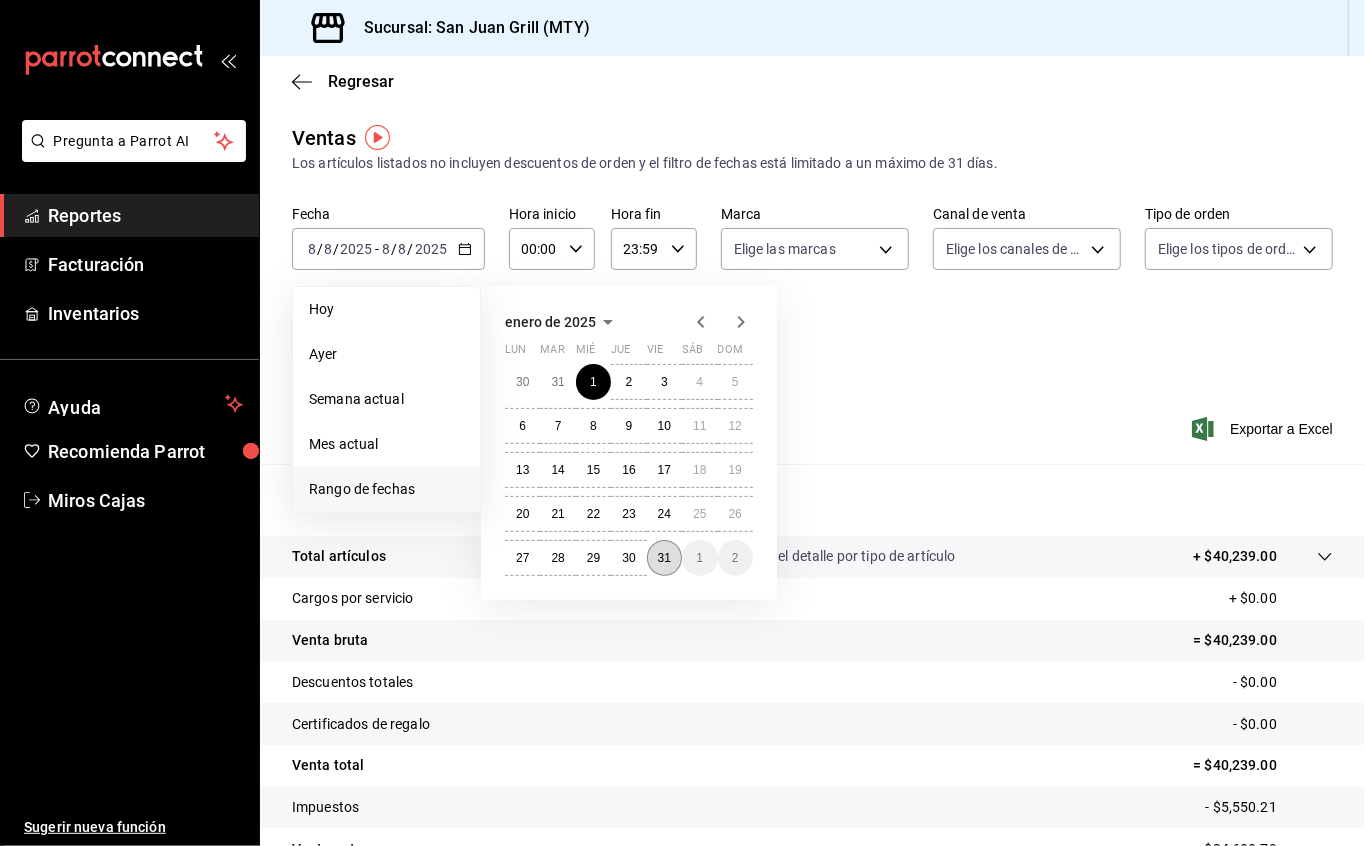 click on "31" at bounding box center (664, 558) 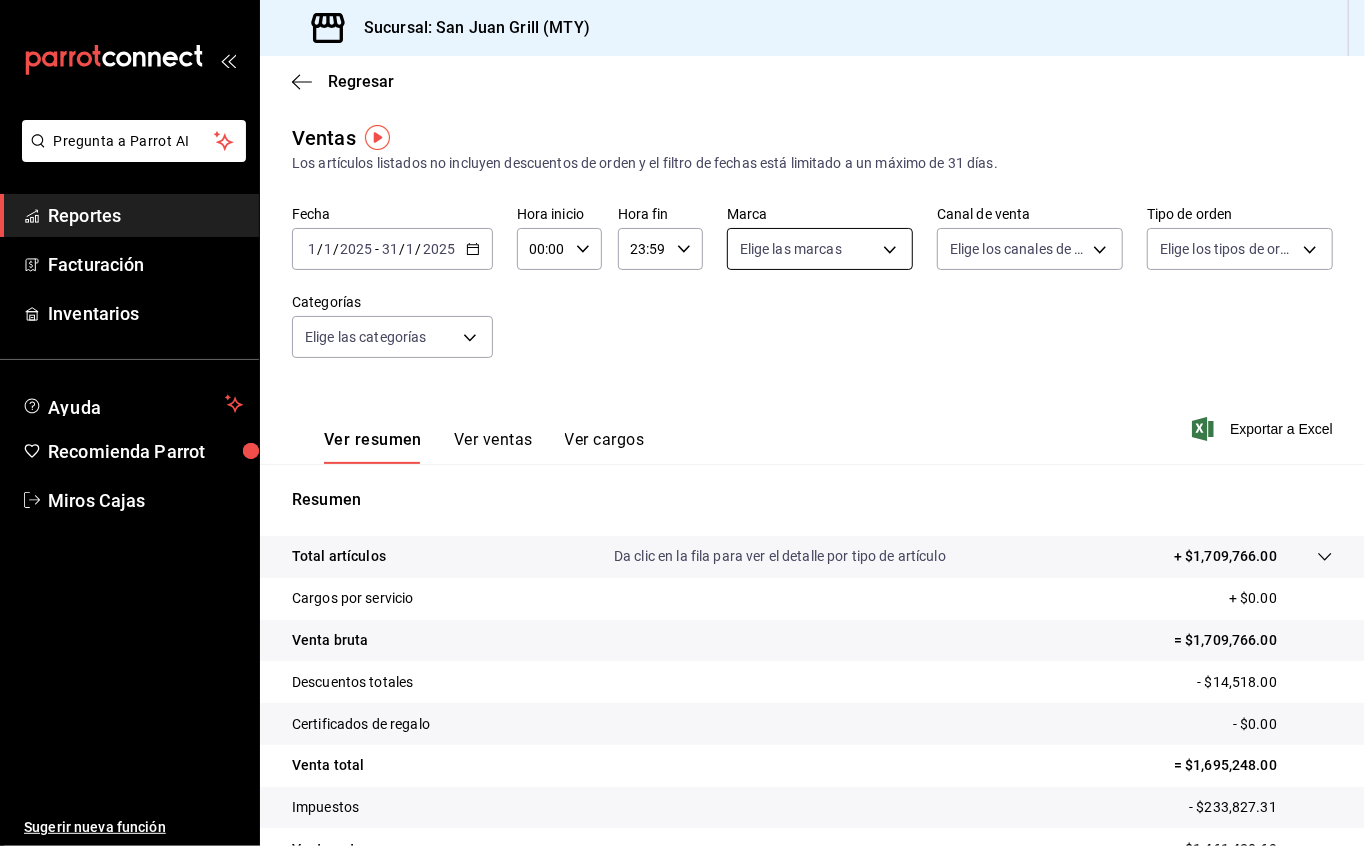 click on "Pregunta a Parrot AI Reportes   Facturación   Inventarios   Ayuda Recomienda Parrot   Miros Cajas   Sugerir nueva función   Sucursal: San Juan Grill (MTY) Regresar Ventas Los artículos listados no incluyen descuentos de orden y el filtro de fechas está limitado a un máximo de 31 días. Fecha [DATE] [DATE] - [DATE] [DATE] Hora inicio 00:00 Hora inicio Hora fin 23:59 Hora fin Marca Elige las marcas Canal de venta Elige los canales de venta Tipo de orden Elige los tipos de orden Categorías Elige las categorías Ver resumen Ver ventas Ver cargos Exportar a Excel Resumen Total artículos Da clic en la fila para ver el detalle por tipo de artículo + $1,709,766.00 Cargos por servicio + $0.00 Venta bruta = $1,709,766.00 Descuentos totales - $14,518.00 Certificados de regalo - $0.00 Venta total = $1,695,248.00 Impuestos - $233,827.31 Venta neta = $1,461,420.69 Pregunta a Parrot AI Reportes   Facturación   Inventarios   Ayuda Recomienda Parrot   Miros Cajas   Sugerir nueva función" at bounding box center (682, 423) 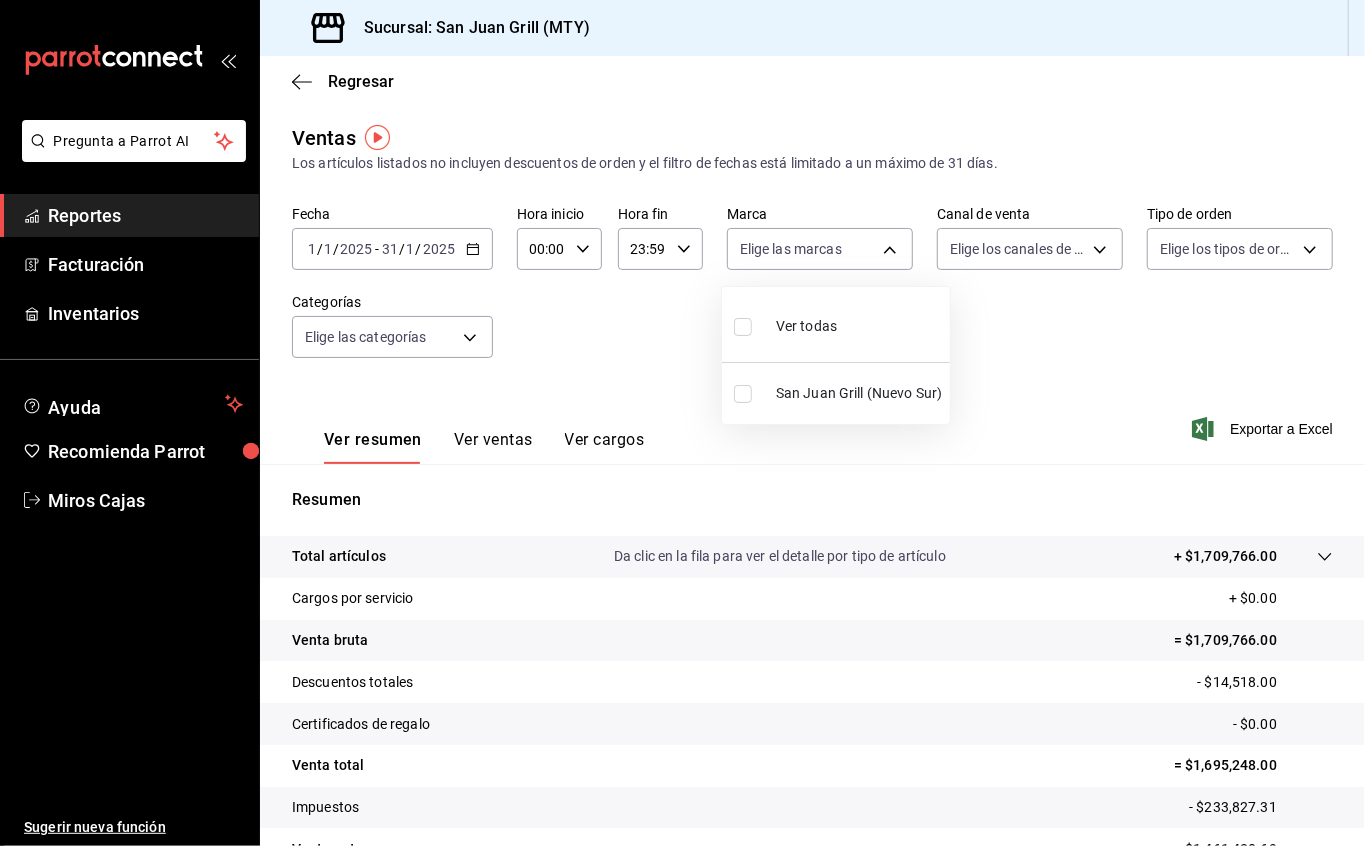 click on "Ver todas" at bounding box center [806, 326] 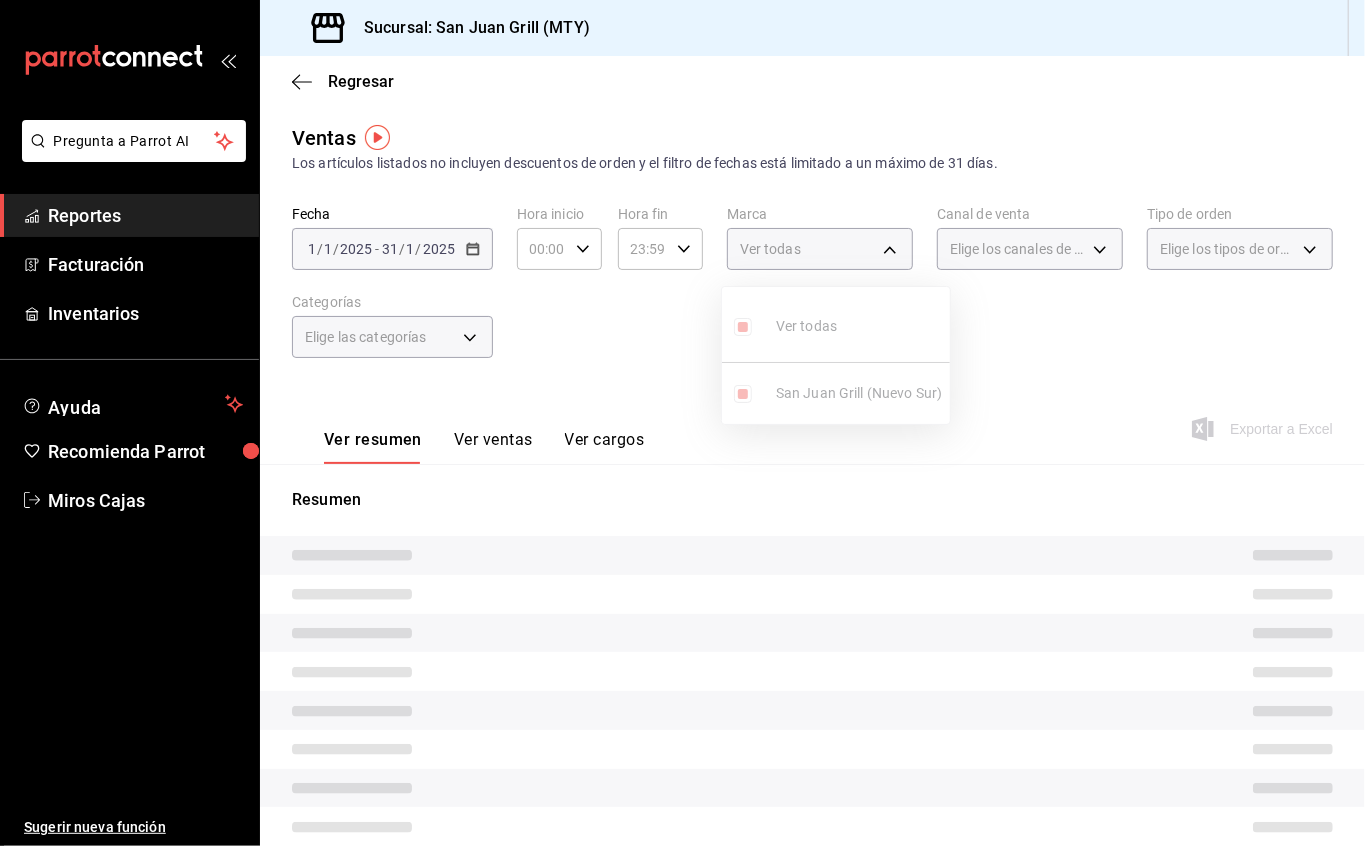 click at bounding box center [682, 423] 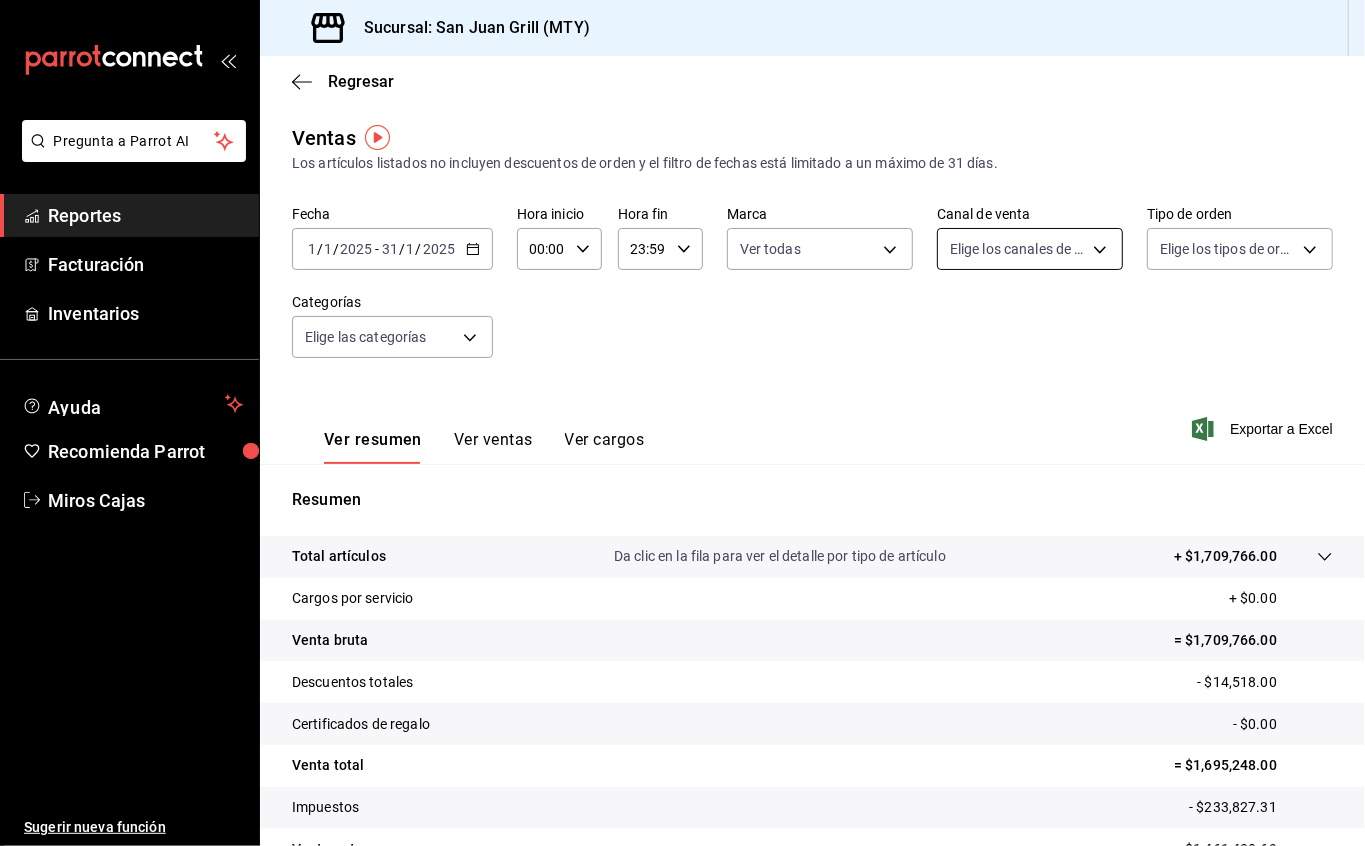 click on "Pregunta a Parrot AI Reportes   Facturación   Inventarios   Ayuda Recomienda Parrot   Miros Cajas   Sugerir nueva función   Sucursal: San Juan Grill (MTY) Regresar Ventas Los artículos listados no incluyen descuentos de orden y el filtro de fechas está limitado a un máximo de 31 días. Fecha [DATE] [DATE] - [DATE] [DATE] Hora inicio 00:00 Hora inicio Hora fin 23:59 Hora fin Marca Ver todas [UUID], [UUID], [UUID], [UUID] Canal de venta Elige los canales de venta Tipo de orden Elige los tipos de orden Categorías Elige las categorías Ver resumen Ver ventas Ver cargos Exportar a Excel Resumen Total artículos Da clic en la fila para ver el detalle por tipo de artículo + $1,709,766.00 Cargos por servicio + $0.00 Venta bruta = $1,709,766.00 Descuentos totales - $14,518.00 Certificados de regalo - $0.00 Venta total = $1,695,248.00 Impuestos - $233,827.31 Venta neta = $1,461,420.69 Pregunta a Parrot AI Reportes   Facturación   Inventarios   Ayuda Recomienda Parrot   Miros Cajas" at bounding box center (682, 423) 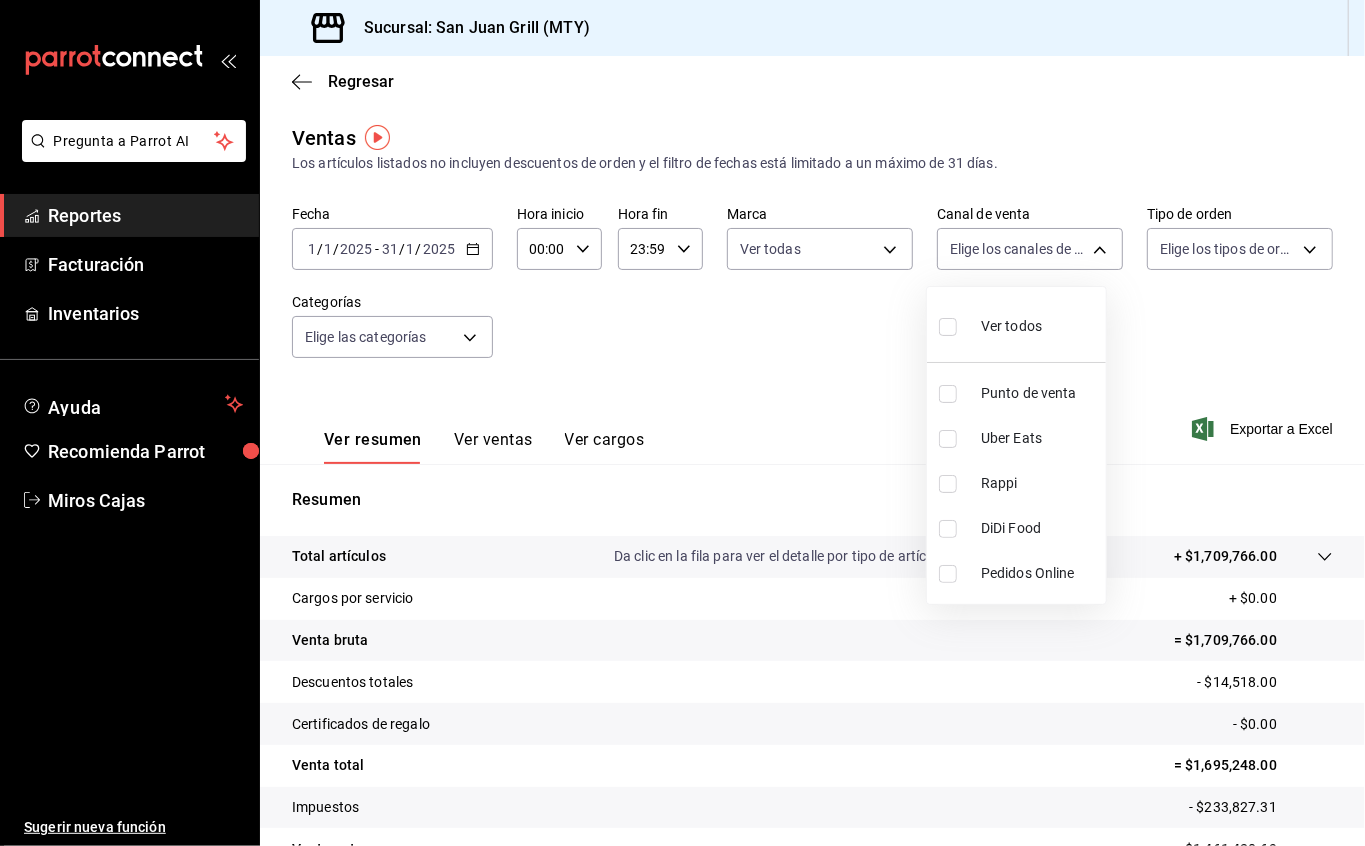 click at bounding box center (682, 423) 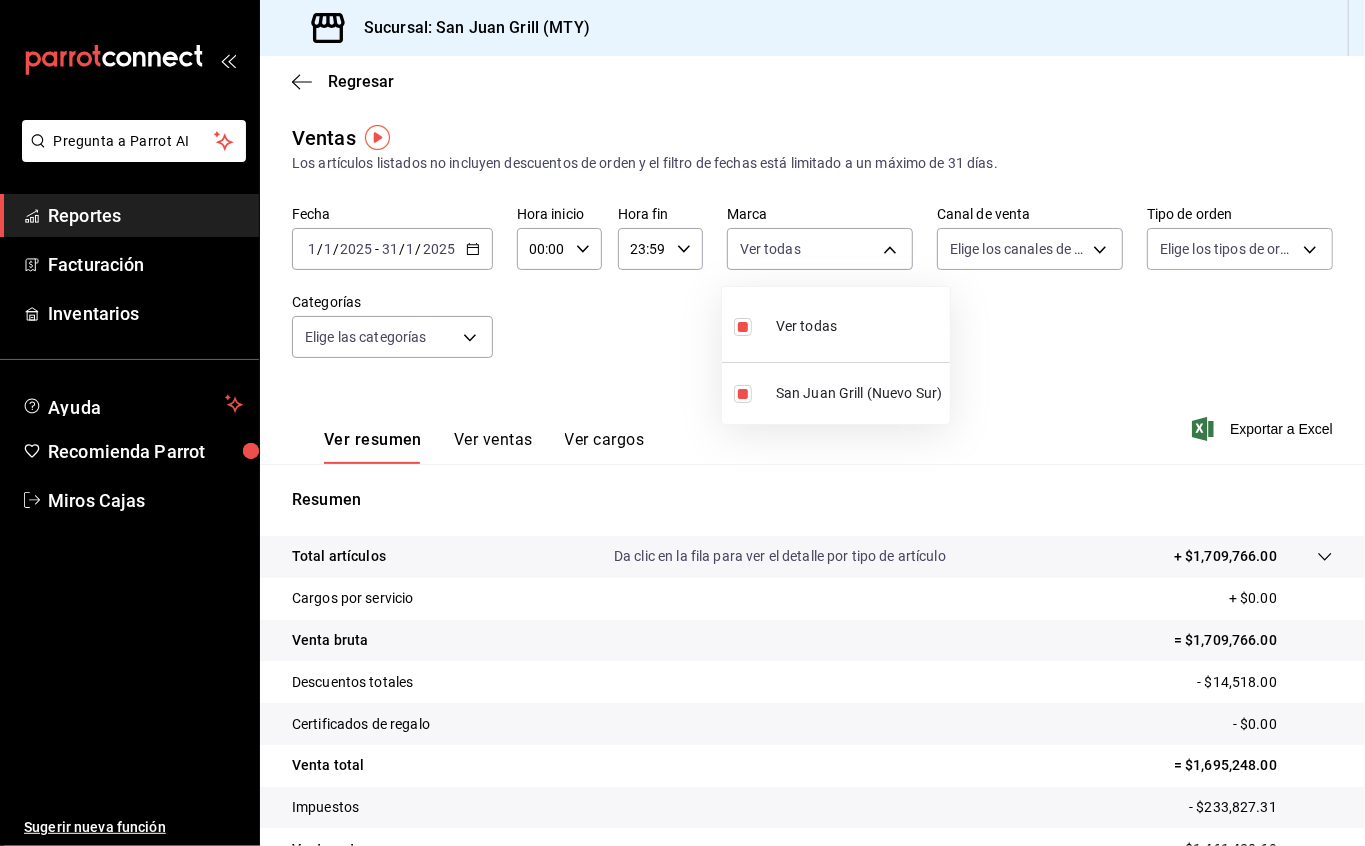 click on "Pregunta a Parrot AI Reportes   Facturación   Inventarios   Ayuda Recomienda Parrot   Miros Cajas   Sugerir nueva función   Sucursal: San Juan Grill (MTY) Regresar Ventas Los artículos listados no incluyen descuentos de orden y el filtro de fechas está limitado a un máximo de 31 días. Fecha [DATE] [DATE] - [DATE] [DATE] Hora inicio 00:00 Hora inicio Hora fin 23:59 Hora fin Marca Ver todas [UUID], [UUID], [UUID], [UUID] Canal de venta Elige los canales de venta Tipo de orden Elige los tipos de orden Categorías Elige las categorías Ver resumen Ver ventas Ver cargos Exportar a Excel Resumen Total artículos Da clic en la fila para ver el detalle por tipo de artículo + $1,709,766.00 Cargos por servicio + $0.00 Venta bruta = $1,709,766.00 Descuentos totales - $14,518.00 Certificados de regalo - $0.00 Venta total = $1,695,248.00 Impuestos - $233,827.31 Venta neta = $1,461,420.69 Pregunta a Parrot AI Reportes   Facturación   Inventarios   Ayuda Recomienda Parrot   Miros Cajas" at bounding box center (682, 423) 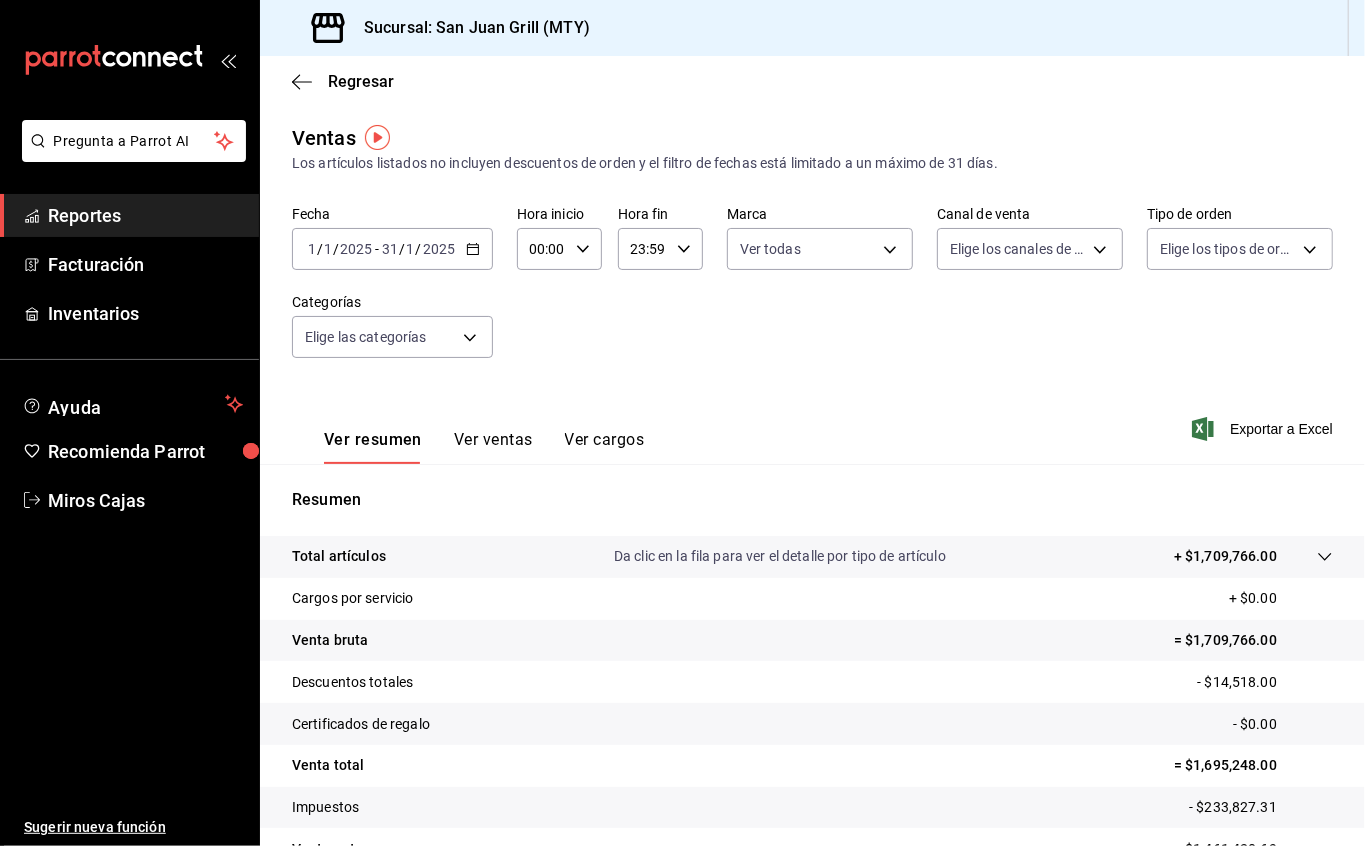click on "Pregunta a Parrot AI Reportes   Facturación   Inventarios   Ayuda Recomienda Parrot   Miros Cajas   Sugerir nueva función   Sucursal: San Juan Grill (MTY) Regresar Ventas Los artículos listados no incluyen descuentos de orden y el filtro de fechas está limitado a un máximo de 31 días. Fecha [DATE] [DATE] - [DATE] [DATE] Hora inicio 00:00 Hora inicio Hora fin 23:59 Hora fin Marca Ver todas [UUID], [UUID], [UUID], [UUID] Canal de venta Elige los canales de venta Tipo de orden Elige los tipos de orden Categorías Elige las categorías Ver resumen Ver ventas Ver cargos Exportar a Excel Resumen Total artículos Da clic en la fila para ver el detalle por tipo de artículo + $1,709,766.00 Cargos por servicio + $0.00 Venta bruta = $1,709,766.00 Descuentos totales - $14,518.00 Certificados de regalo - $0.00 Venta total = $1,695,248.00 Impuestos - $233,827.31 Venta neta = $1,461,420.69 Pregunta a Parrot AI Reportes   Facturación   Inventarios   Ayuda Recomienda Parrot   Miros Cajas" at bounding box center [682, 423] 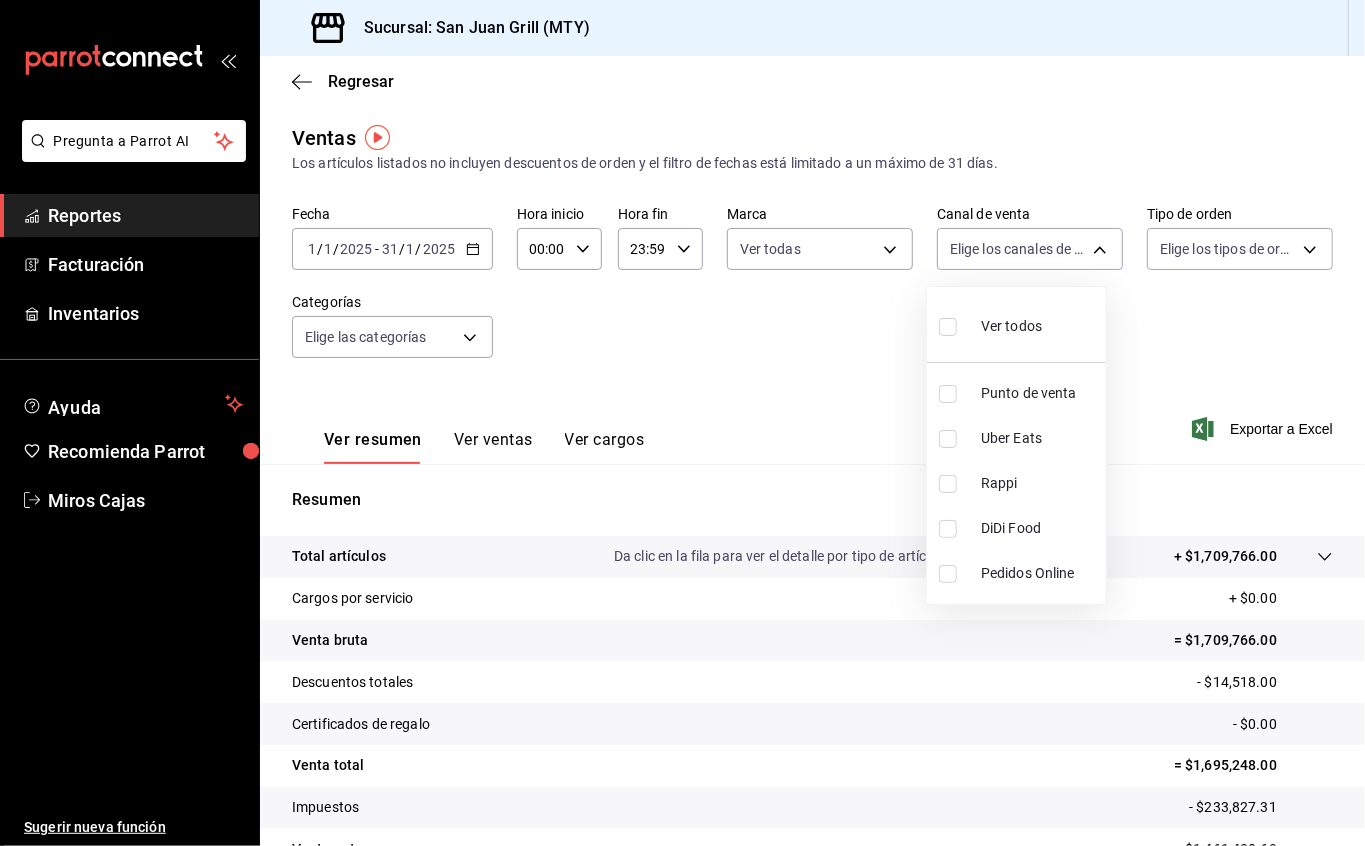 click on "Ver todos" at bounding box center (1016, 324) 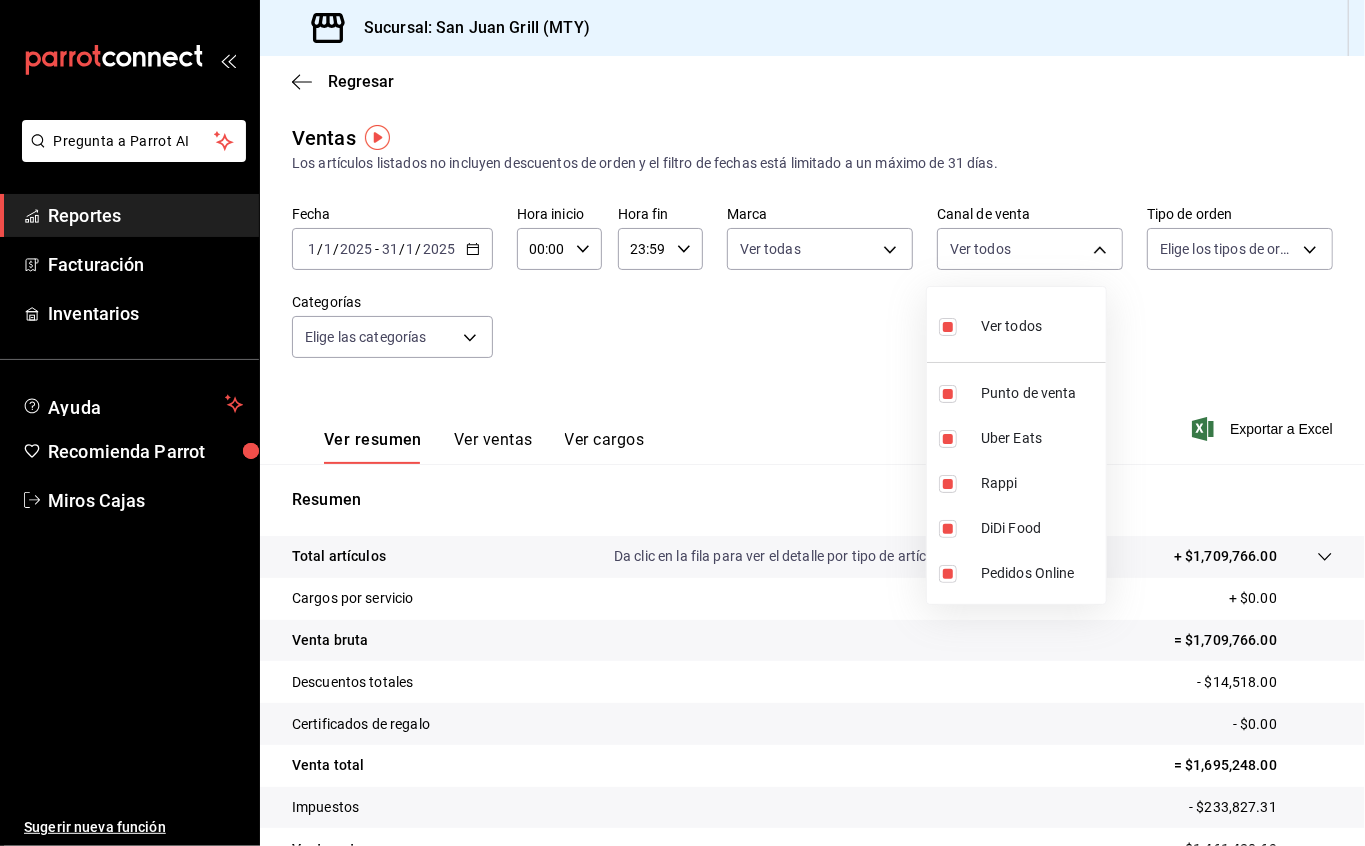 click at bounding box center (682, 423) 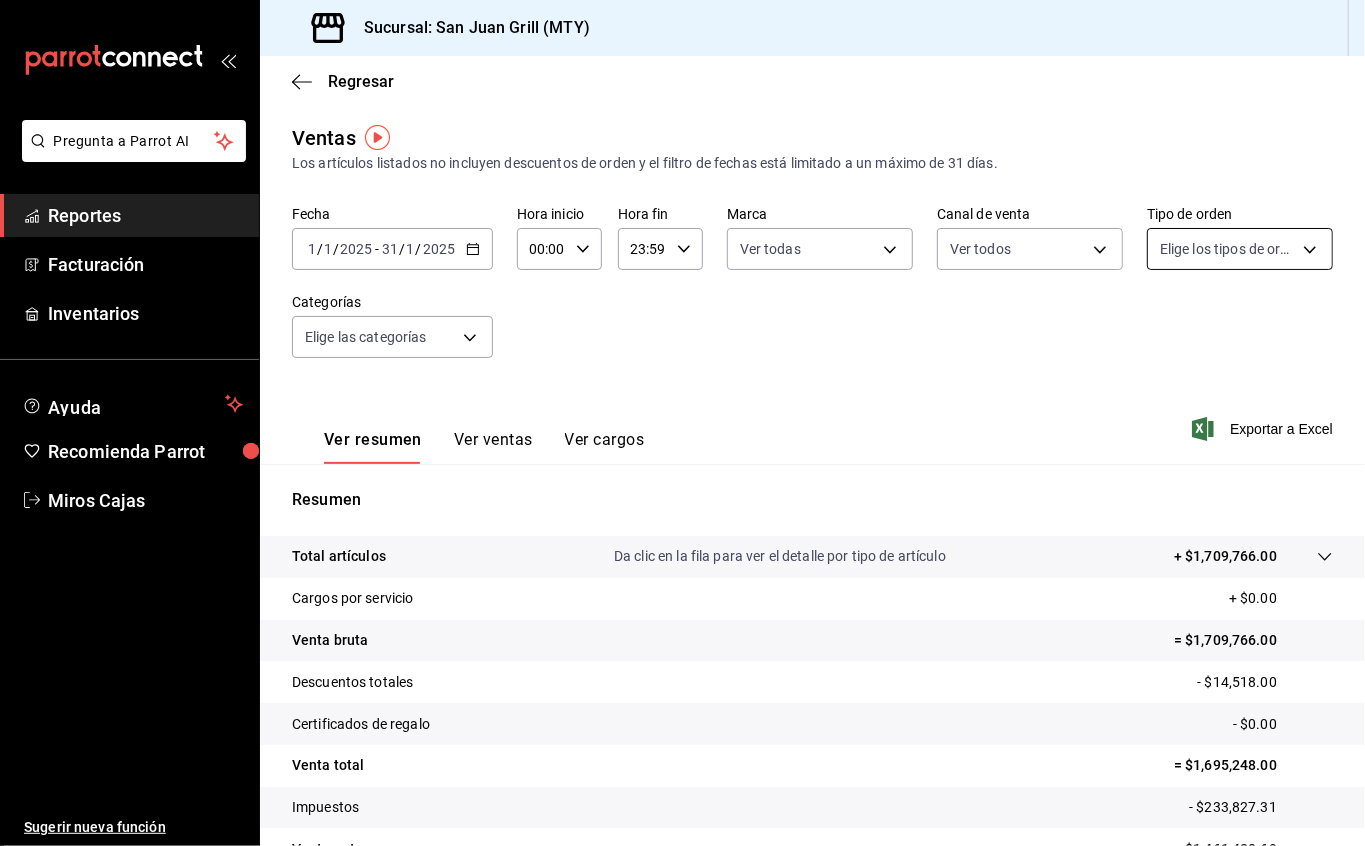click on "Pregunta a Parrot AI Reportes   Facturación   Inventarios   Ayuda Recomienda Parrot   Miros Cajas   Sugerir nueva función   Sucursal: San Juan Grill (MTY) Regresar Ventas Los artículos listados no incluyen descuentos de orden y el filtro de fechas está limitado a un máximo de 31 días. Fecha [DATE] [DATE] - [DATE] [DATE] Hora inicio 00:00 Hora inicio Hora fin 23:59 Hora fin Marca Ver todas [UUID], [UUID], [UUID], [UUID] Canal de venta Ver todos PARROT,UBER_EATS,RAPPI,DIDI_FOOD,ONLINE Tipo de orden Elige los tipos de orden Categorías Elige las categorías Ver resumen Ver ventas Ver cargos Exportar a Excel Resumen Total artículos Da clic en la fila para ver el detalle por tipo de artículo + $1,709,766.00 Cargos por servicio + $0.00 Venta bruta = $1,709,766.00 Descuentos totales - $14,518.00 Certificados de regalo - $0.00 Venta total = $1,695,248.00 Impuestos - $233,827.31 Venta neta = $1,461,420.69 Pregunta a Parrot AI Reportes   Facturación   Inventarios   Ayuda" at bounding box center [682, 423] 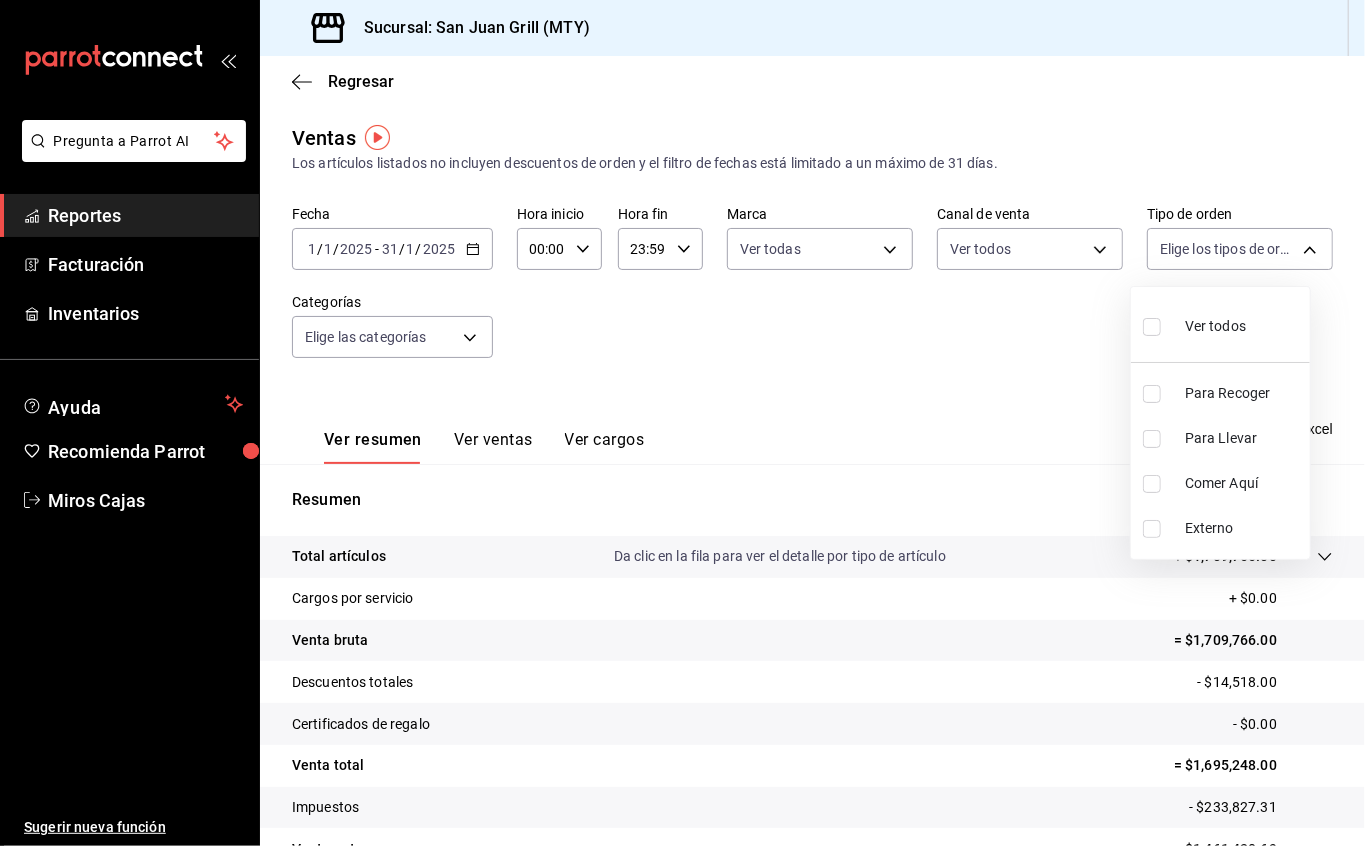 click on "Ver todos" at bounding box center [1194, 324] 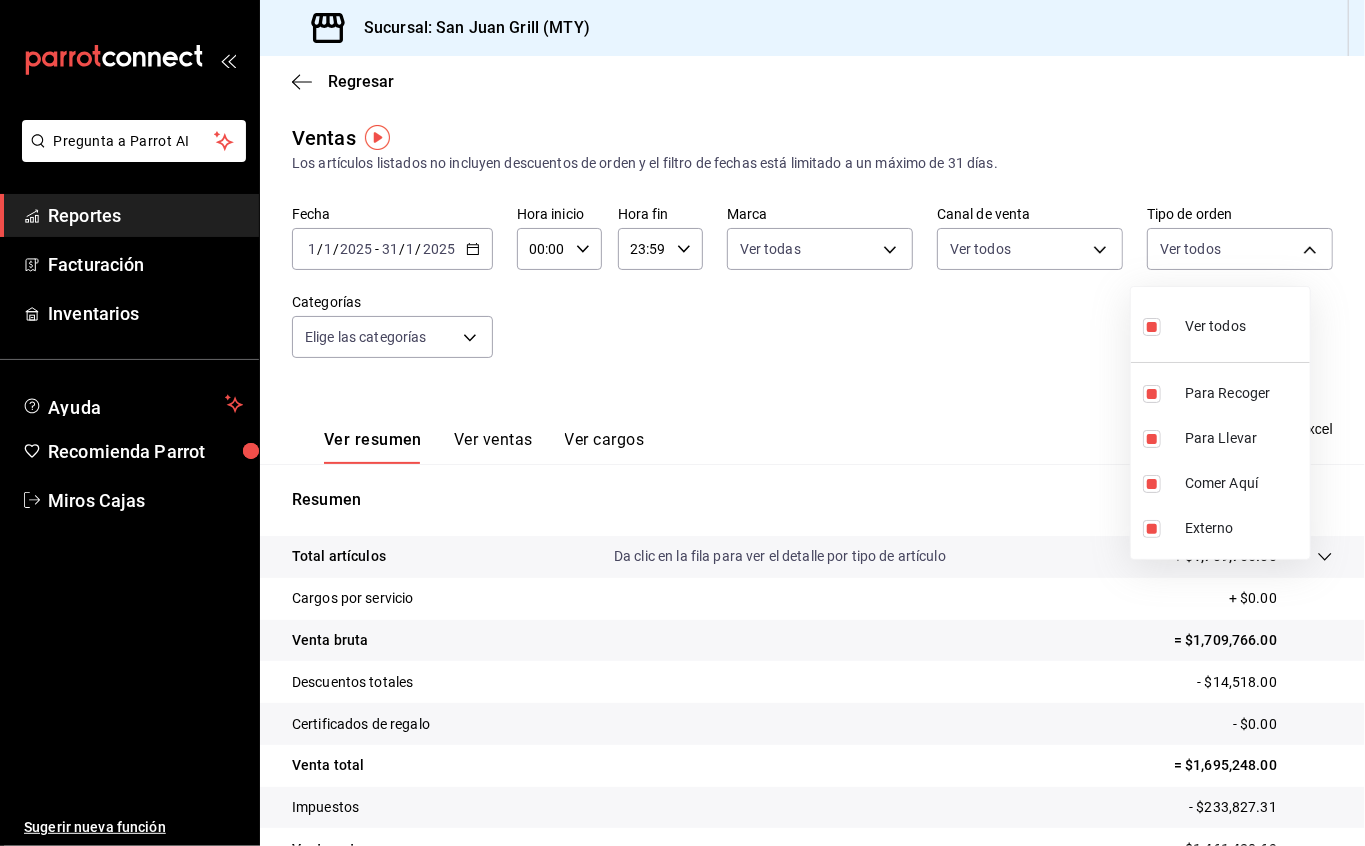 drag, startPoint x: 466, startPoint y: 337, endPoint x: 477, endPoint y: 334, distance: 11.401754 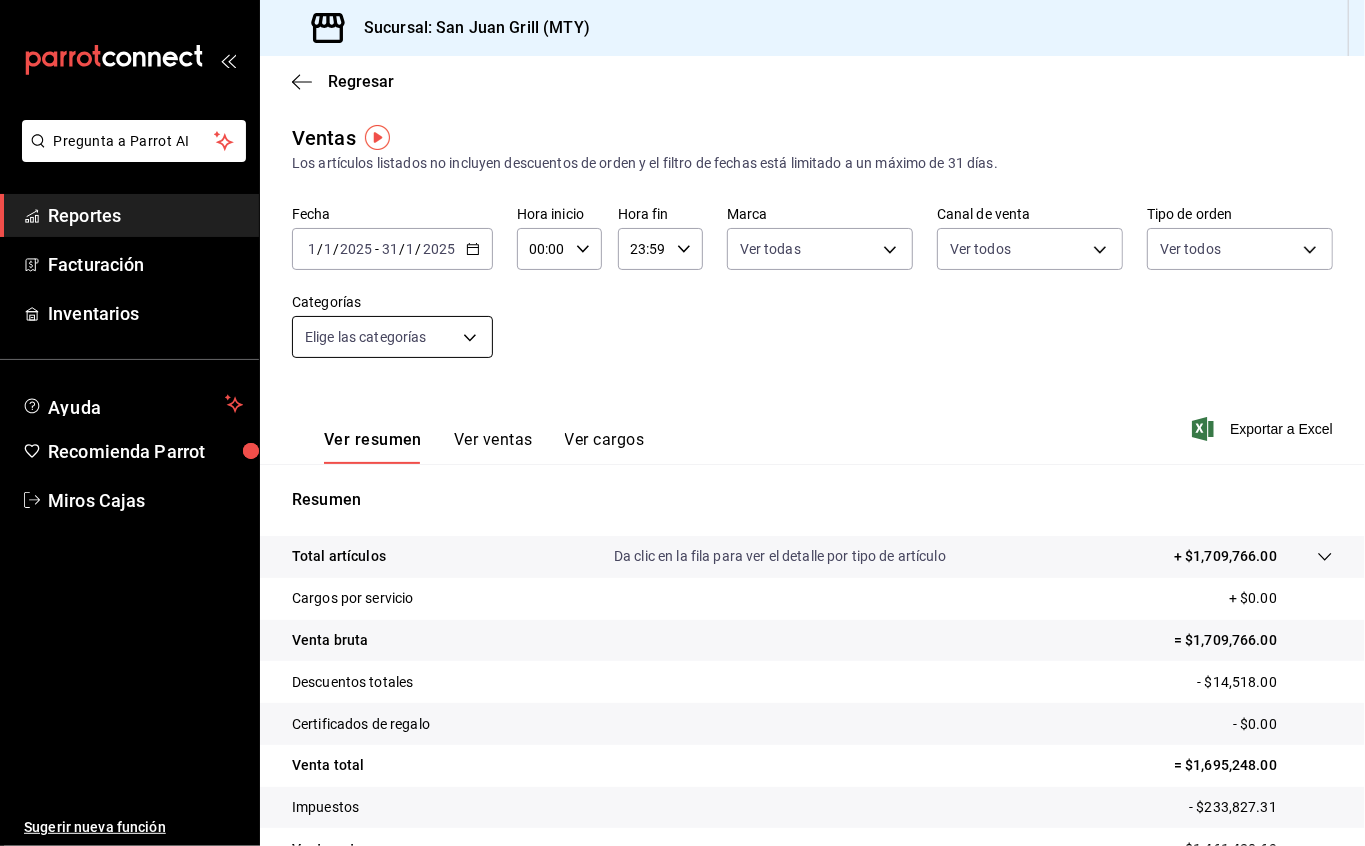 click on "Pregunta a Parrot AI Reportes   Facturación   Inventarios   Ayuda Recomienda Parrot   Miros Cajas   Sugerir nueva función   Sucursal: San Juan Grill (MTY) Regresar Ventas Los artículos listados no incluyen descuentos de orden y el filtro de fechas está limitado a un máximo de 31 días. Fecha [DATE] [DATE] - [DATE] [DATE] Hora inicio 00:00 Hora inicio Hora fin 23:59 Hora fin Marca Ver todas [UUID], [UUID], [UUID], [UUID] Canal de venta Ver todos PARROT,UBER_EATS,RAPPI,DIDI_FOOD,ONLINE Tipo de orden Ver todos [UUID], [UUID], [UUID], [UUID] Categorías Elige las categorías Ver resumen Ver ventas Ver cargos Exportar a Excel Resumen Total artículos Da clic en la fila para ver el detalle por tipo de artículo + $1,709,766.00 Cargos por servicio + $0.00 Venta bruta = $1,709,766.00 Descuentos totales - $14,518.00 Certificados de regalo - $0.00 Venta total = $1,695,248.00 Impuestos - $233,827.31" at bounding box center (682, 423) 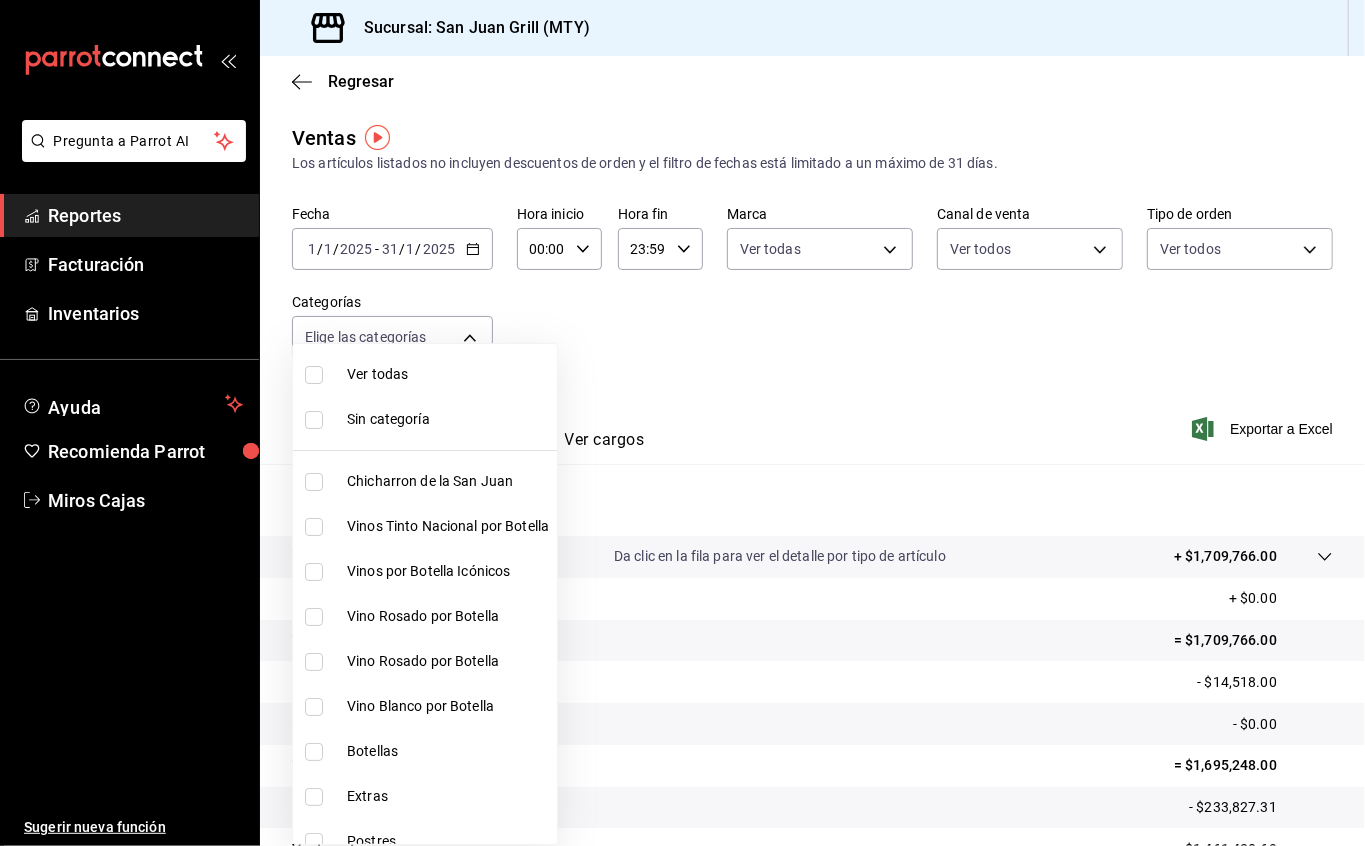 click on "Vinos Tinto Nacional
por Botella" at bounding box center [448, 526] 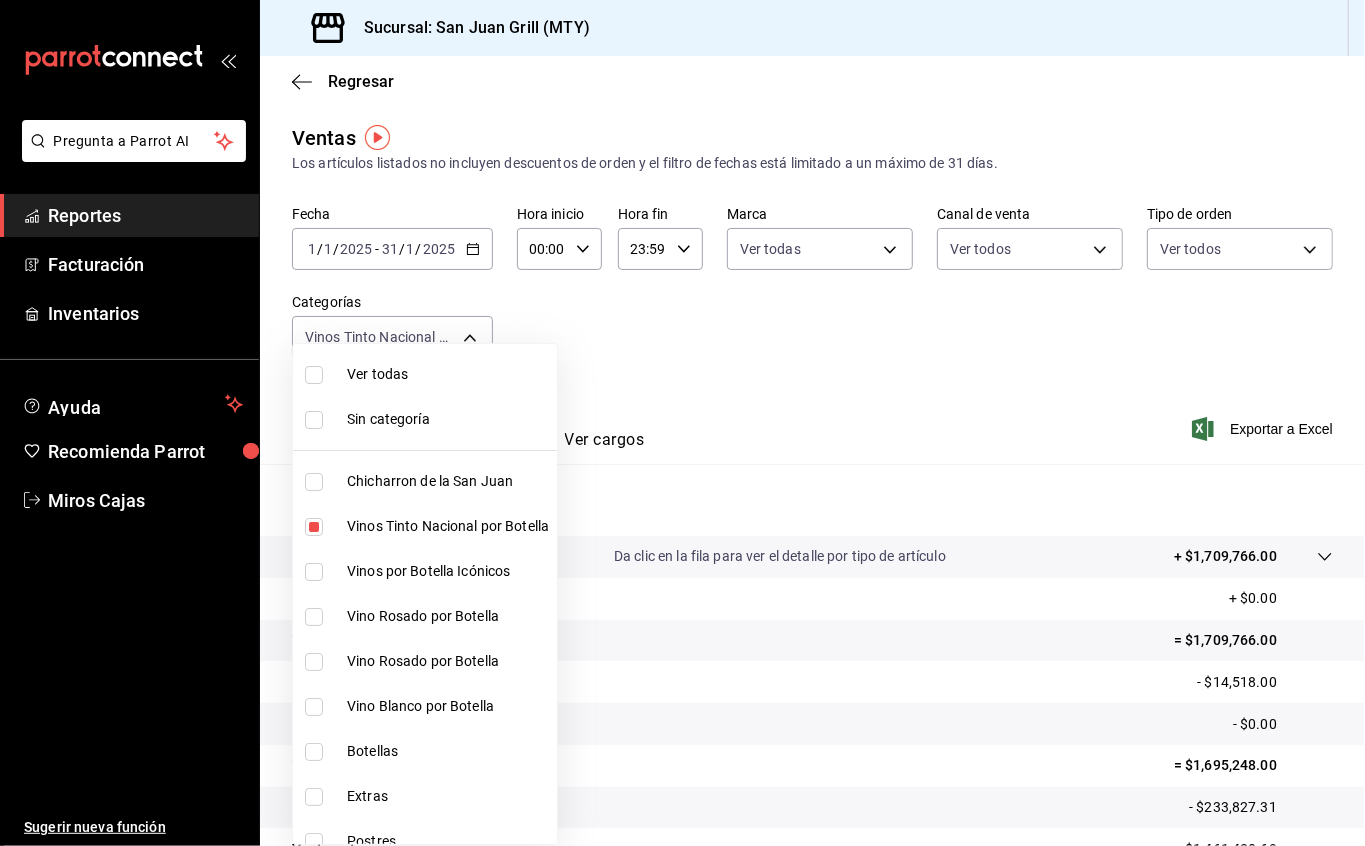 type on "[UUID]" 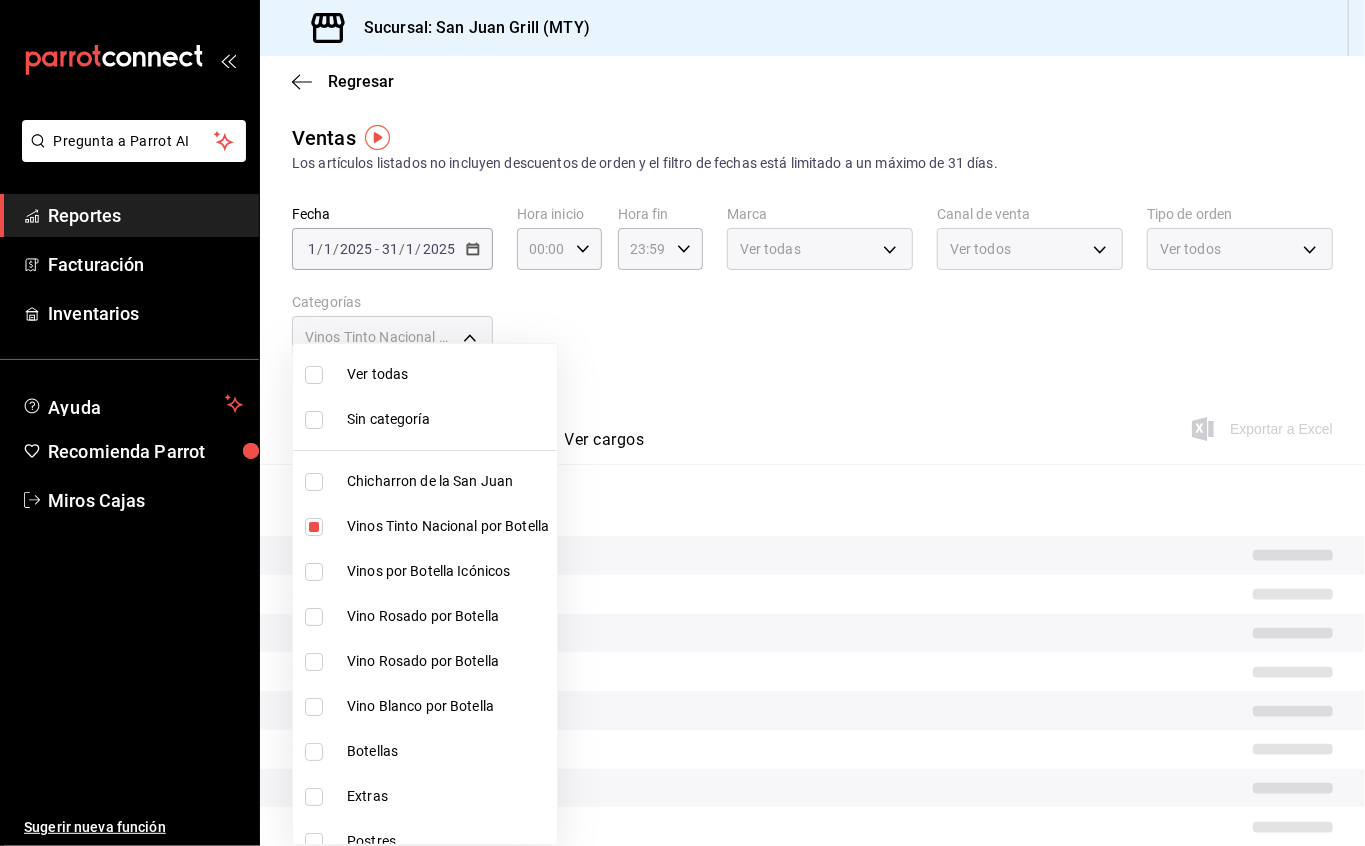 click at bounding box center (314, 572) 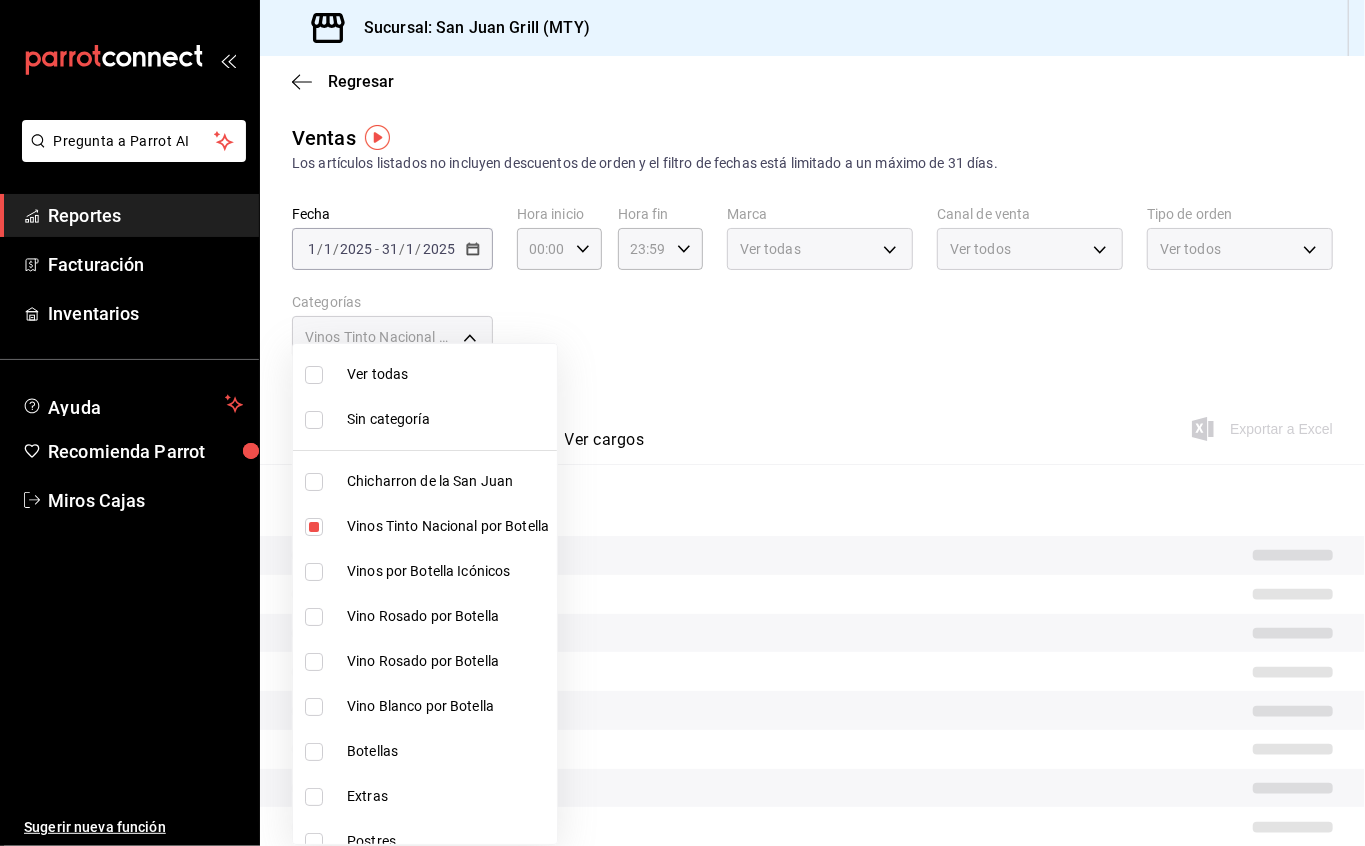 checkbox on "true" 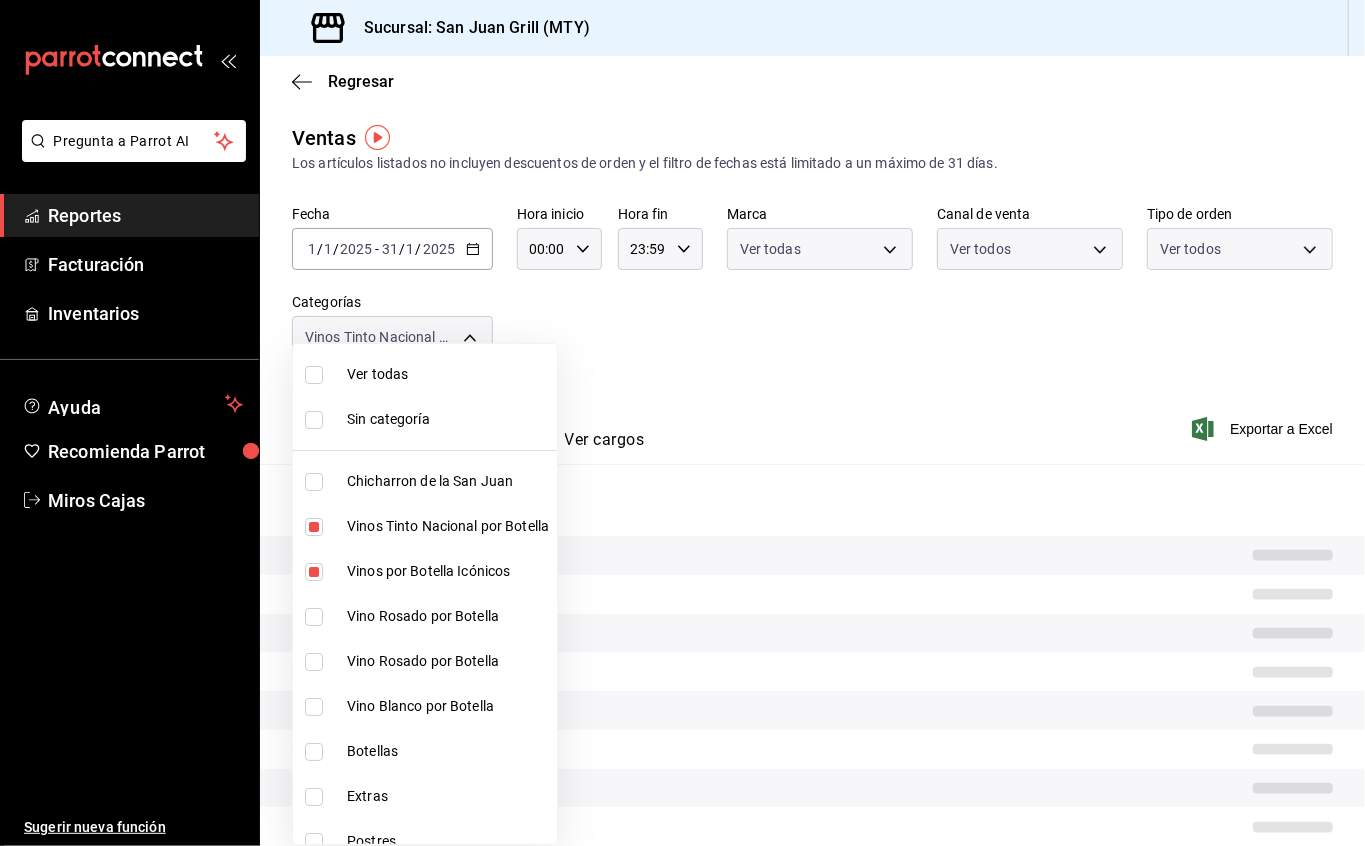 click at bounding box center [314, 617] 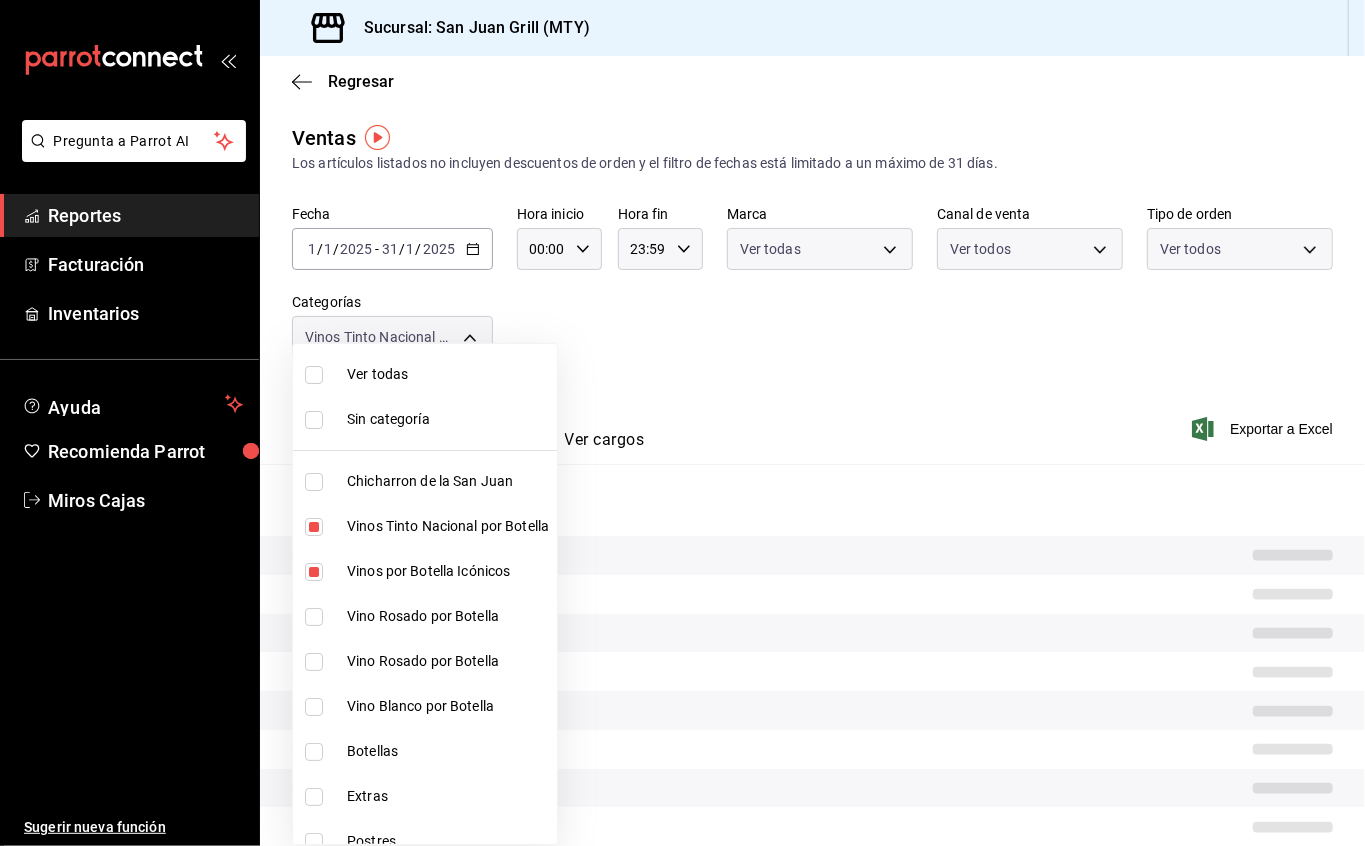 checkbox on "true" 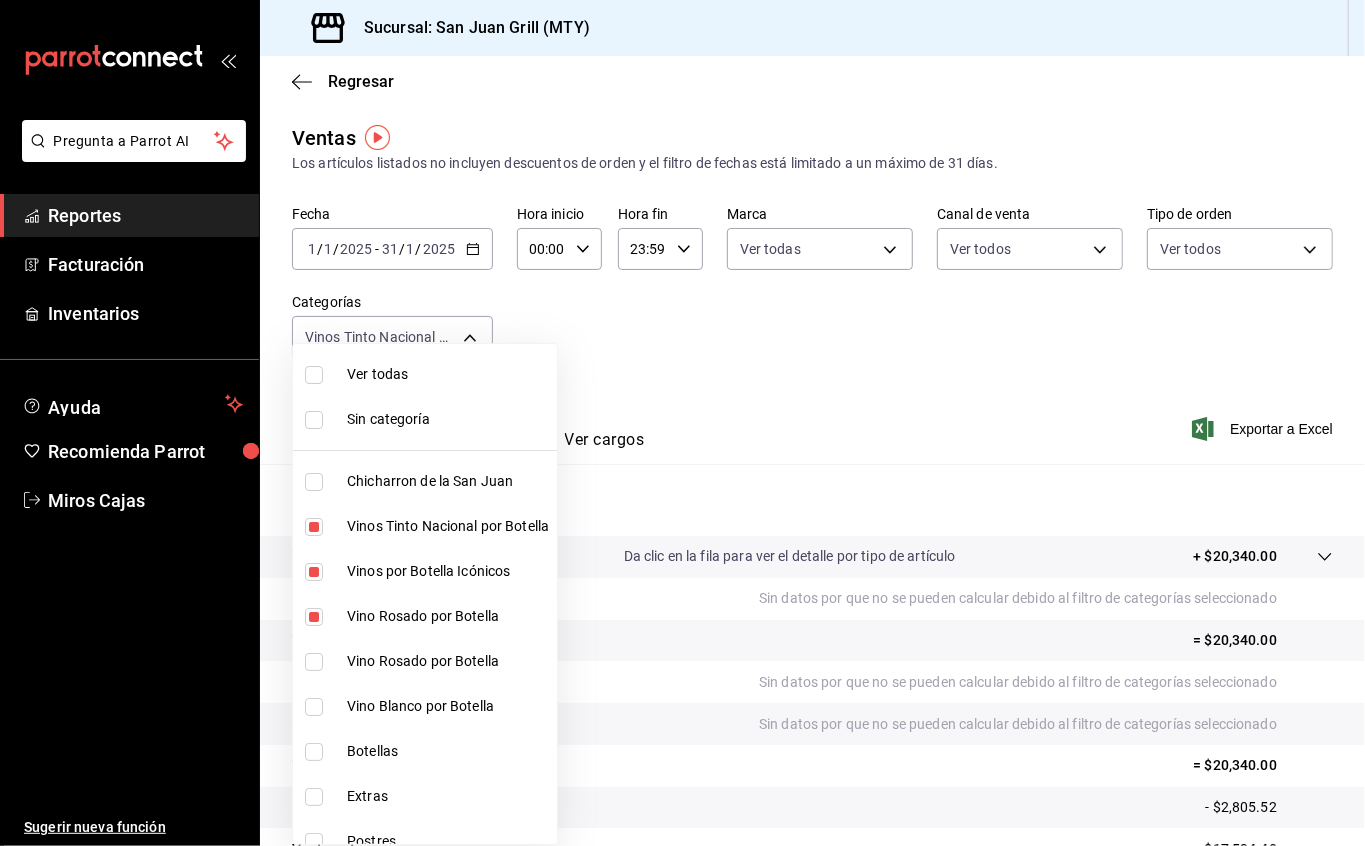type on "[UUID], [UUID], [UUID]" 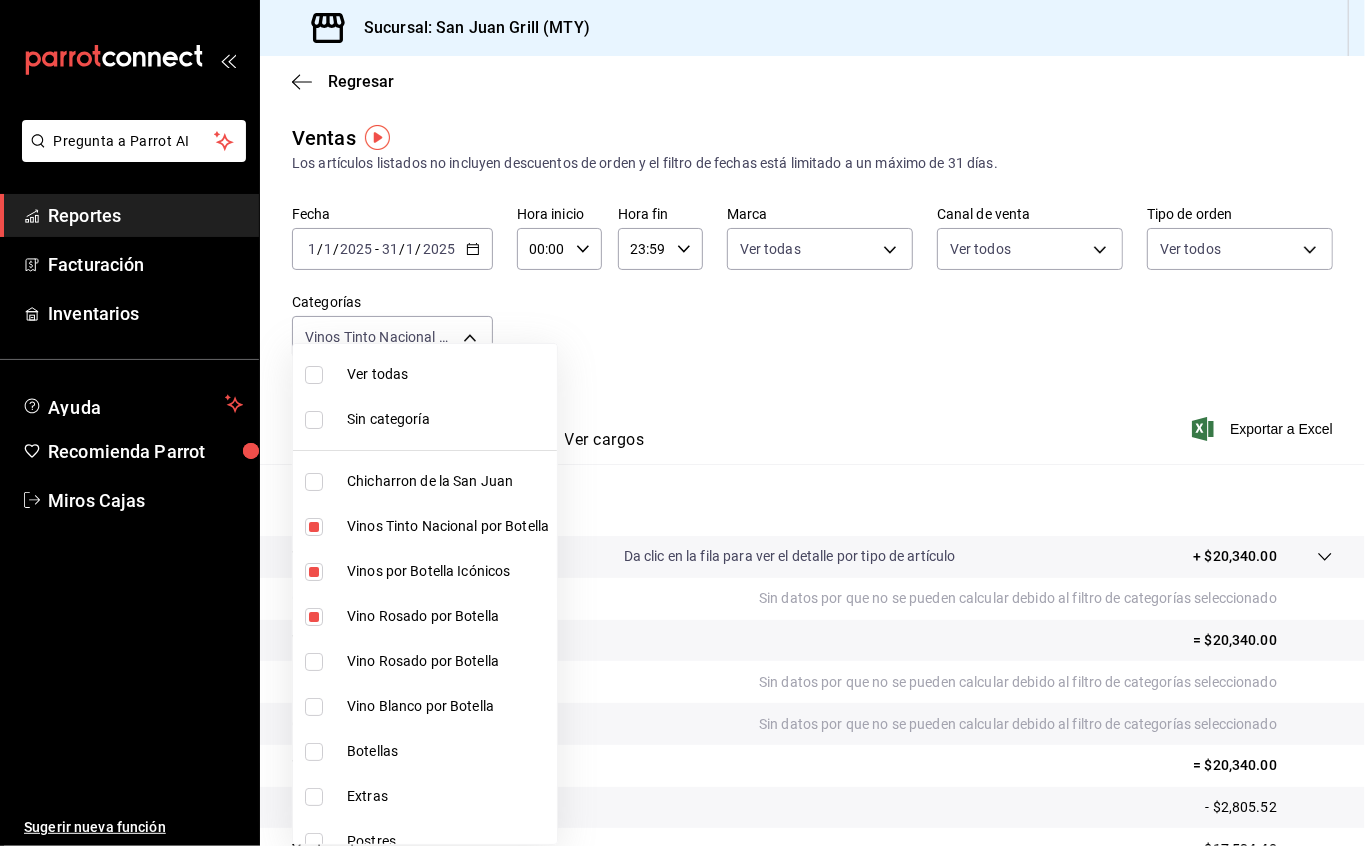 click at bounding box center (314, 662) 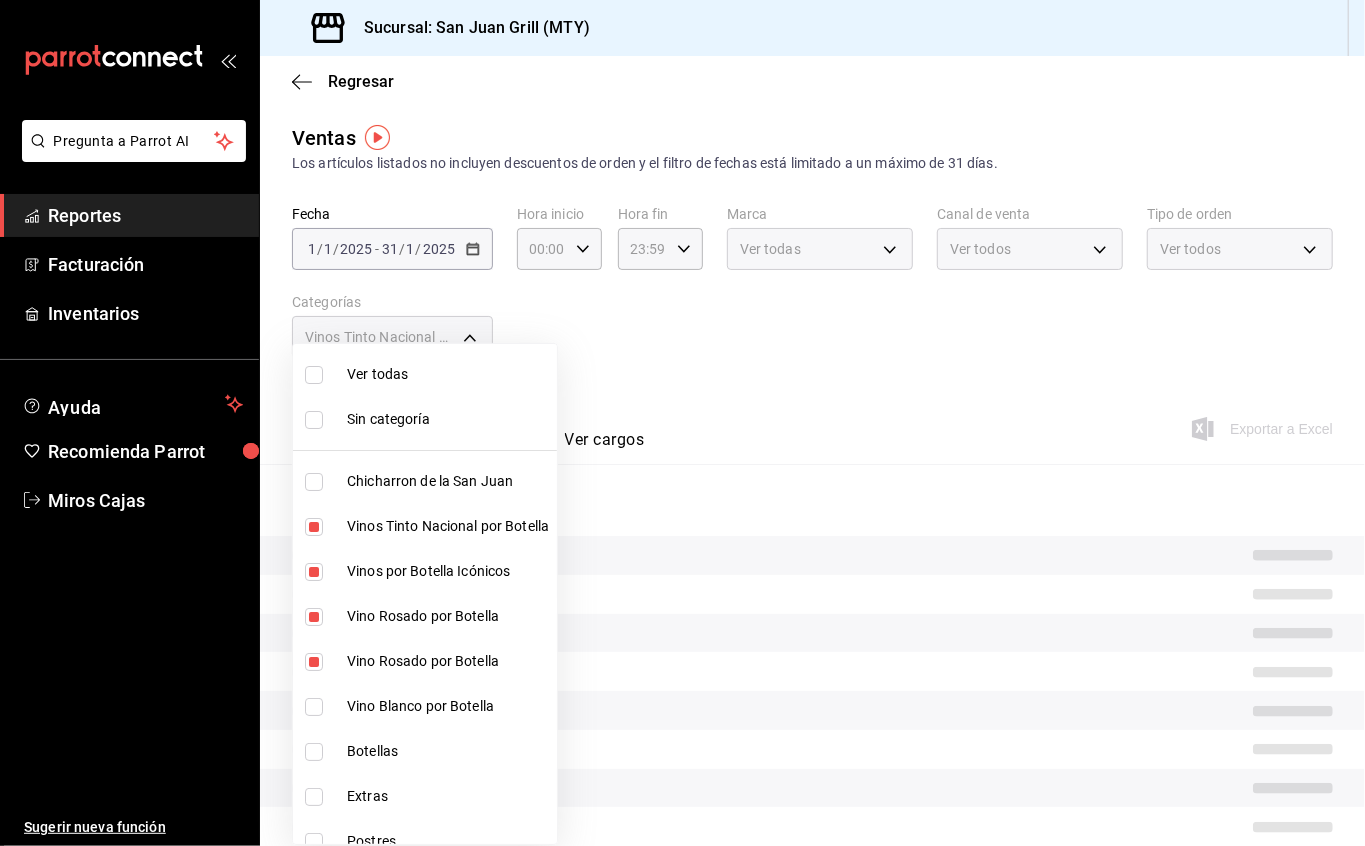 type on "[UUID], [UUID], [UUID], [UUID]" 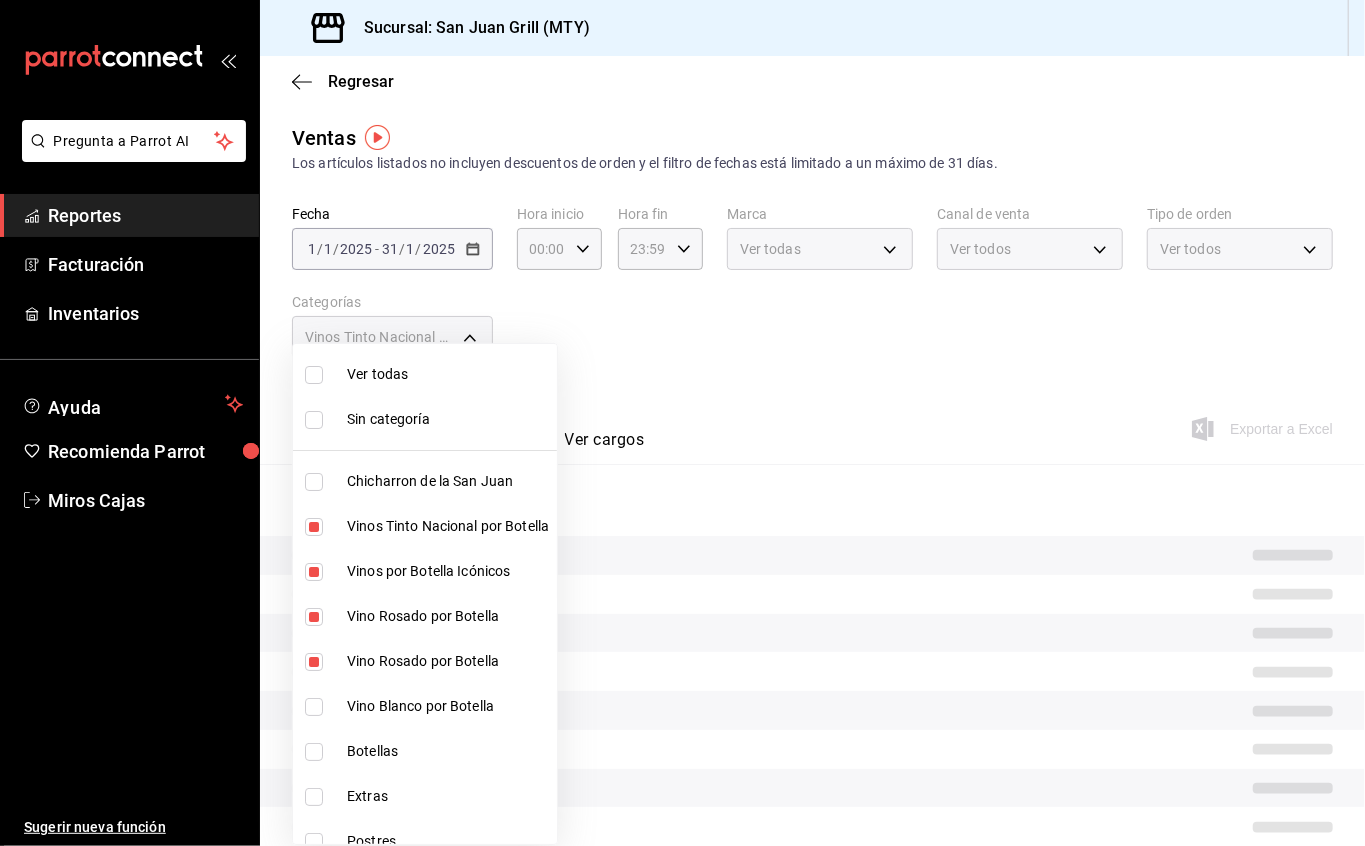 click at bounding box center (318, 707) 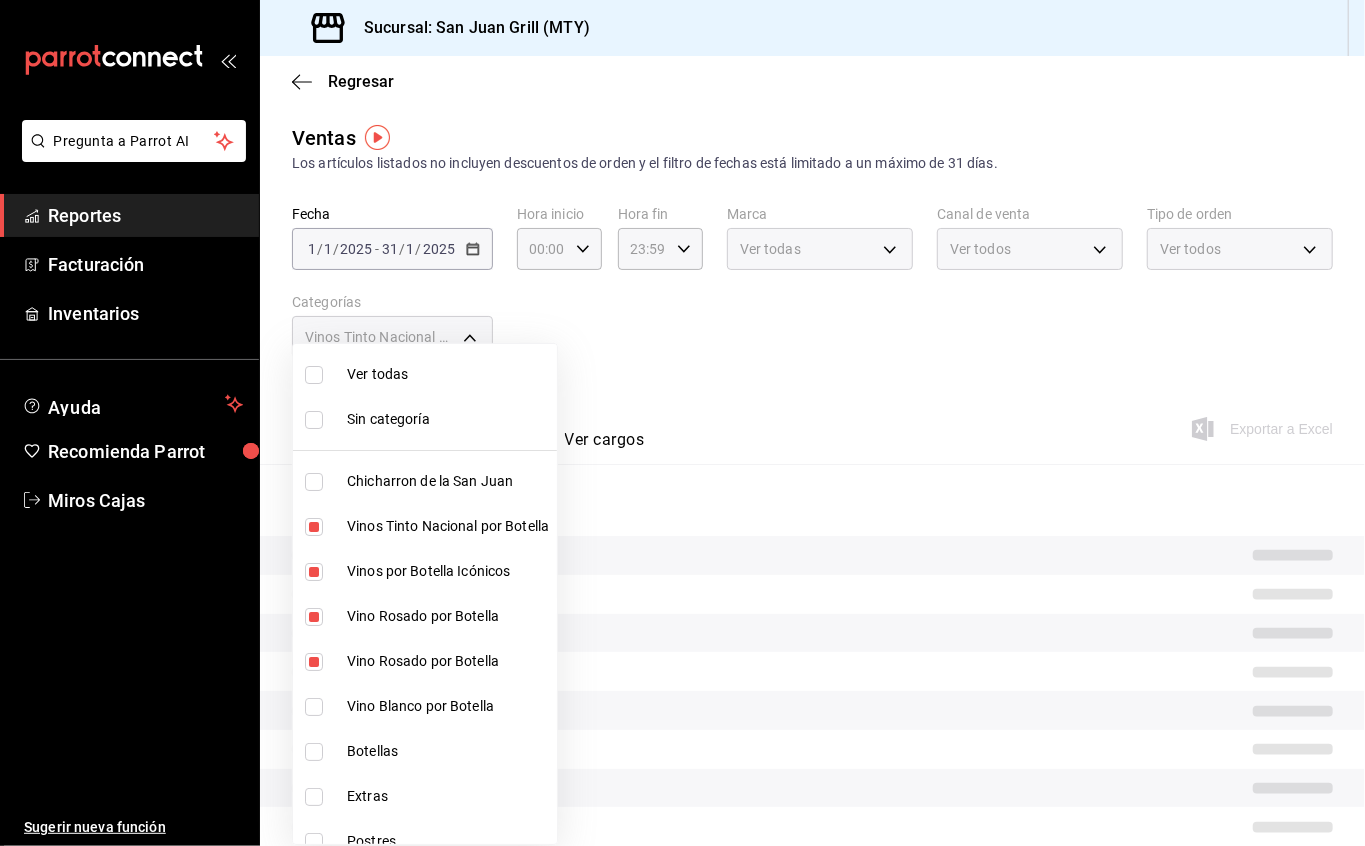 click at bounding box center (314, 707) 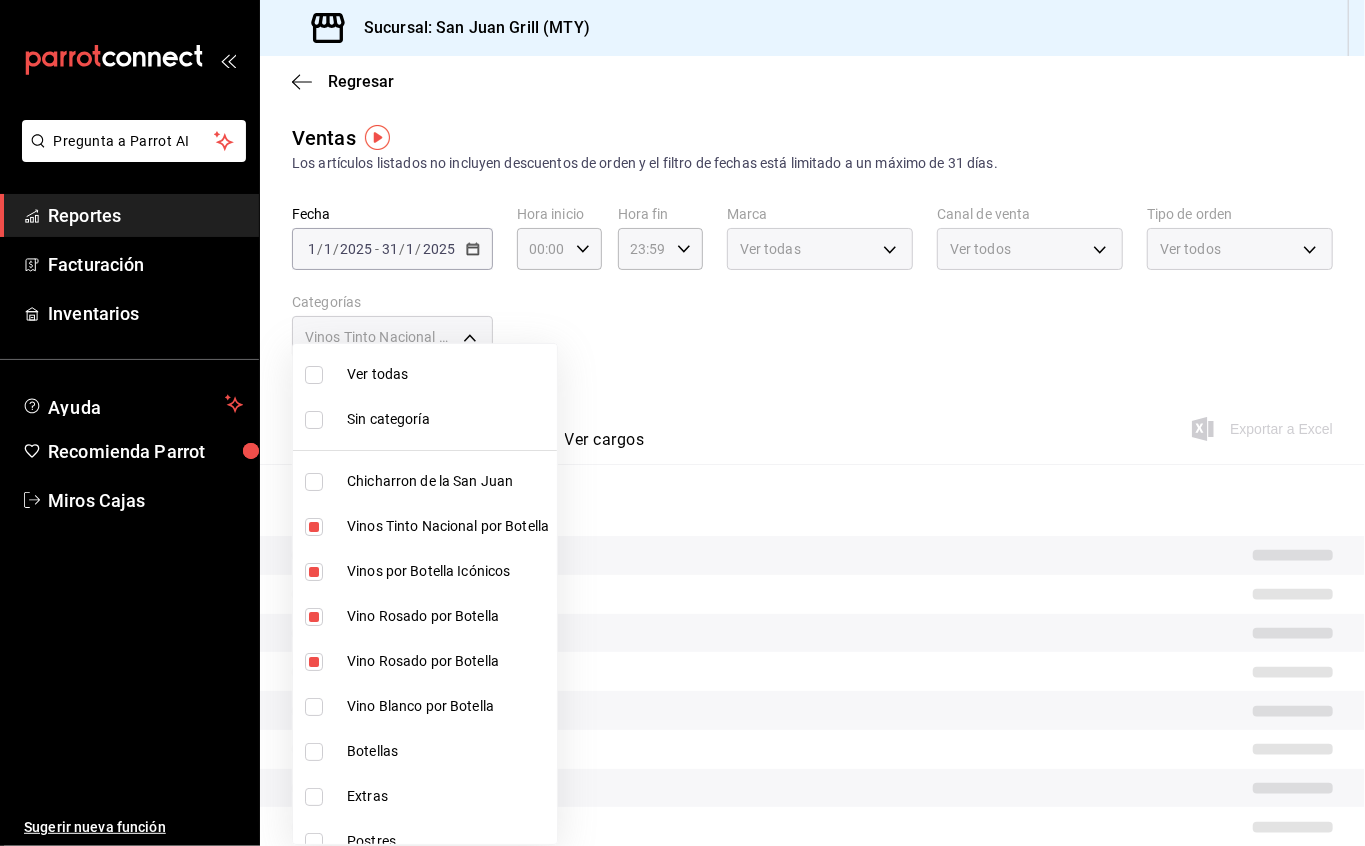 type on "[UUID], [UUID], [UUID], [UUID]" 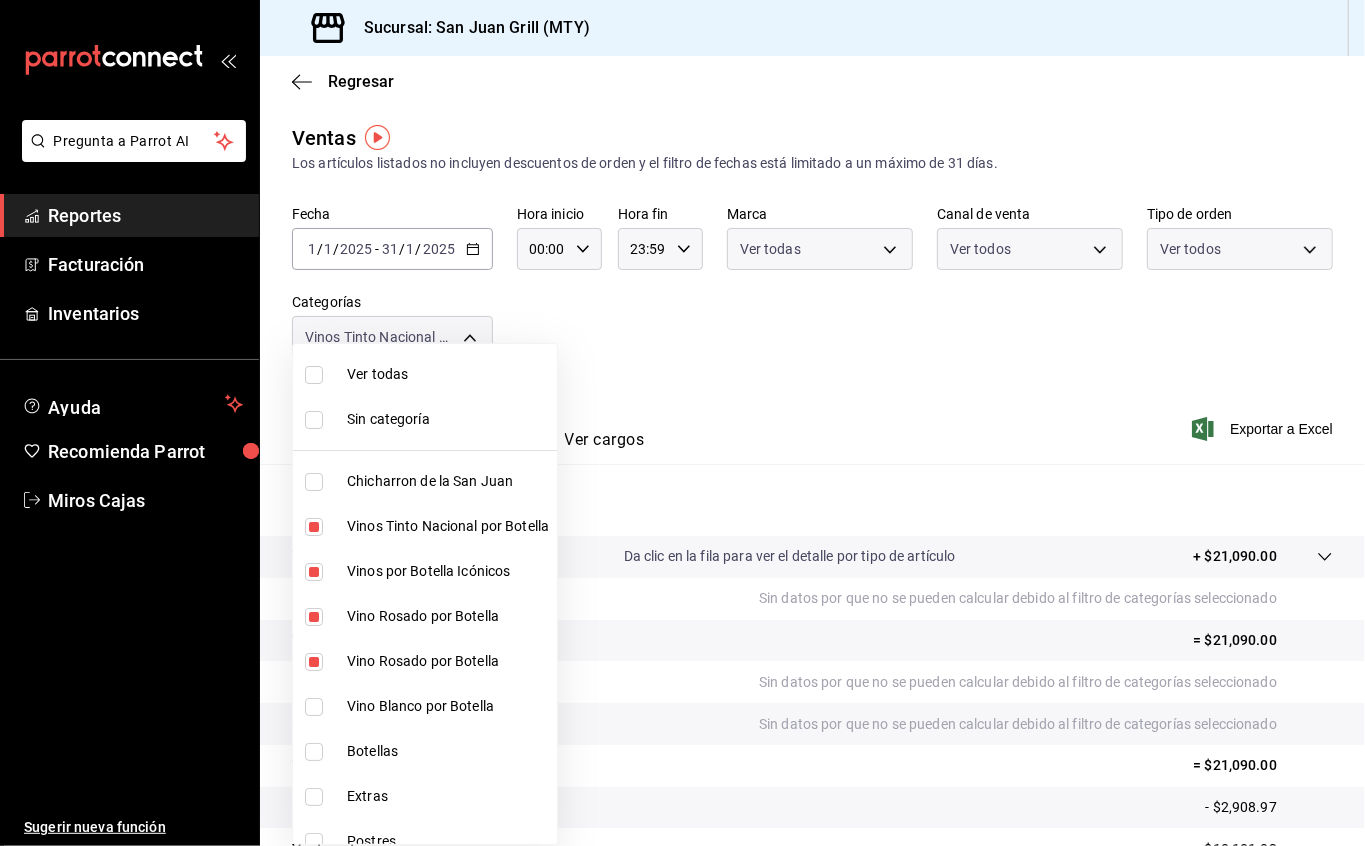 scroll, scrollTop: 266, scrollLeft: 0, axis: vertical 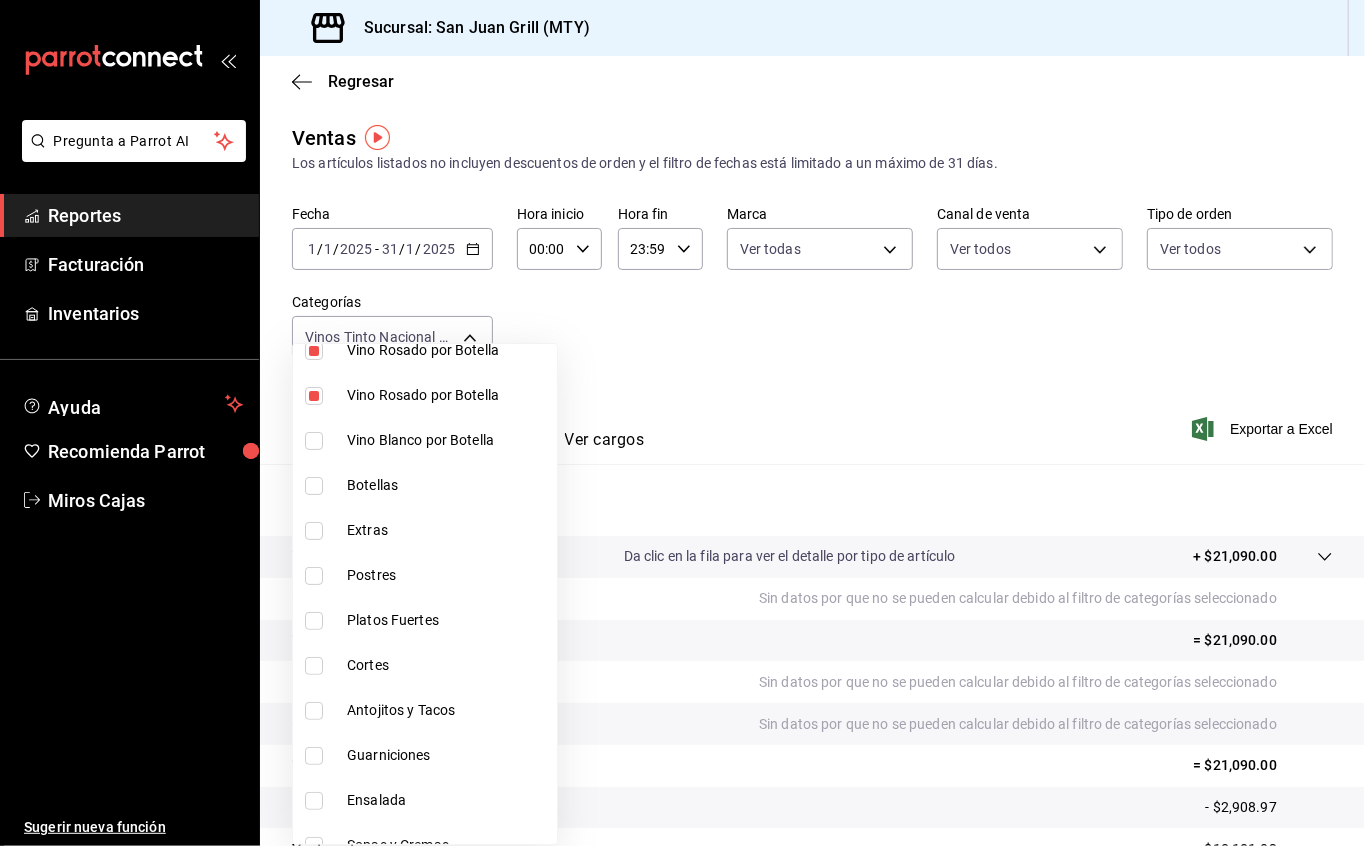 click at bounding box center [314, 441] 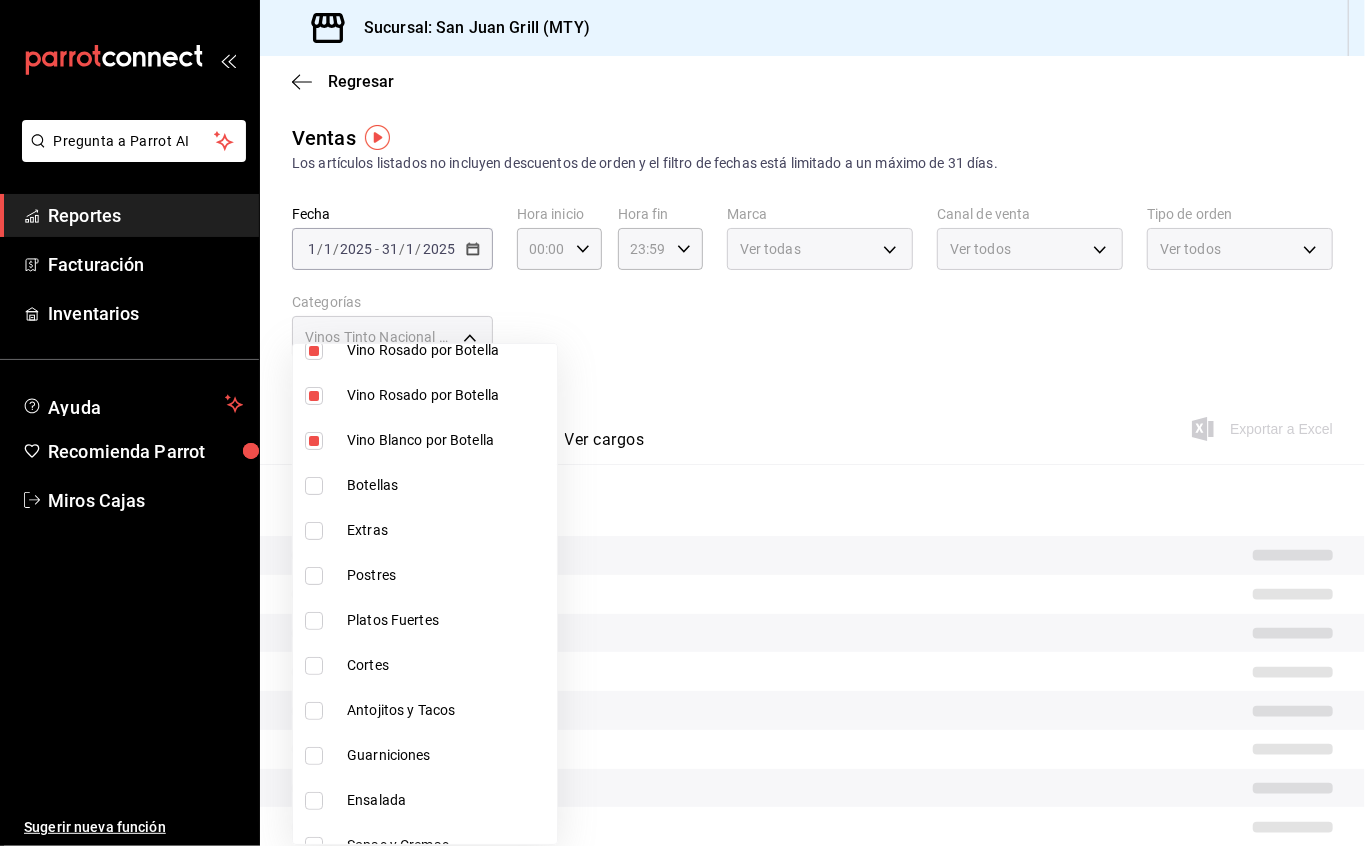 click at bounding box center [314, 486] 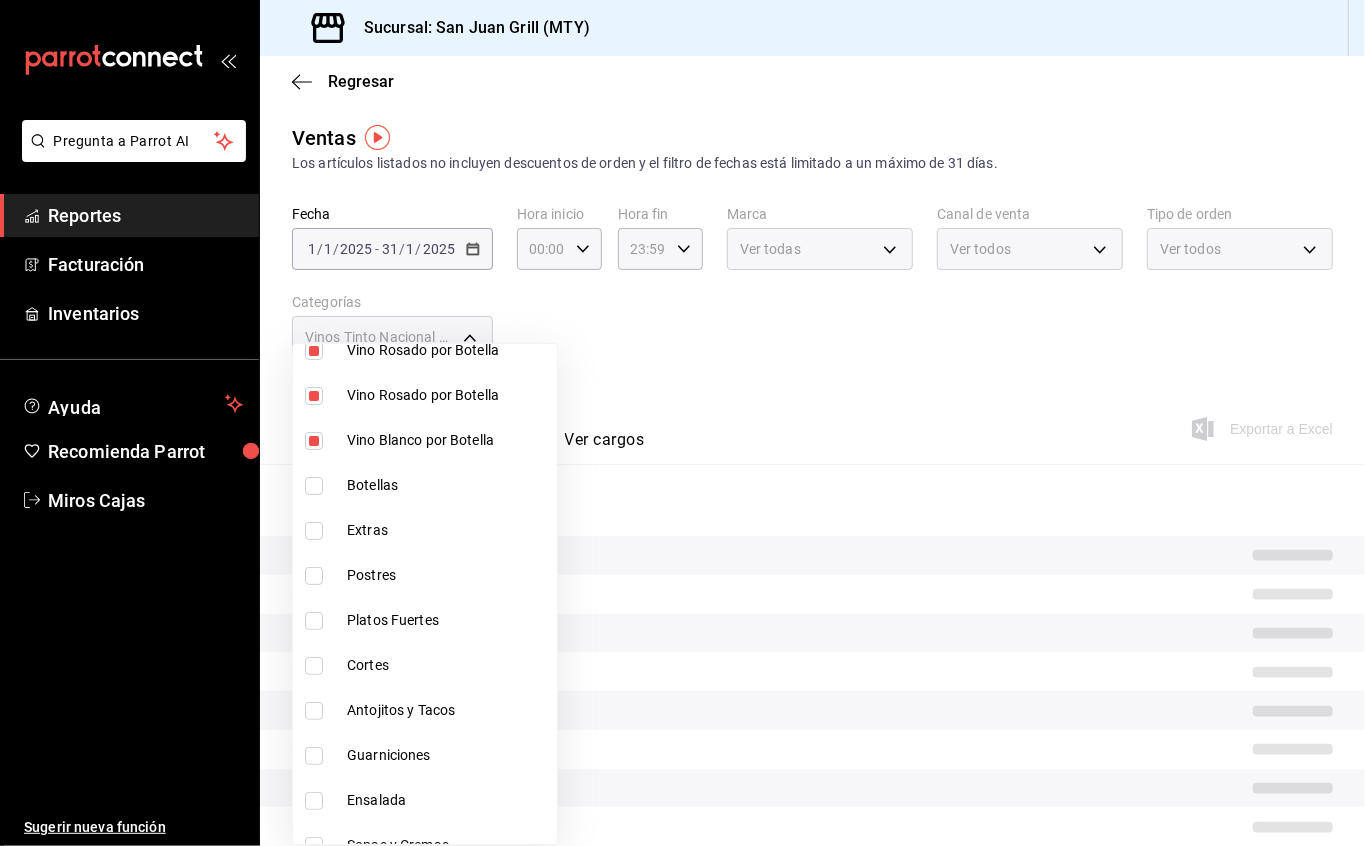 checkbox on "true" 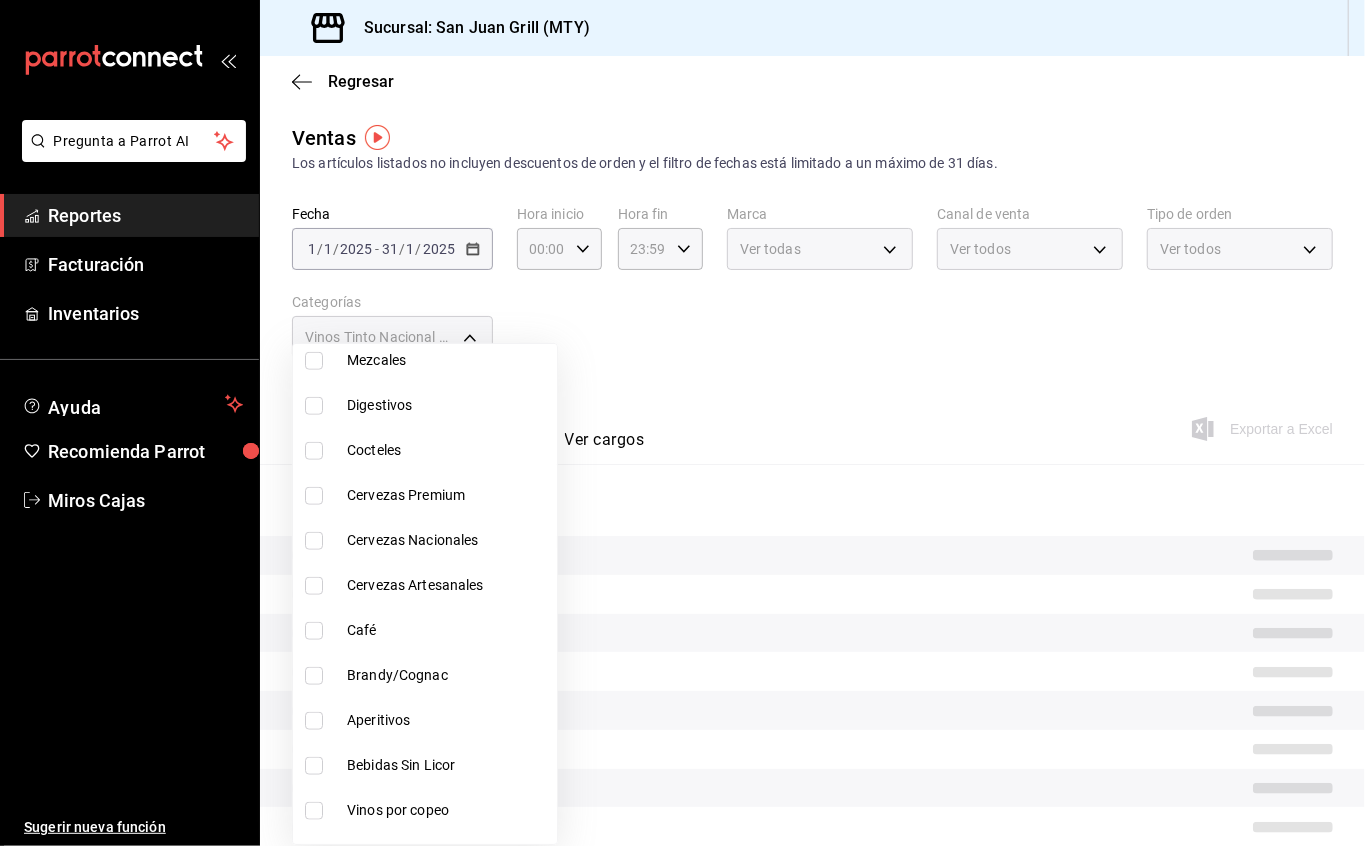 scroll, scrollTop: 1101, scrollLeft: 0, axis: vertical 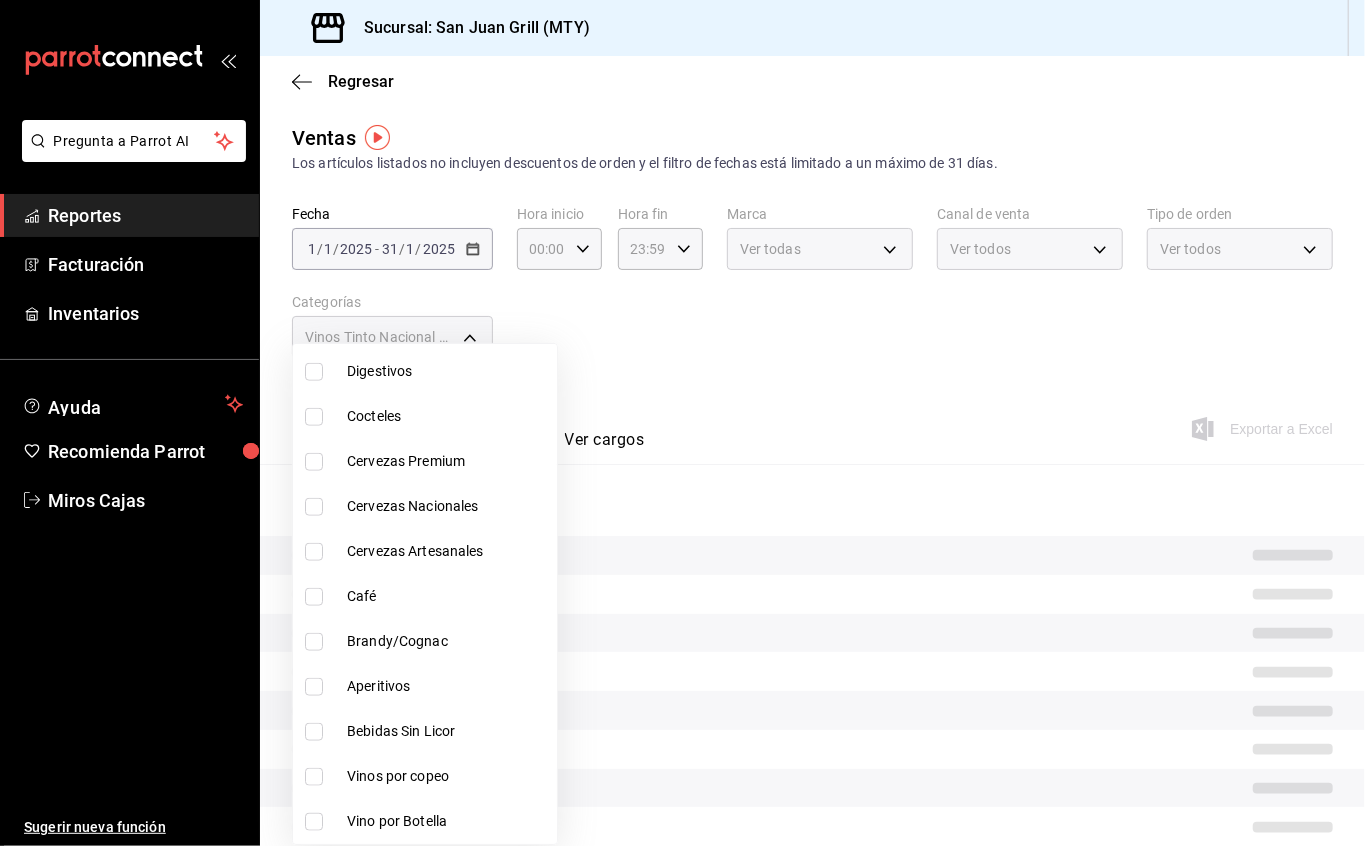 click at bounding box center [314, 777] 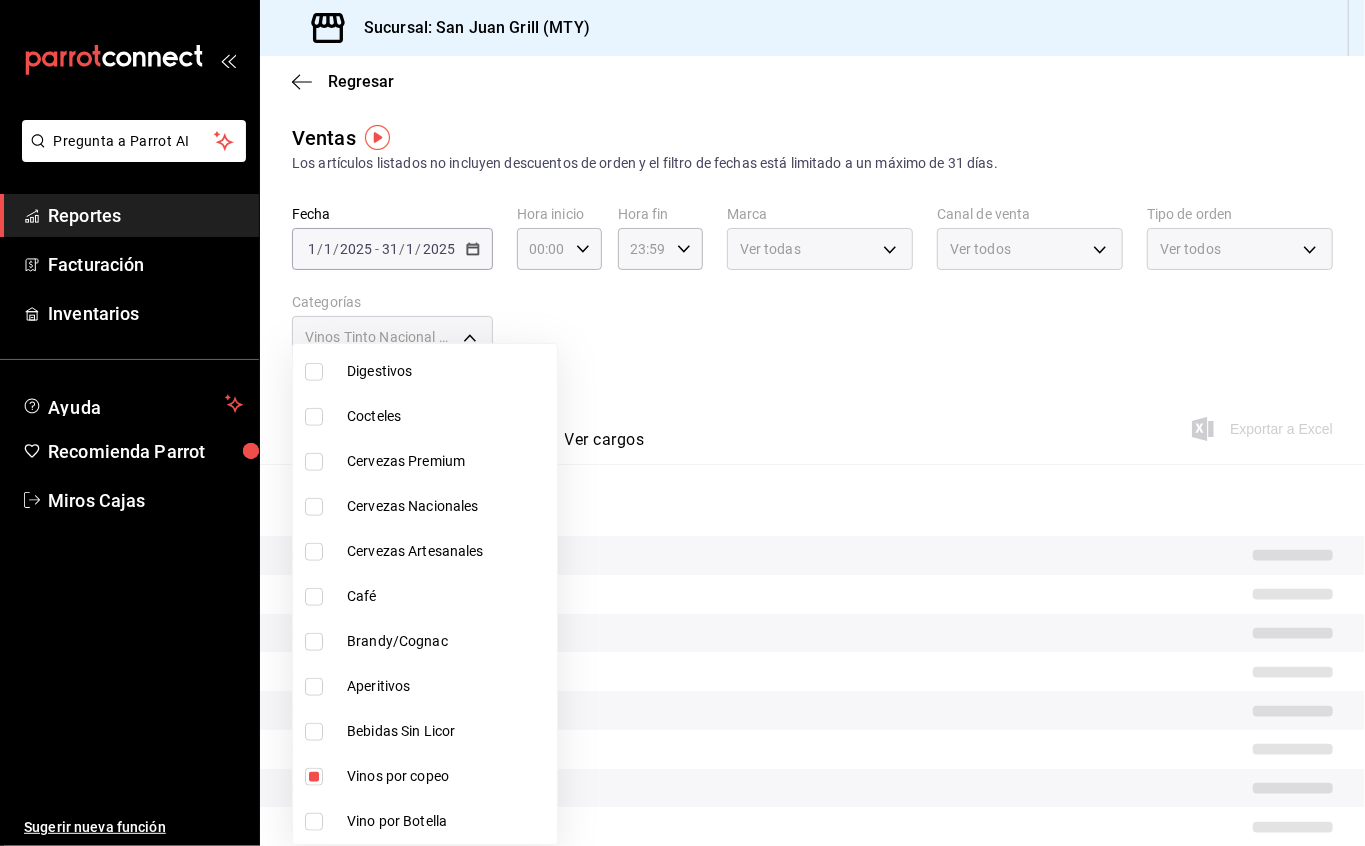 click at bounding box center [314, 822] 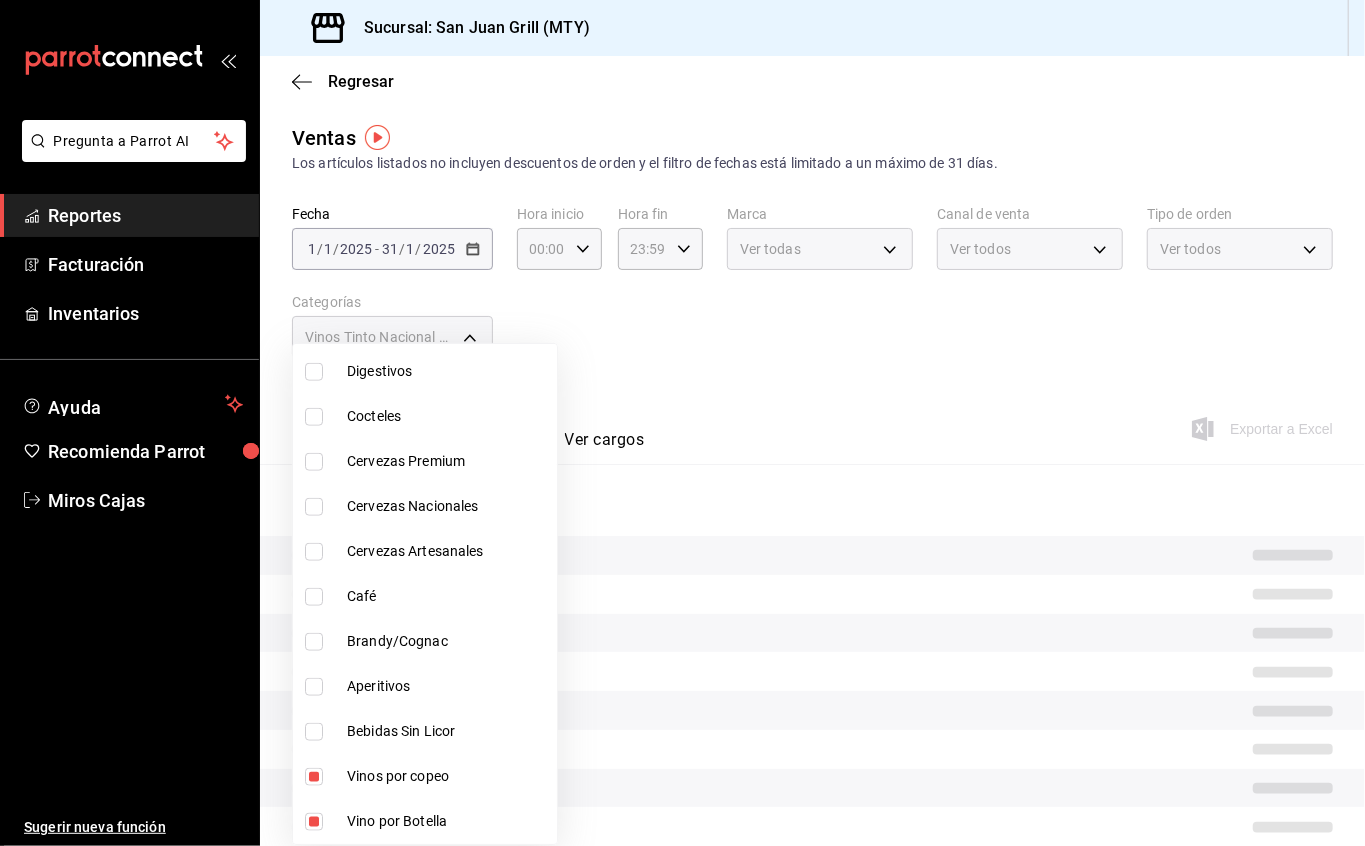 click at bounding box center (682, 423) 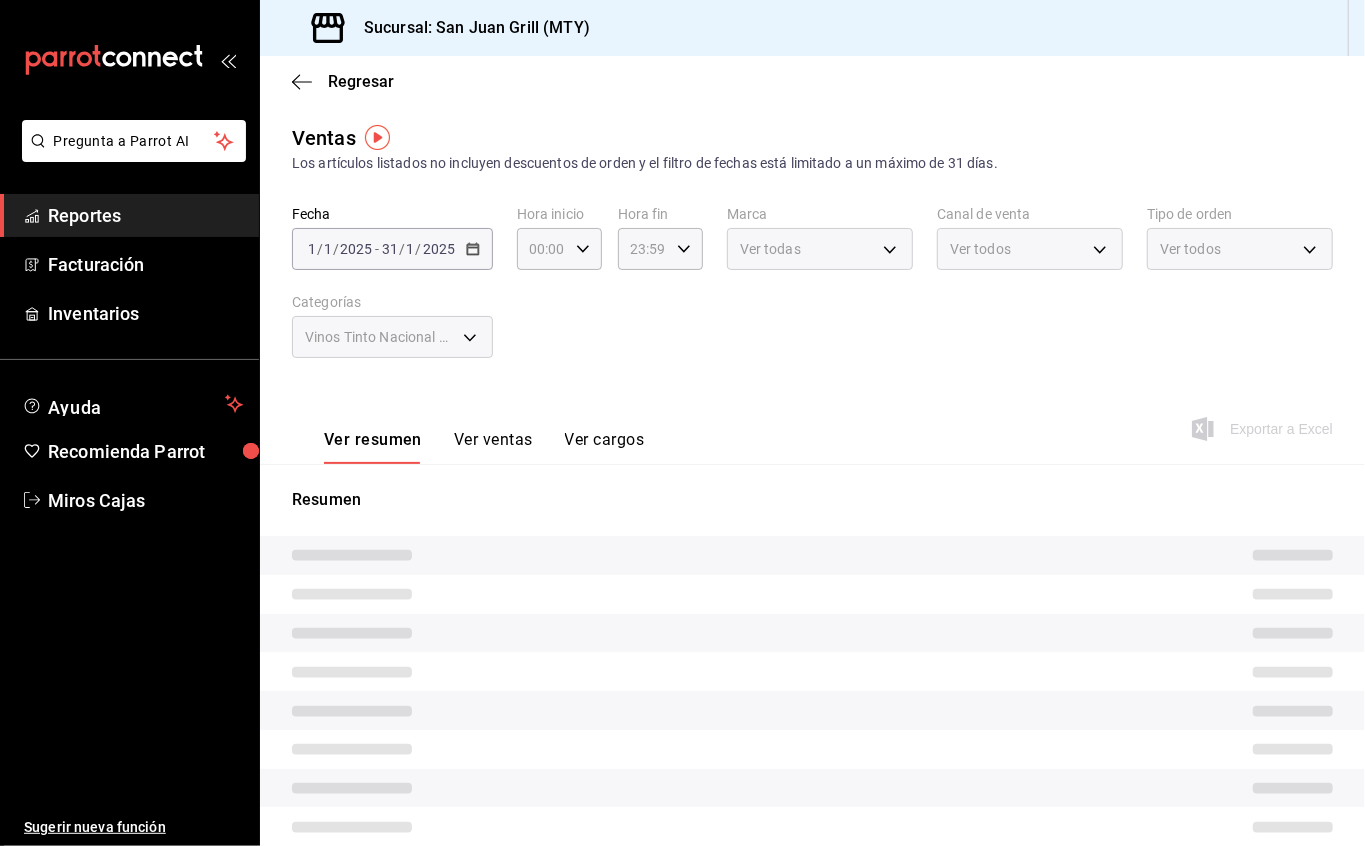 click on "Ver ventas" at bounding box center (493, 447) 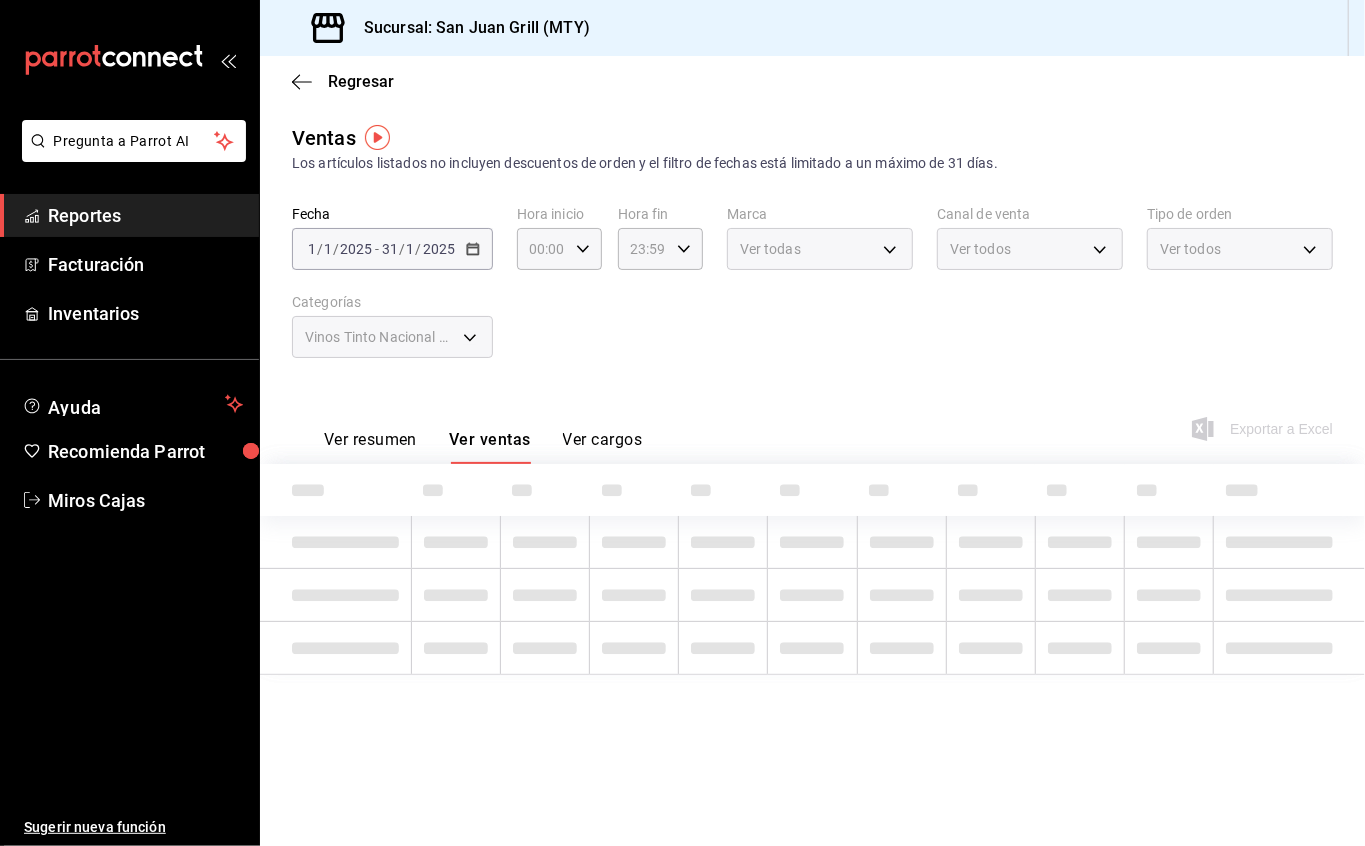 click on "Ver cargos" at bounding box center [603, 447] 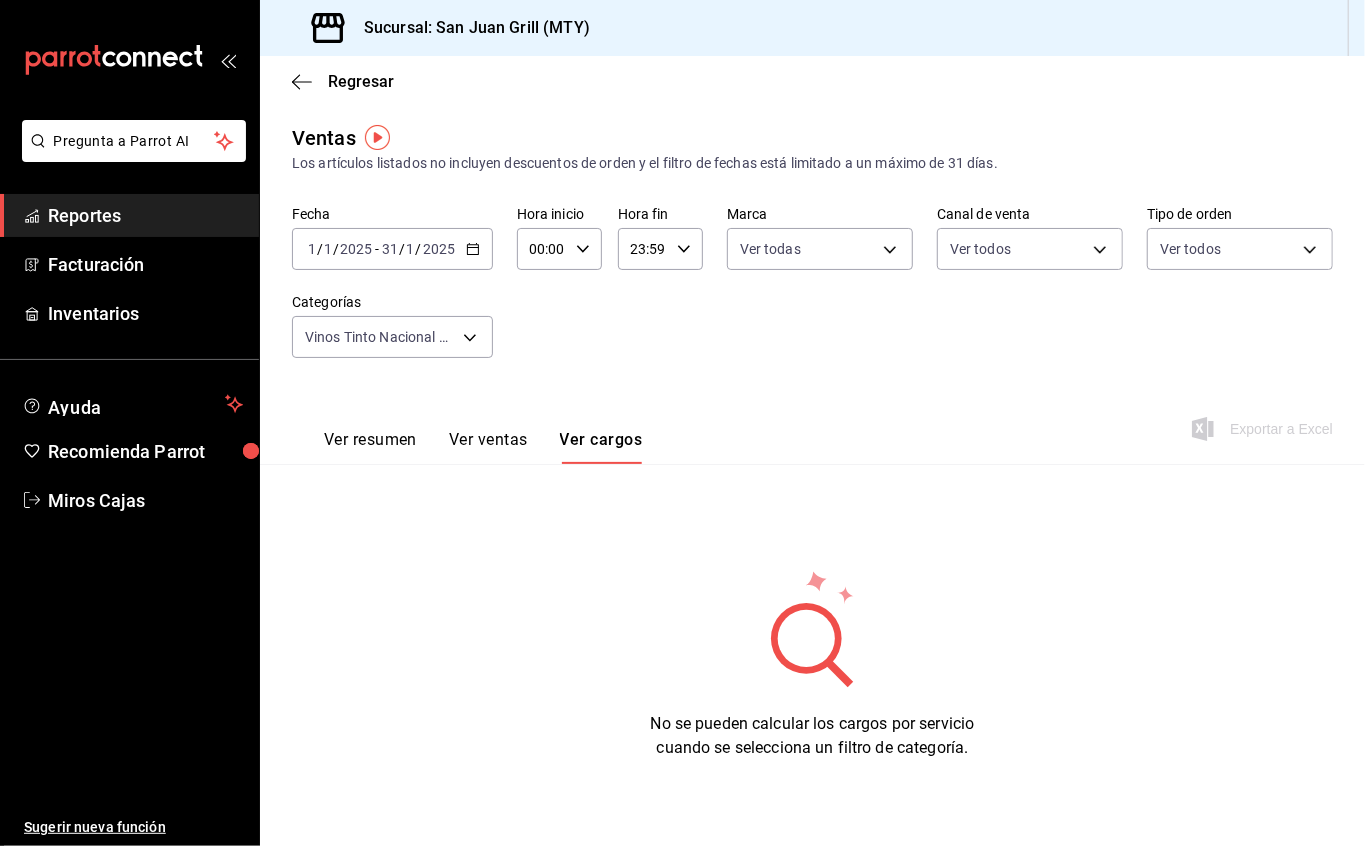 click on "Ver ventas" at bounding box center [488, 447] 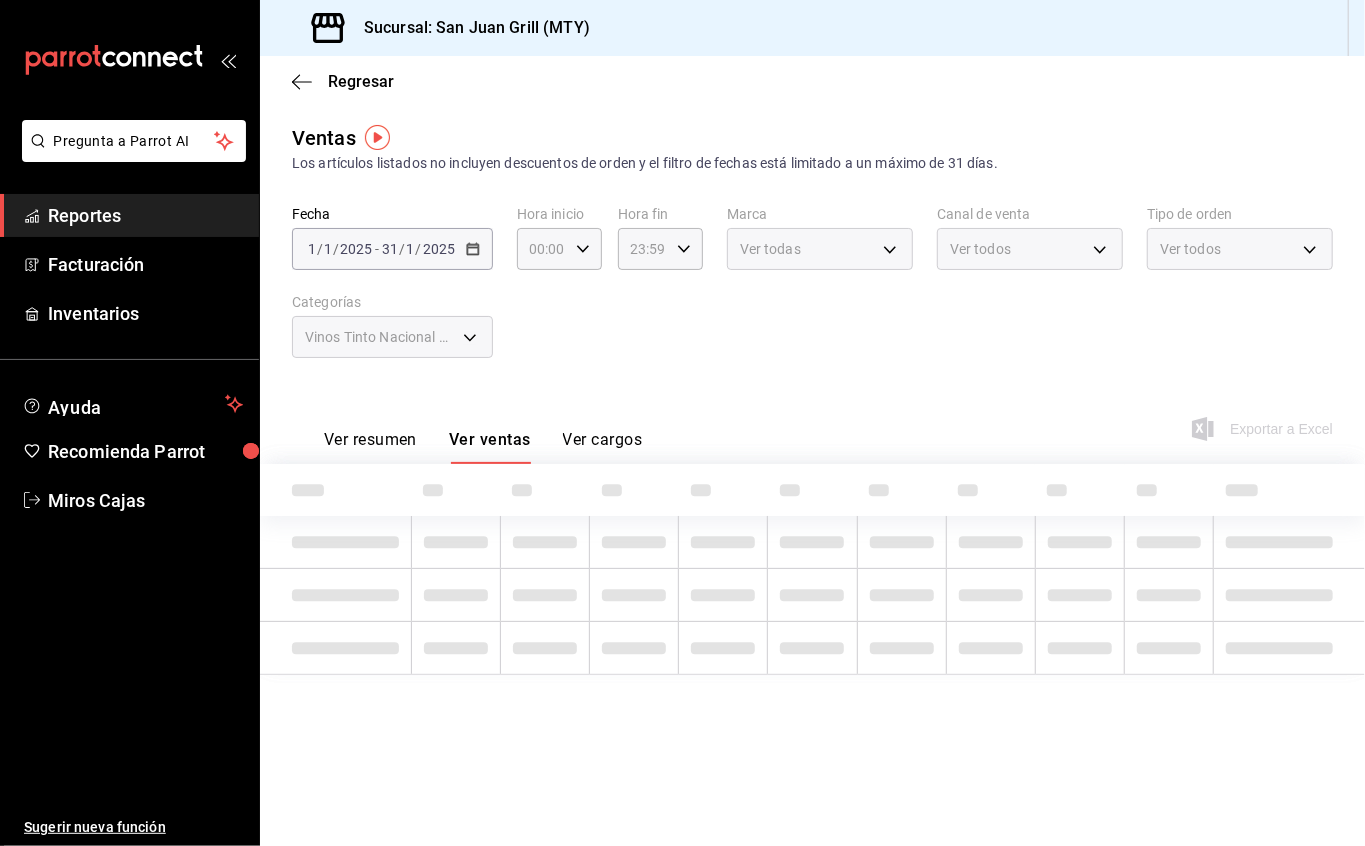 click on "Ver resumen" at bounding box center [370, 447] 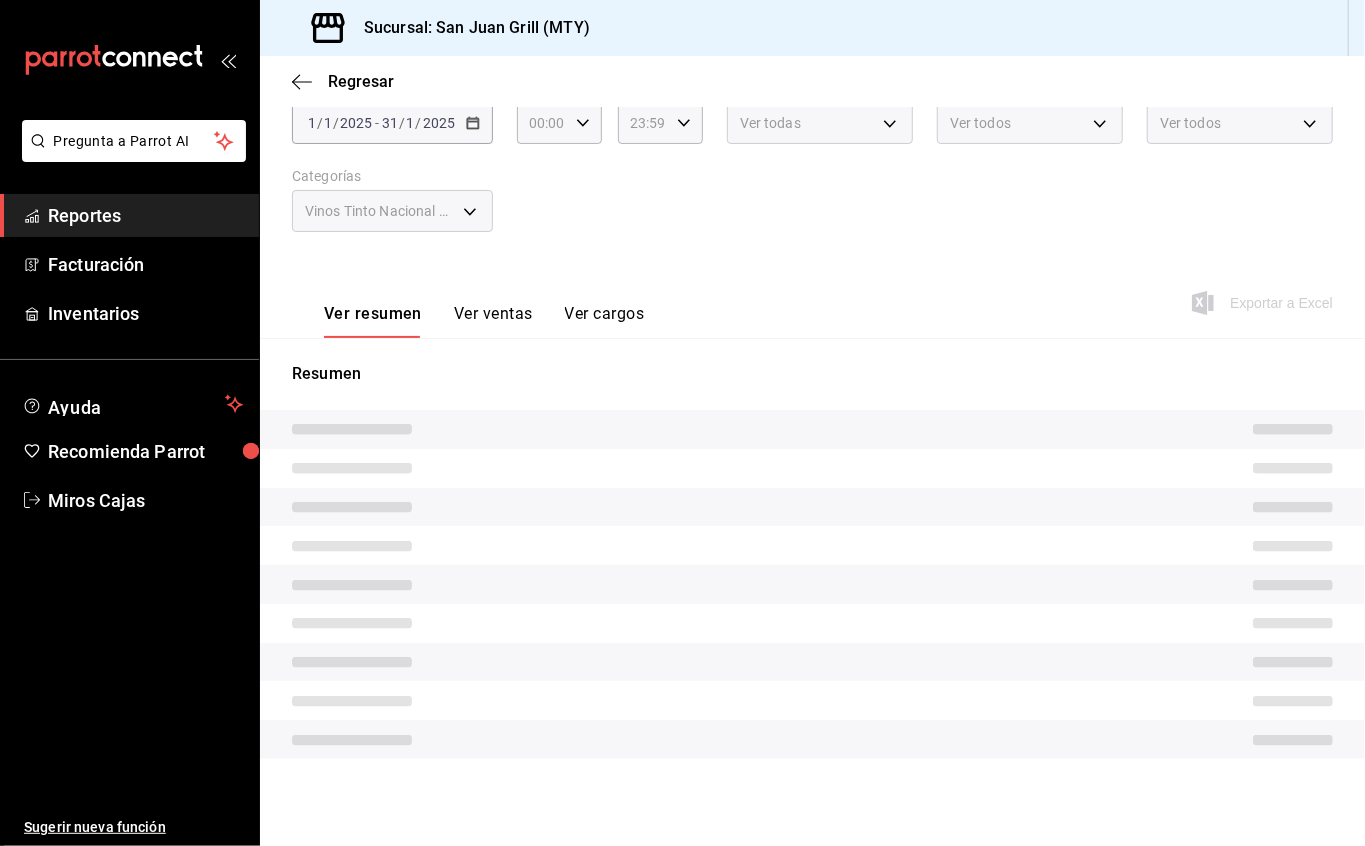 scroll, scrollTop: 0, scrollLeft: 0, axis: both 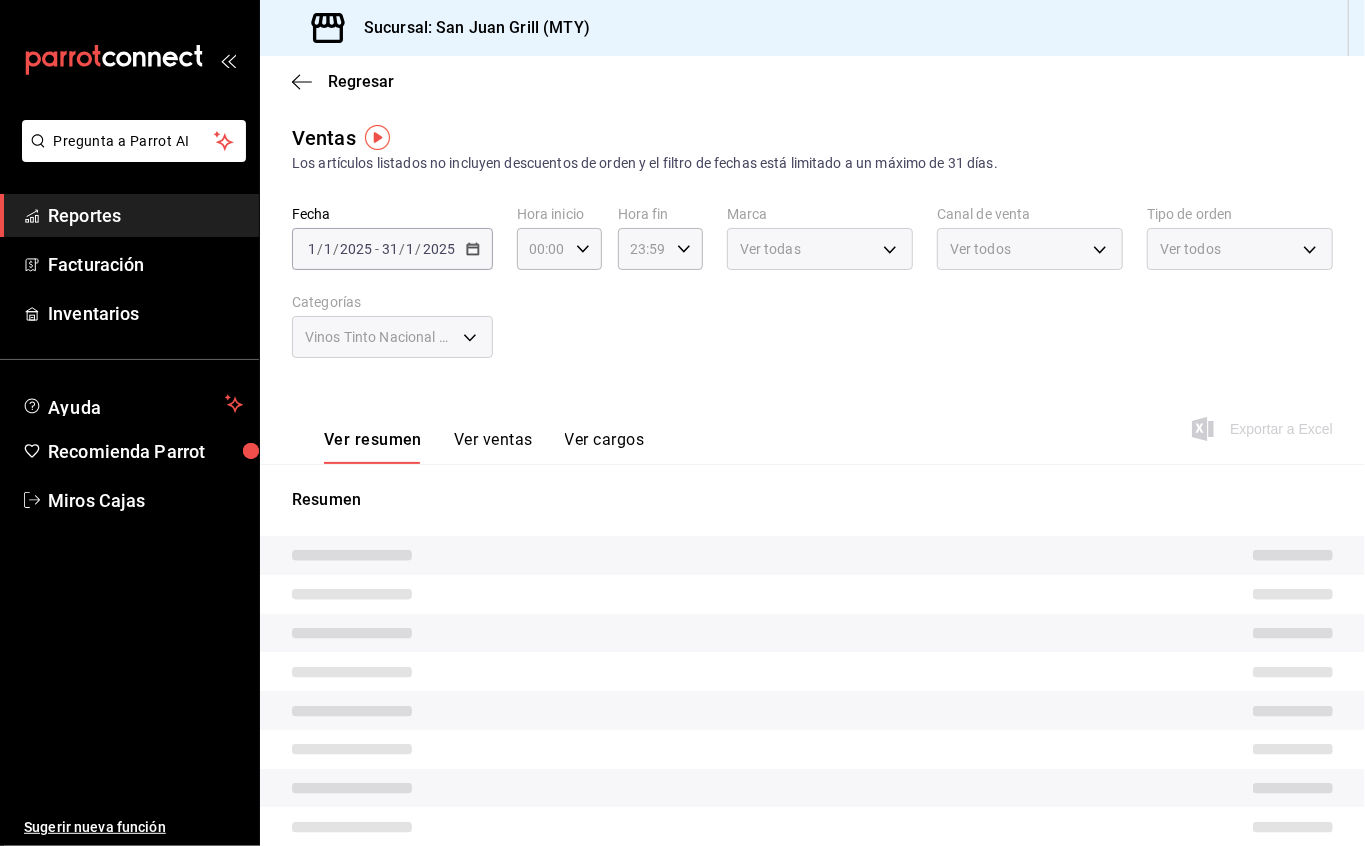 click on "Ver ventas" at bounding box center (493, 447) 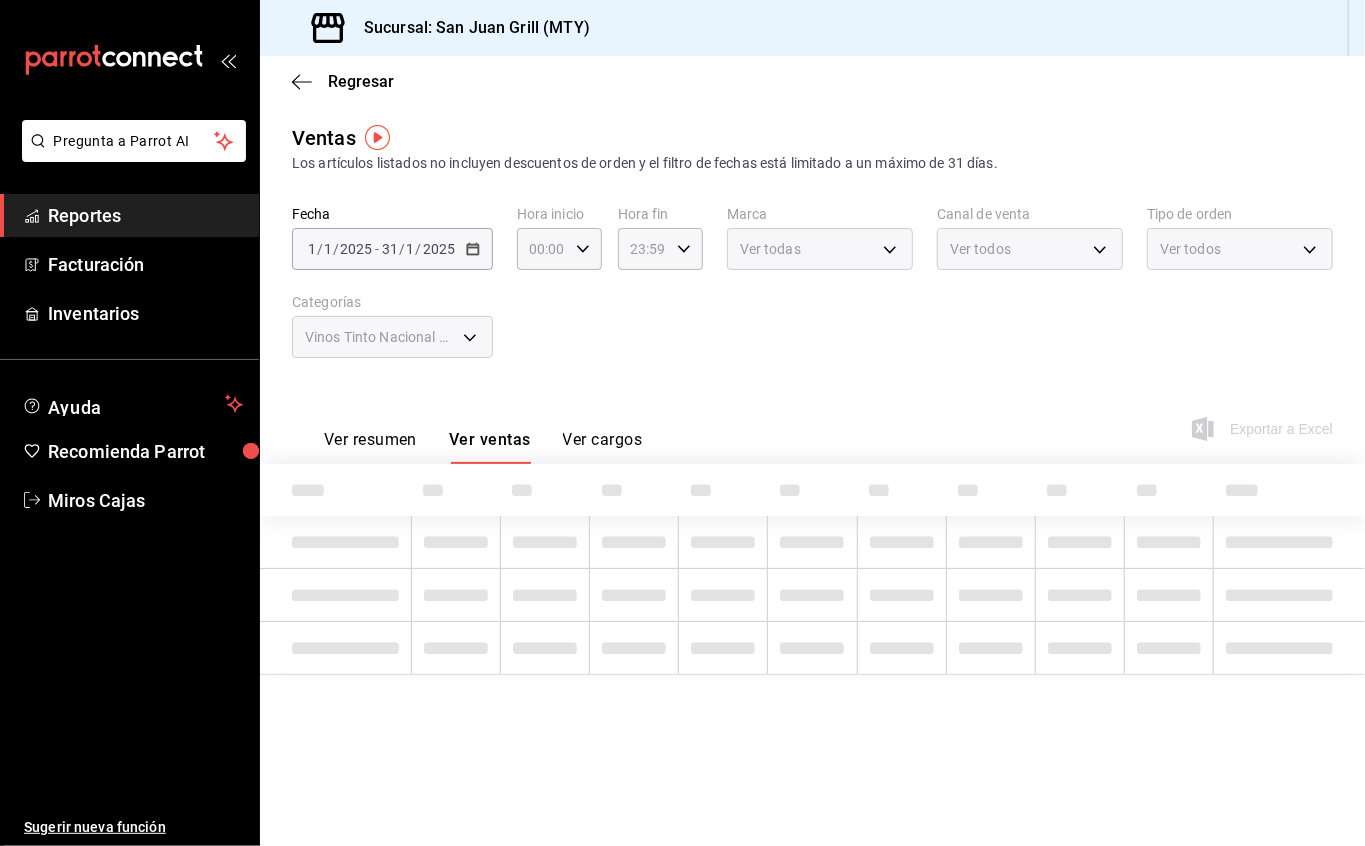 click on "Ver cargos" at bounding box center (603, 447) 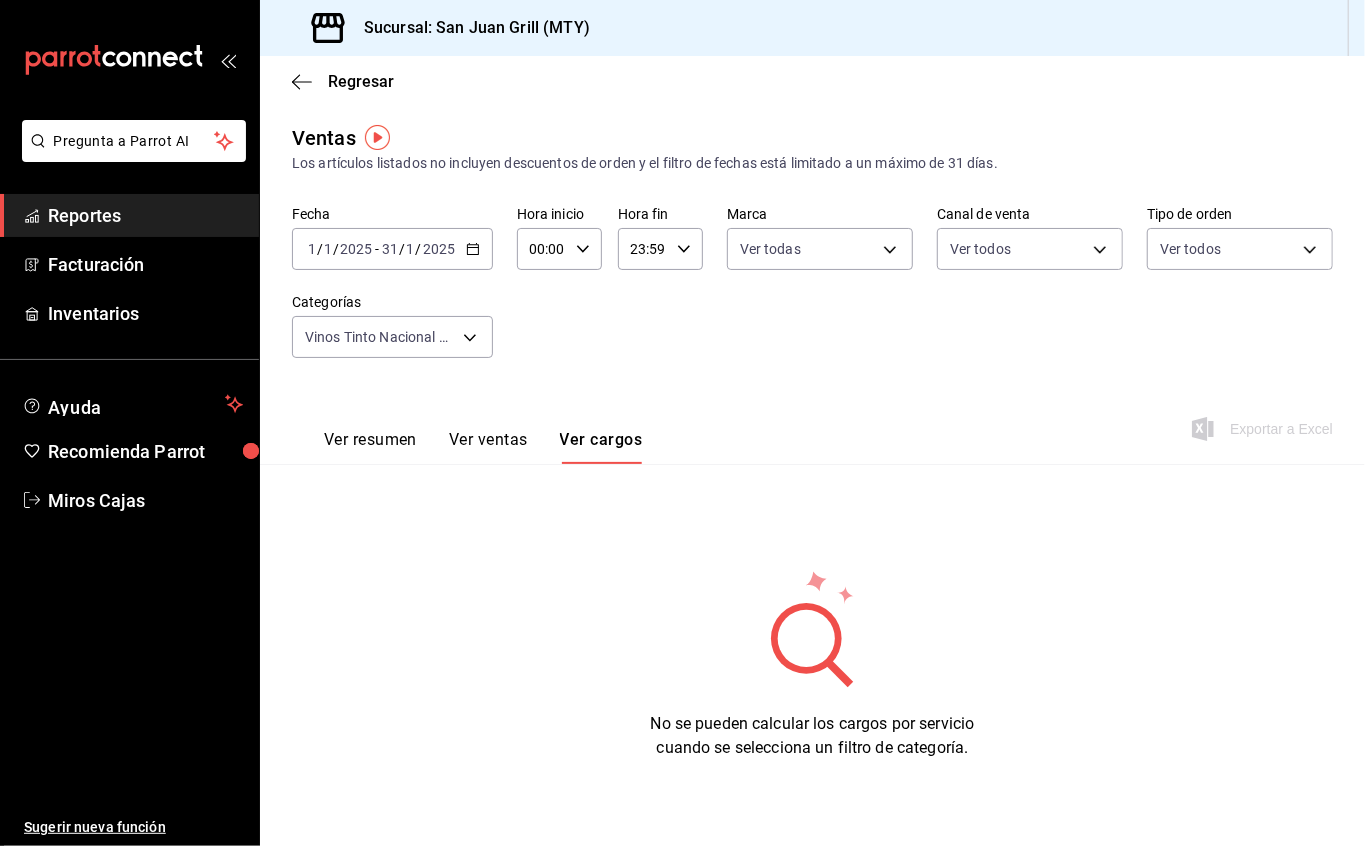 click on "Ver ventas" at bounding box center (488, 447) 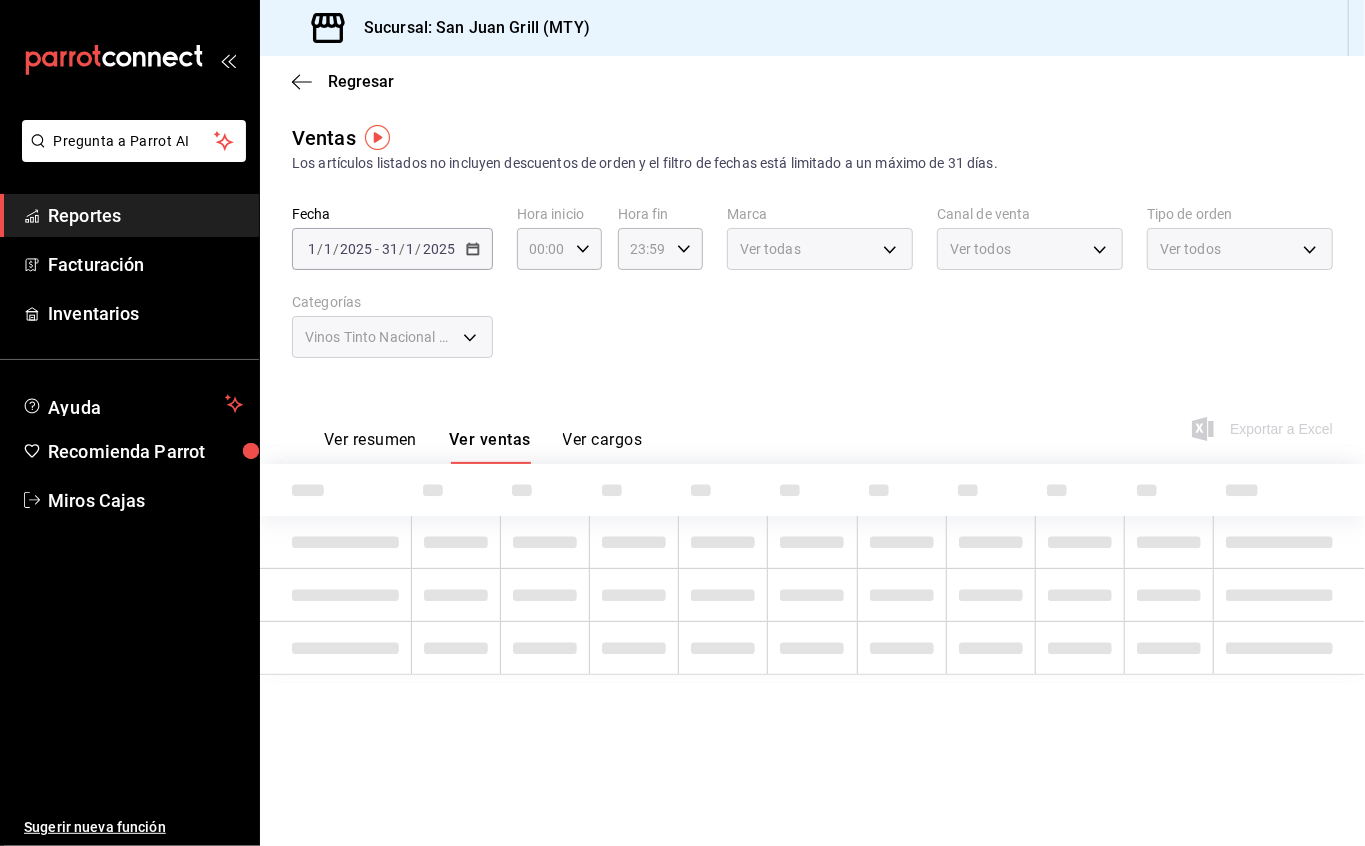 click on "Ver resumen" at bounding box center (370, 447) 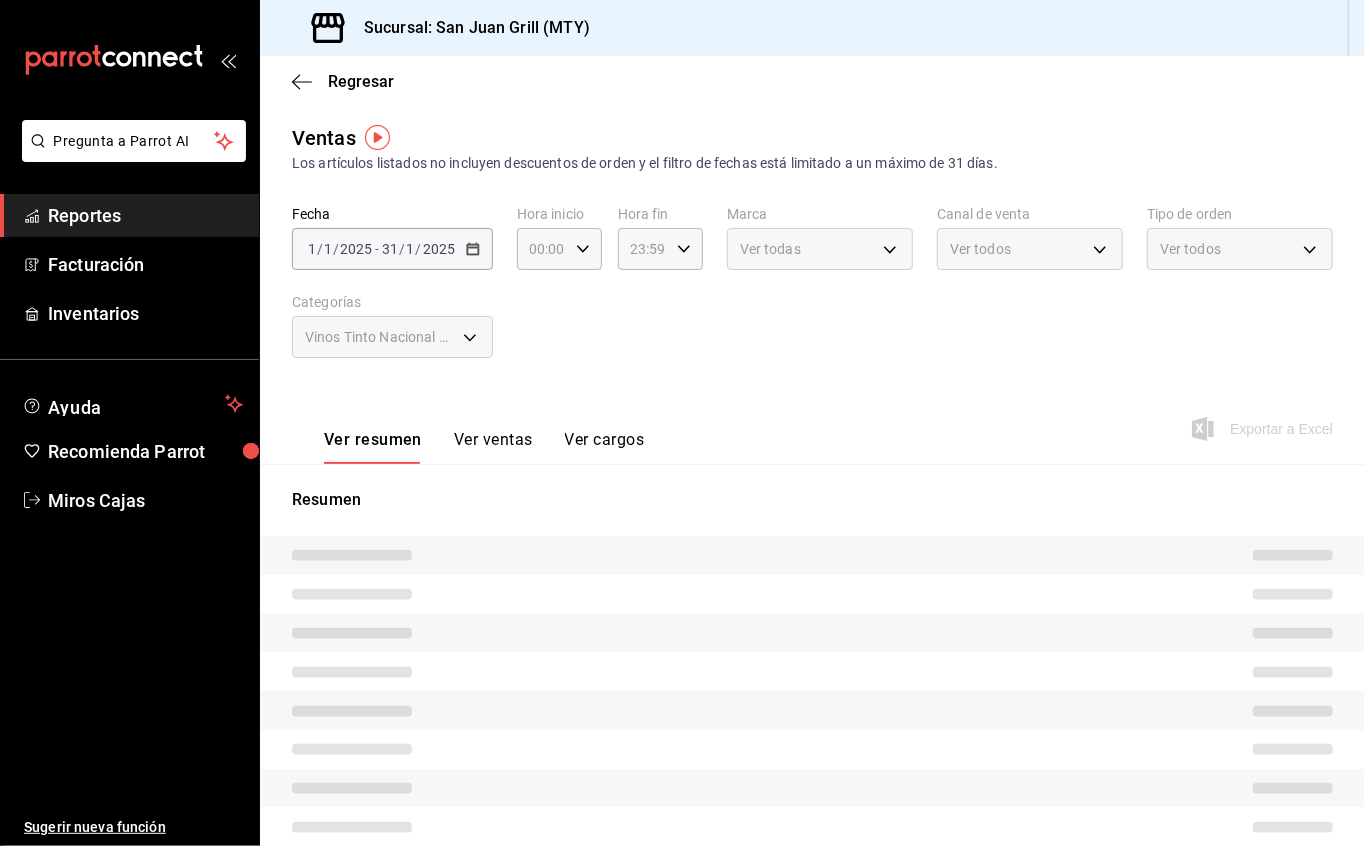 click on "Ver ventas" at bounding box center (493, 447) 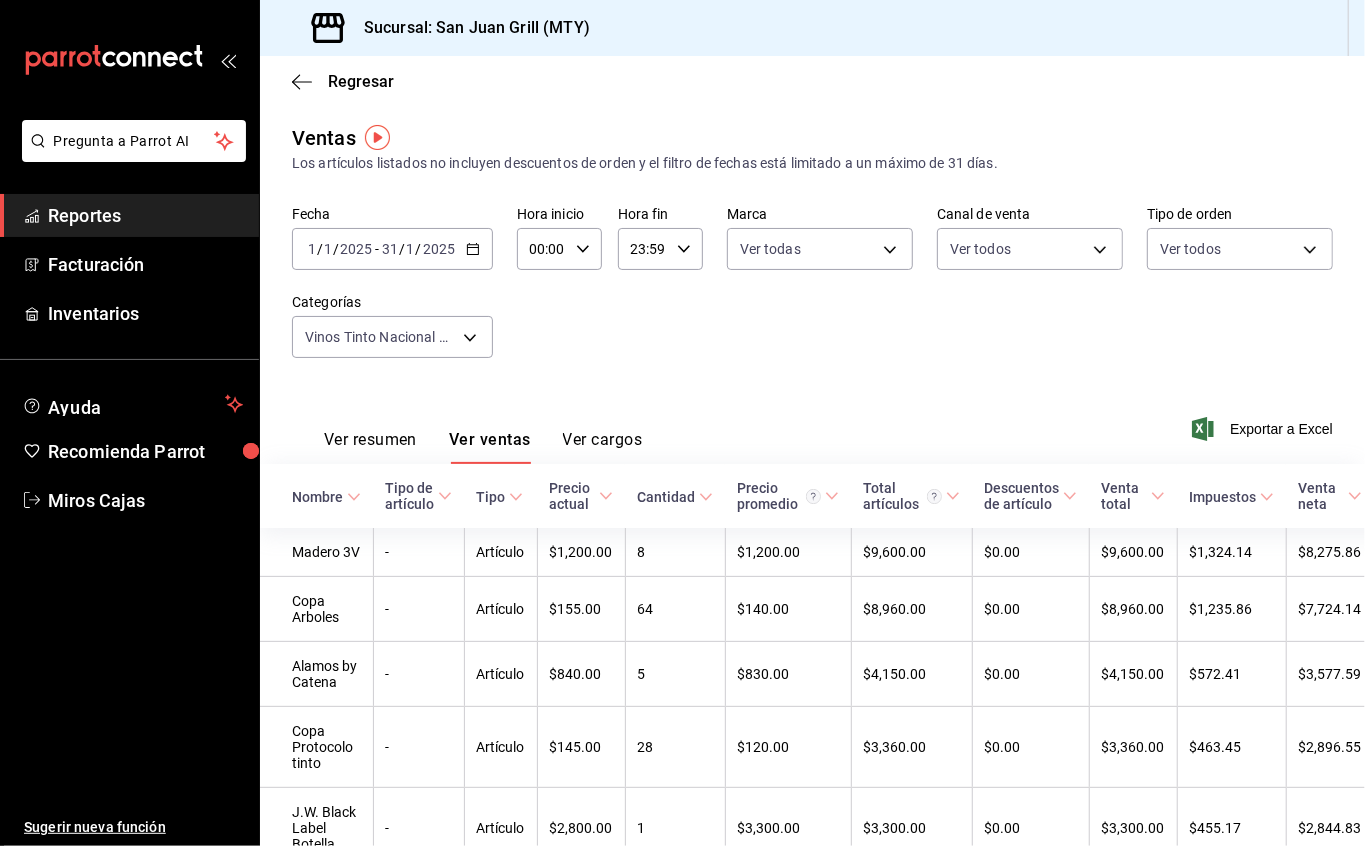 click on "Ver cargos" at bounding box center (603, 447) 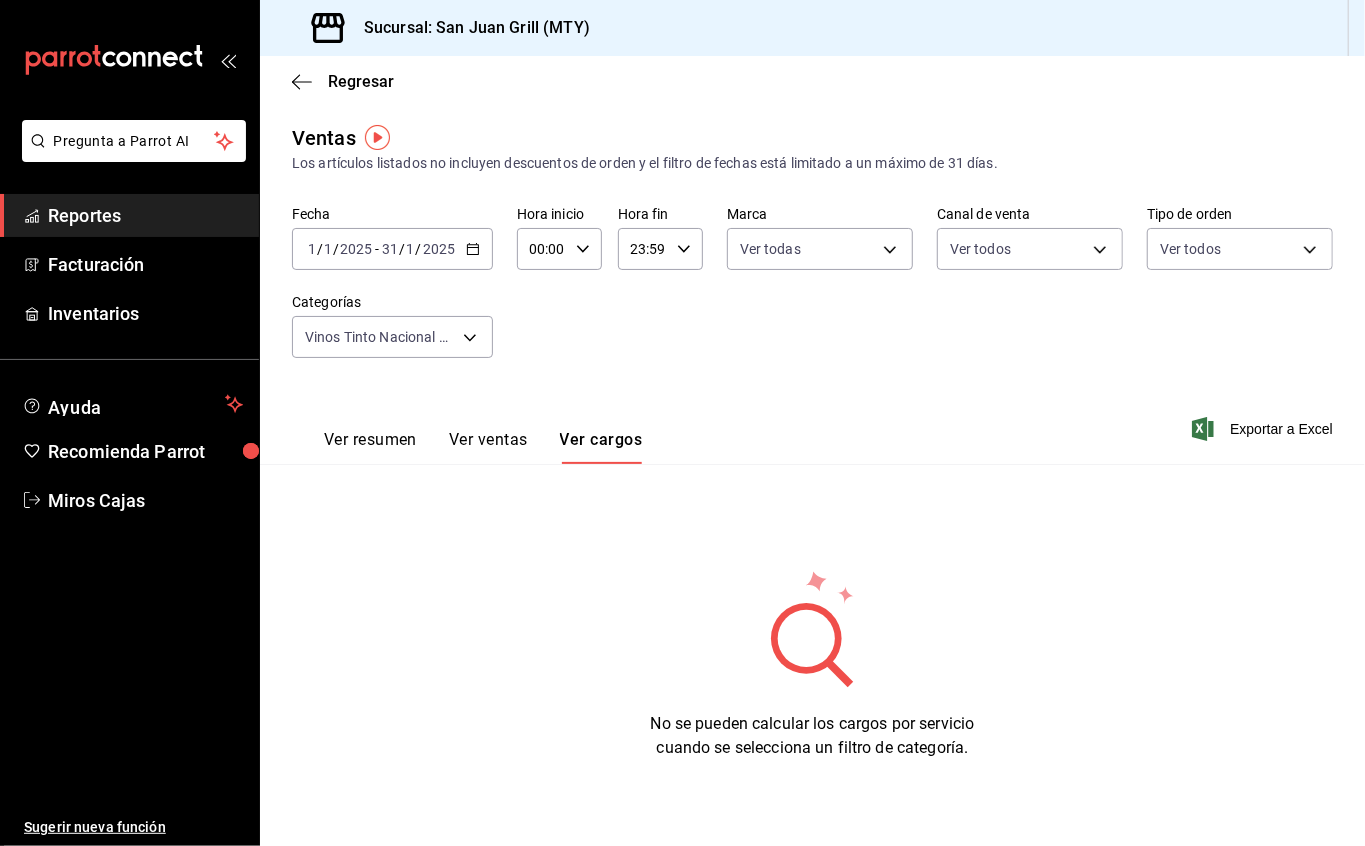 click on "Ver ventas" at bounding box center [488, 447] 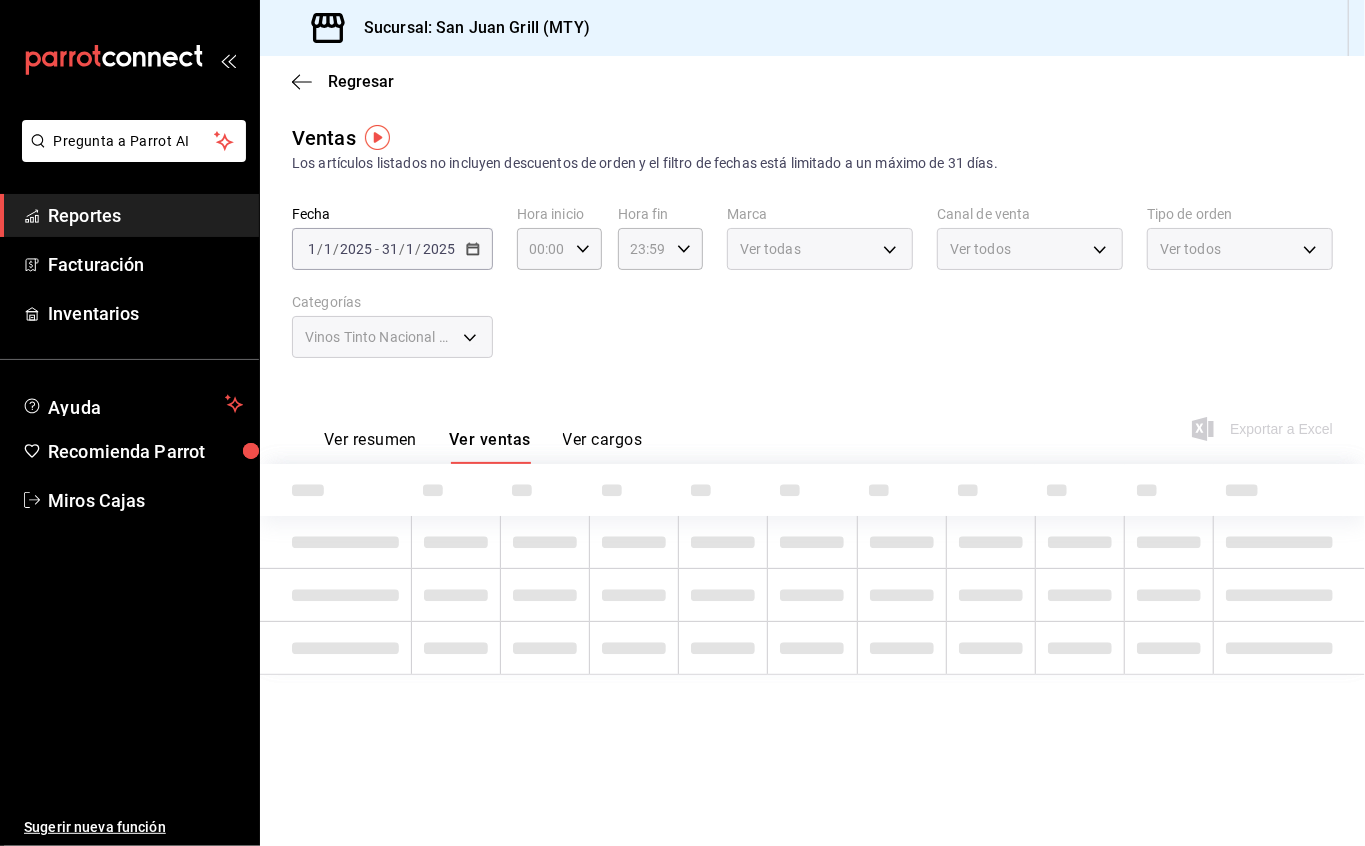click on "Ver resumen" at bounding box center [370, 447] 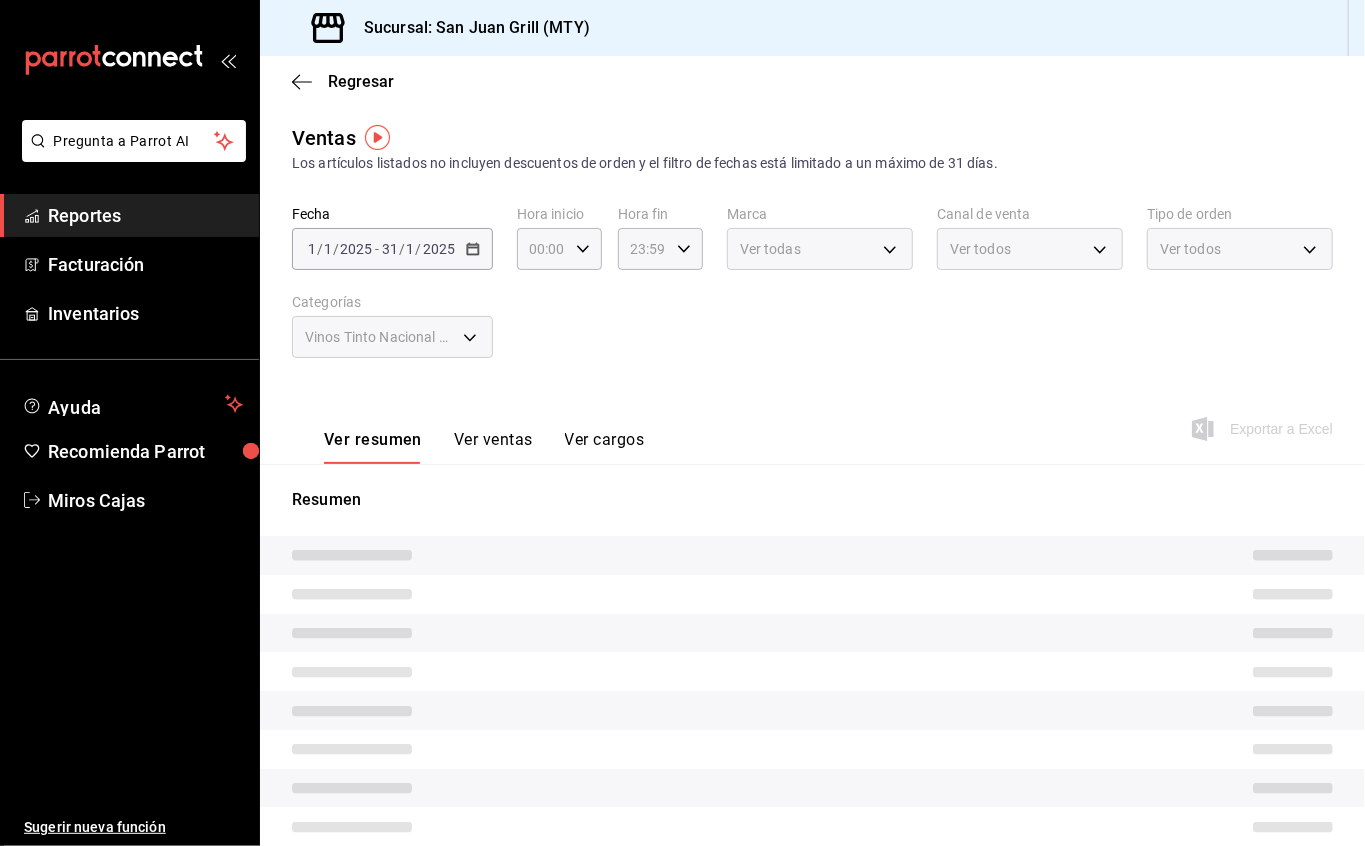 scroll, scrollTop: 126, scrollLeft: 0, axis: vertical 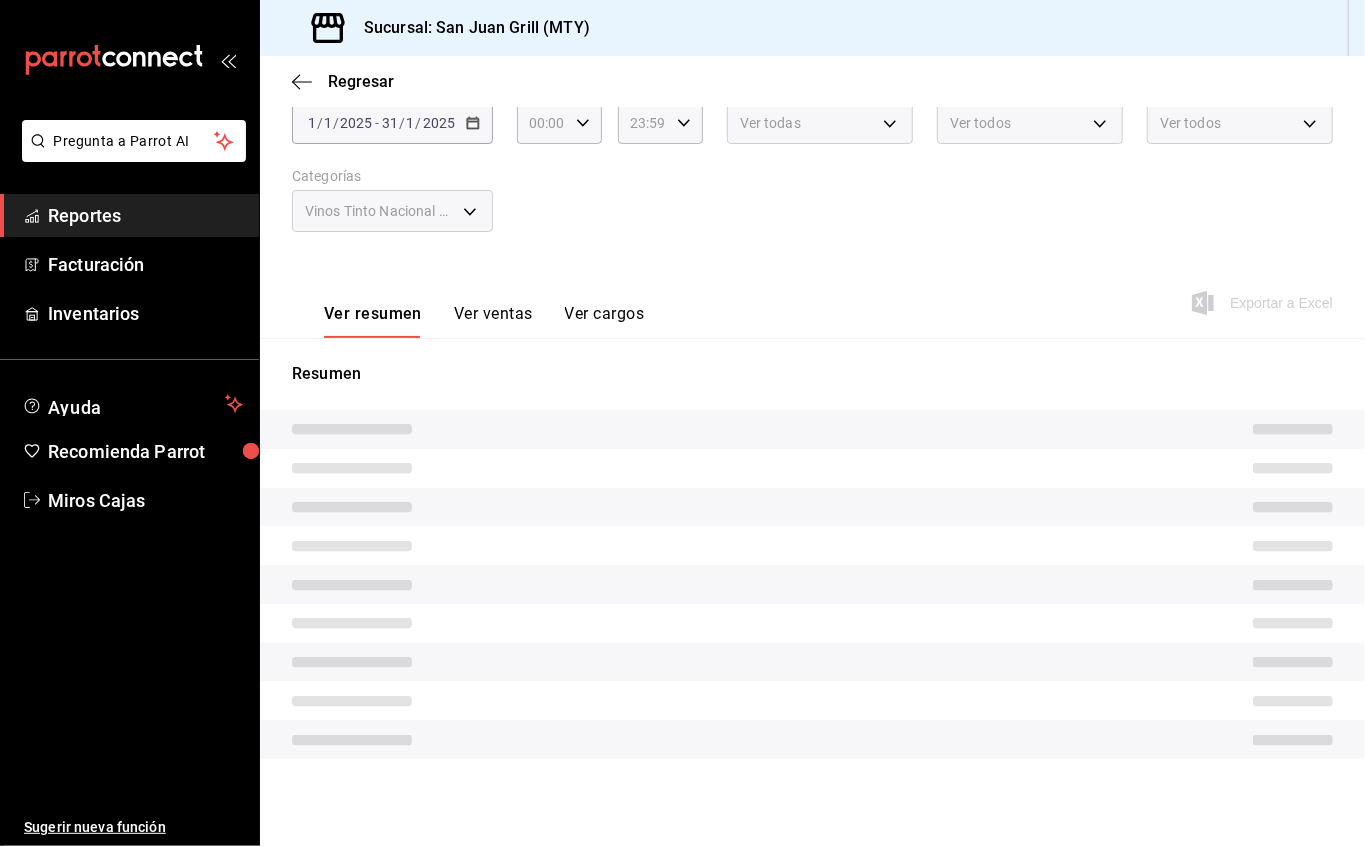 click on "Ventas Los artículos listados no incluyen descuentos de orden y el filtro de fechas está limitado a un máximo de 31 días. Fecha [DATE] [DATE] - [DATE] [DATE] Hora inicio 00:00 Hora inicio Hora fin 23:59 Hora fin Marca Ver todas [UUID], [UUID], [UUID], [UUID] Canal de venta Ver todos PARROT,UBER_EATS,RAPPI,DIDI_FOOD,ONLINE Tipo de orden Ver todos [UUID], [UUID], [UUID], [UUID] Categorías Vinos Tinto Nacional
por Botella, Vinos por Botella
Icónicos, Vino Rosado
por Botella, Vino Rosado
por Botella, Vino Blanco
por Botella, Botellas, Vinos por copeo, Vino por Botella [UUID], [UUID], [UUID], [UUID], [UUID], [UUID], [UUID], [UUID], [UUID] Ver resumen Ver ventas" at bounding box center (812, 406) 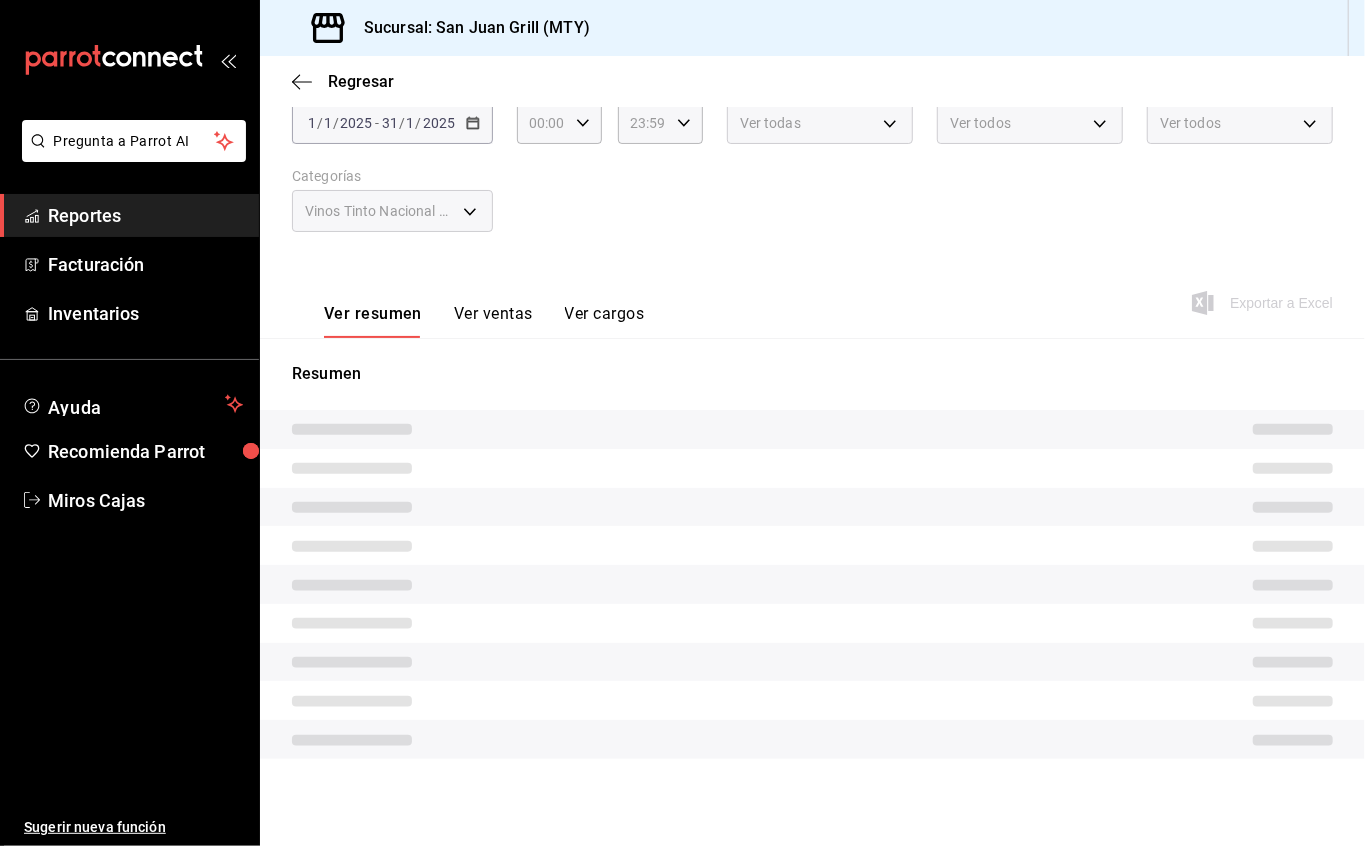 click on "Fecha [DATE] [DATE] - [DATE] [DATE] Hora inicio 00:00 Hora inicio Hora fin 23:59 Hora fin Marca Ver todas [UUID], [UUID], [UUID], [UUID] Canal de venta Ver todos PARROT,UBER_EATS,RAPPI,DIDI_FOOD,ONLINE Tipo de orden Ver todos [UUID], [UUID], [UUID], [UUID], [UUID], [UUID], [UUID], [UUID] Categorías Vinos Tinto Nacional
por Botella, Vinos por Botella
Icónicos, Vino Rosado
por Botella, Vino Rosado
por Botella, Vino Blanco
por Botella, Botellas, Vinos por copeo, Vino por Botella [UUID], [UUID], [UUID], [UUID], [UUID], [UUID], [UUID], [UUID], [UUID]" at bounding box center [812, 168] 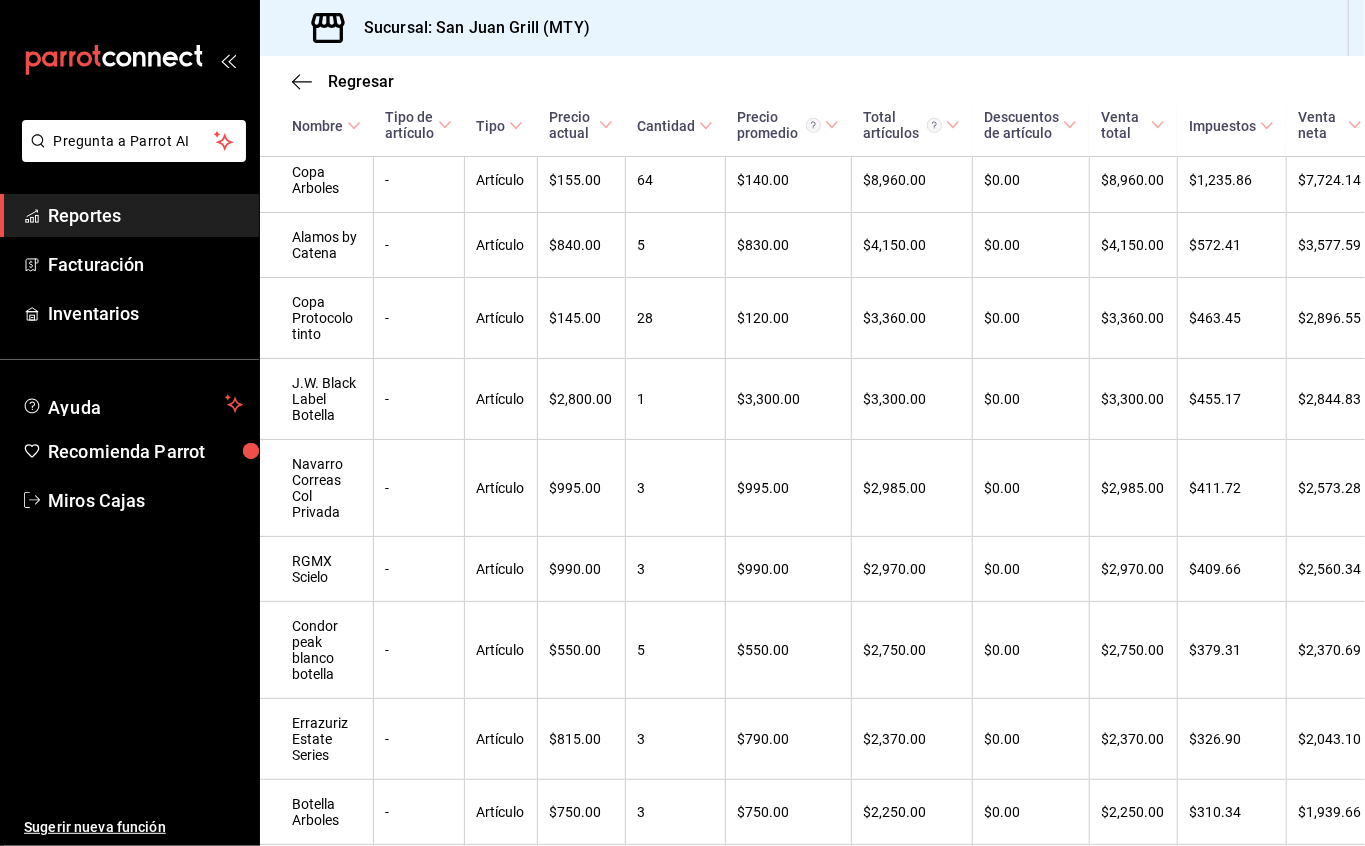 scroll, scrollTop: 0, scrollLeft: 0, axis: both 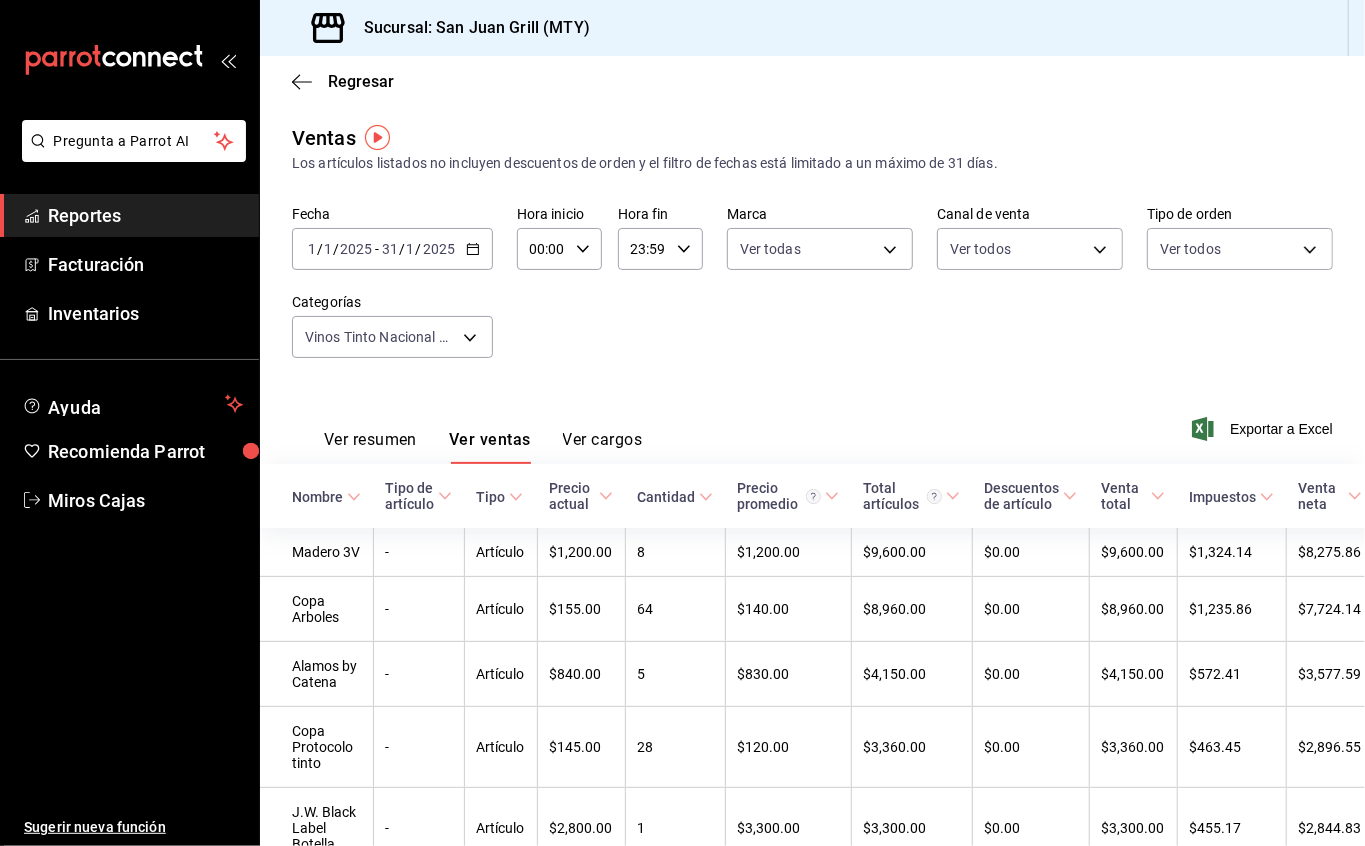 click on "Ver cargos" at bounding box center [603, 447] 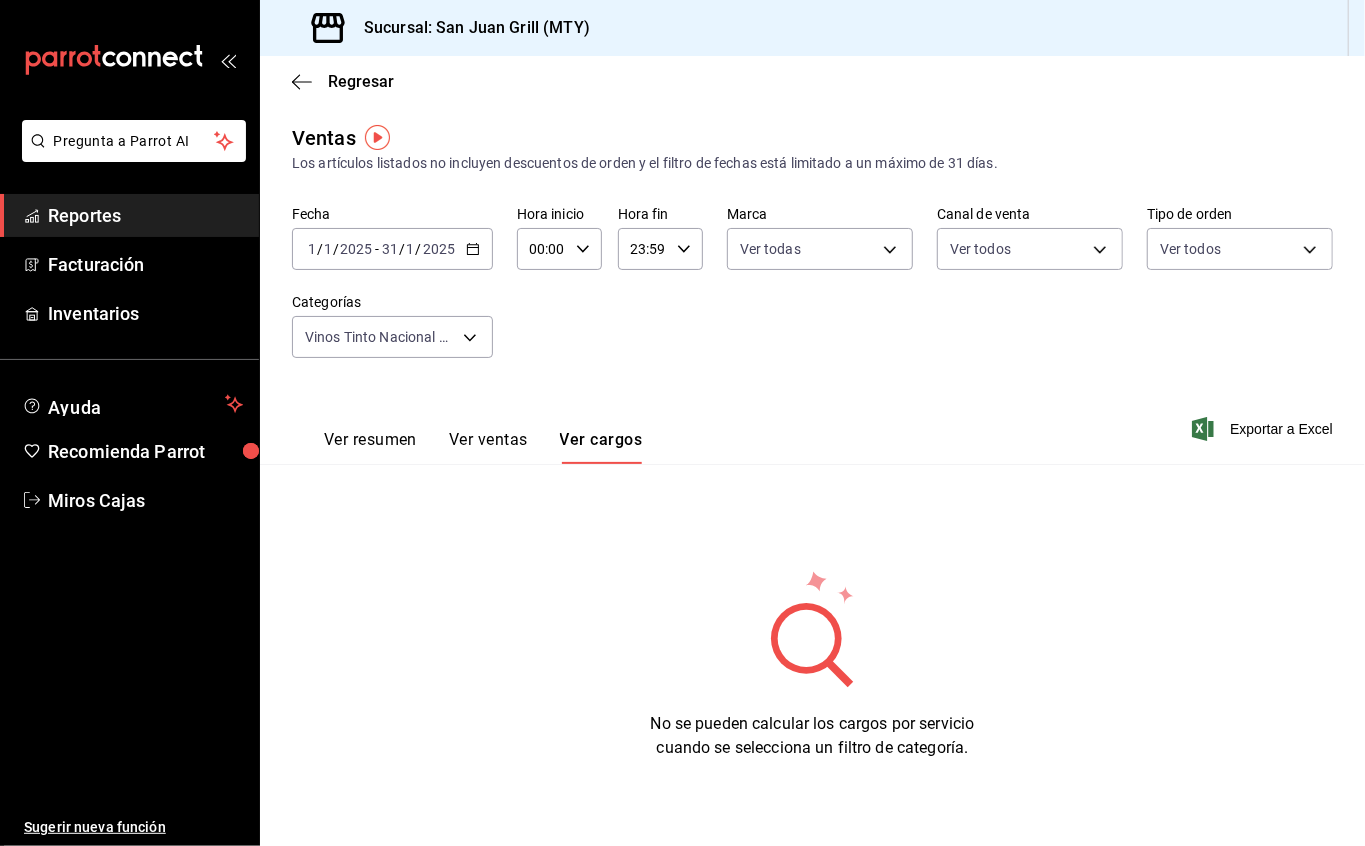 click on "Ver ventas" at bounding box center (488, 447) 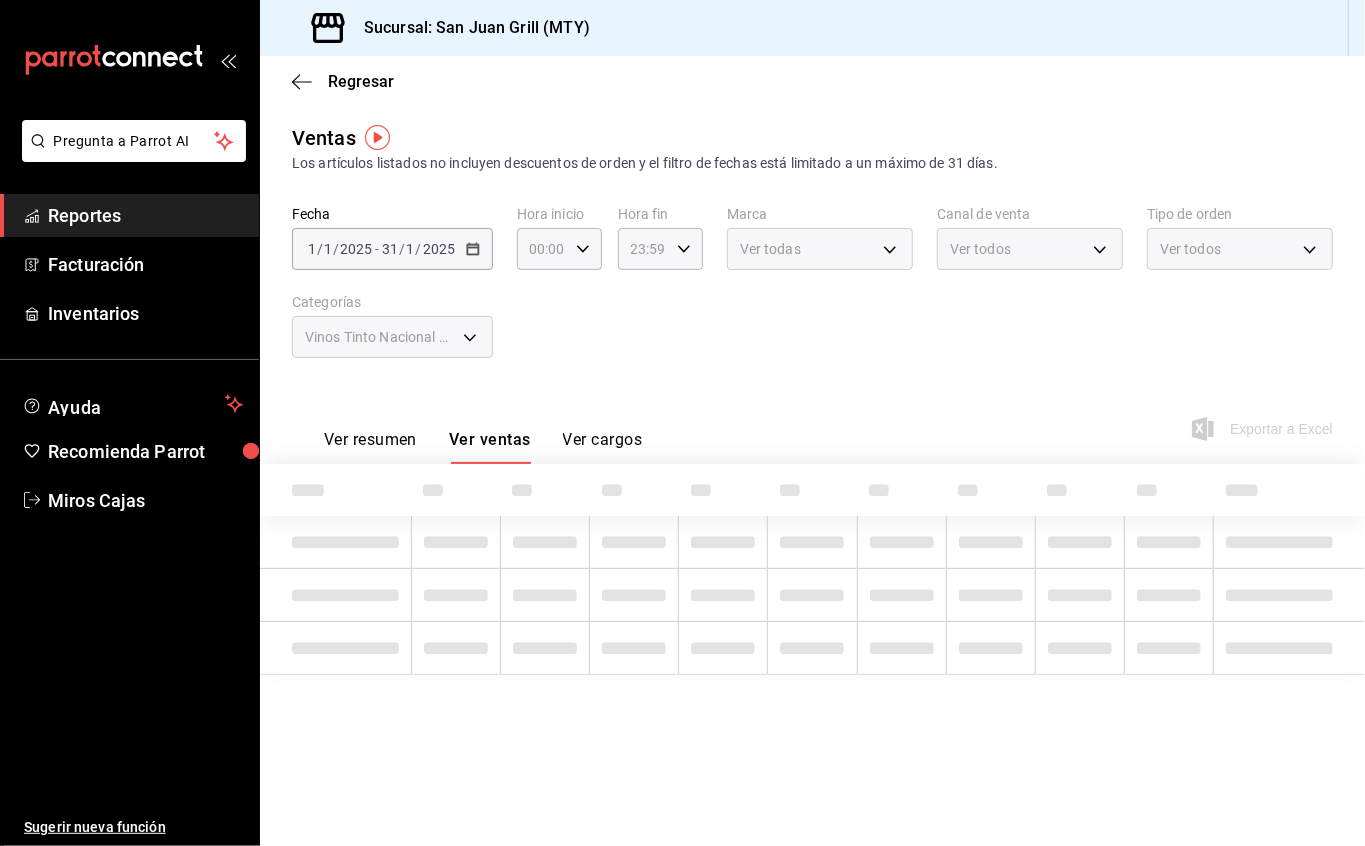 click on "Ver resumen" at bounding box center [370, 447] 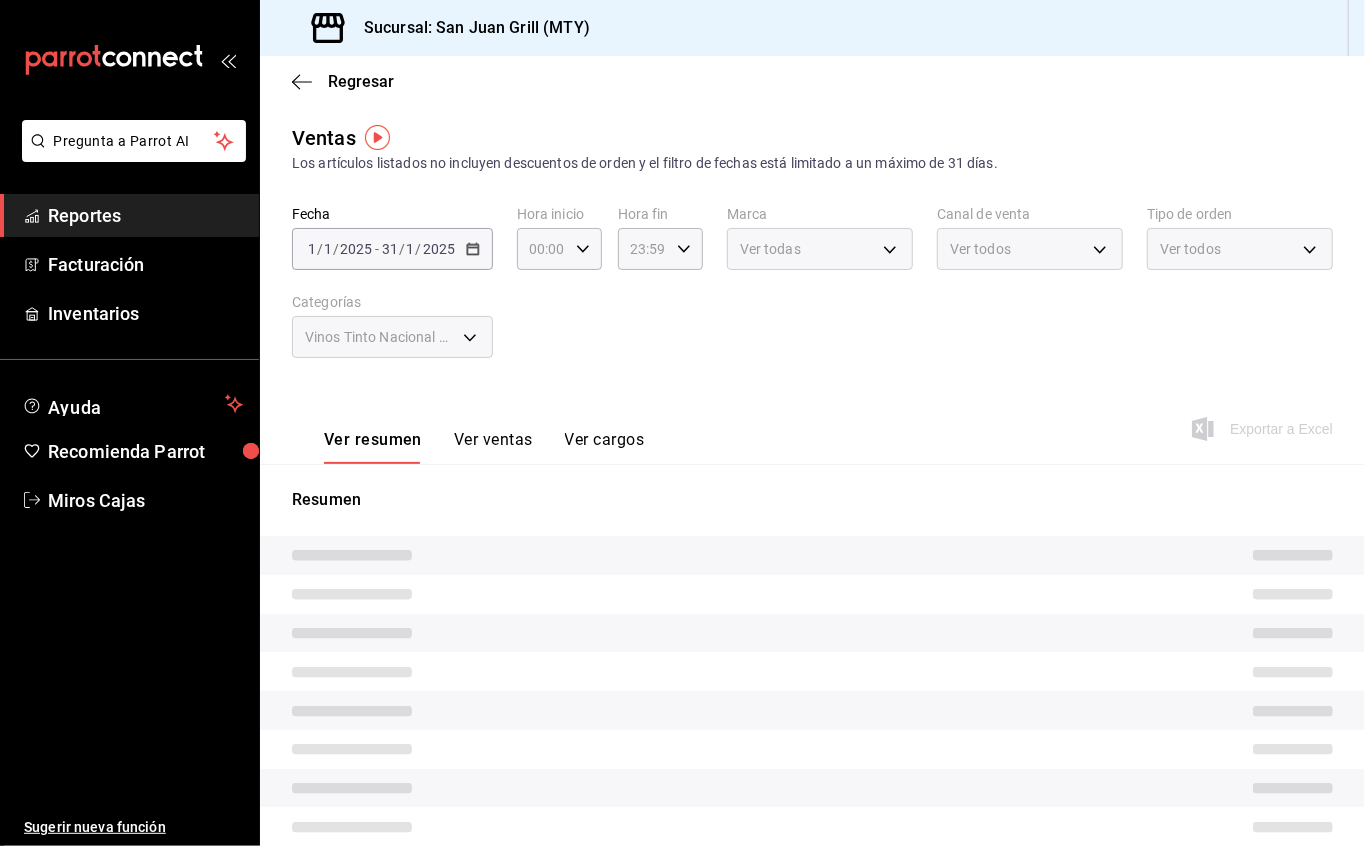 scroll, scrollTop: 126, scrollLeft: 0, axis: vertical 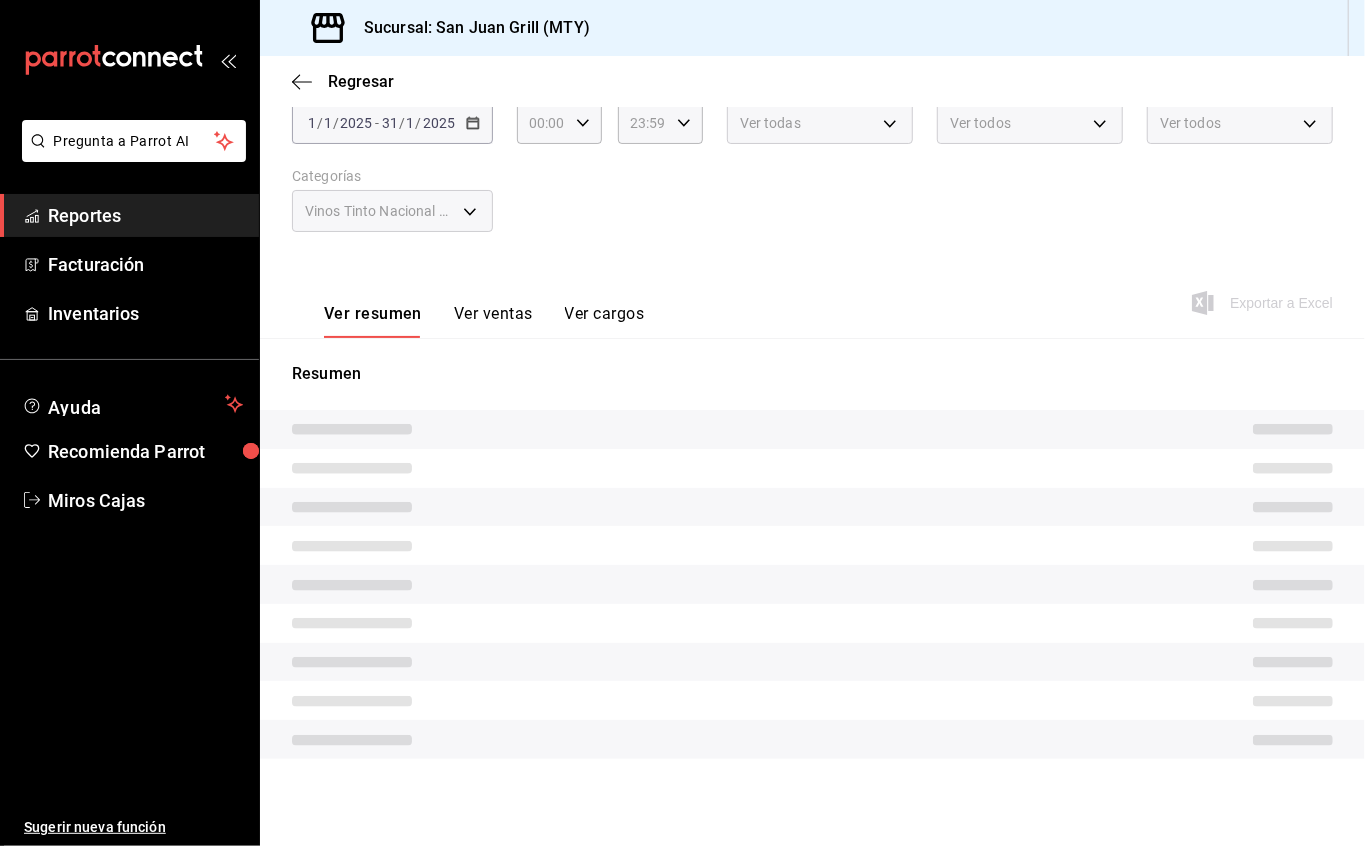 click on "Ver ventas" at bounding box center (493, 321) 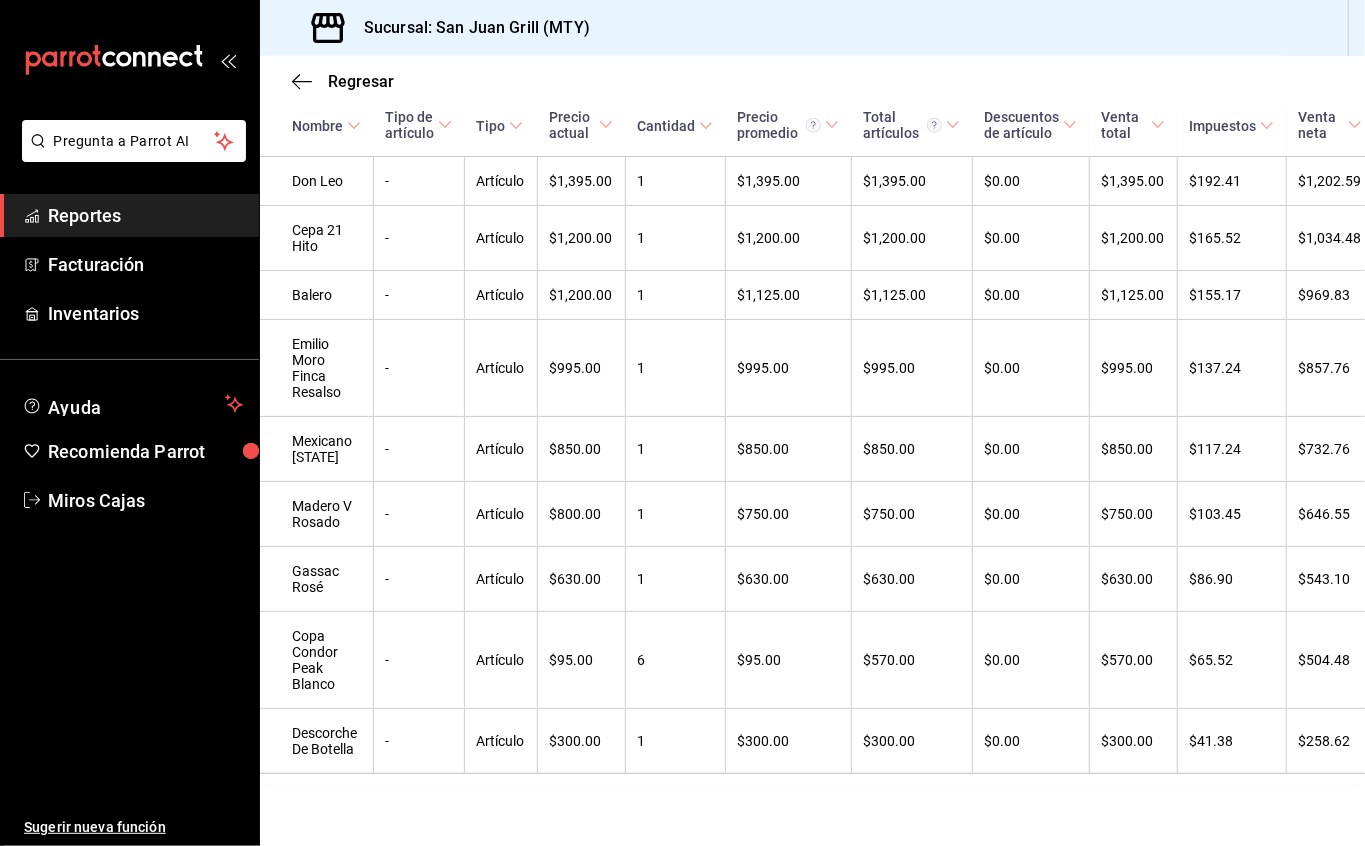 scroll, scrollTop: 1400, scrollLeft: 0, axis: vertical 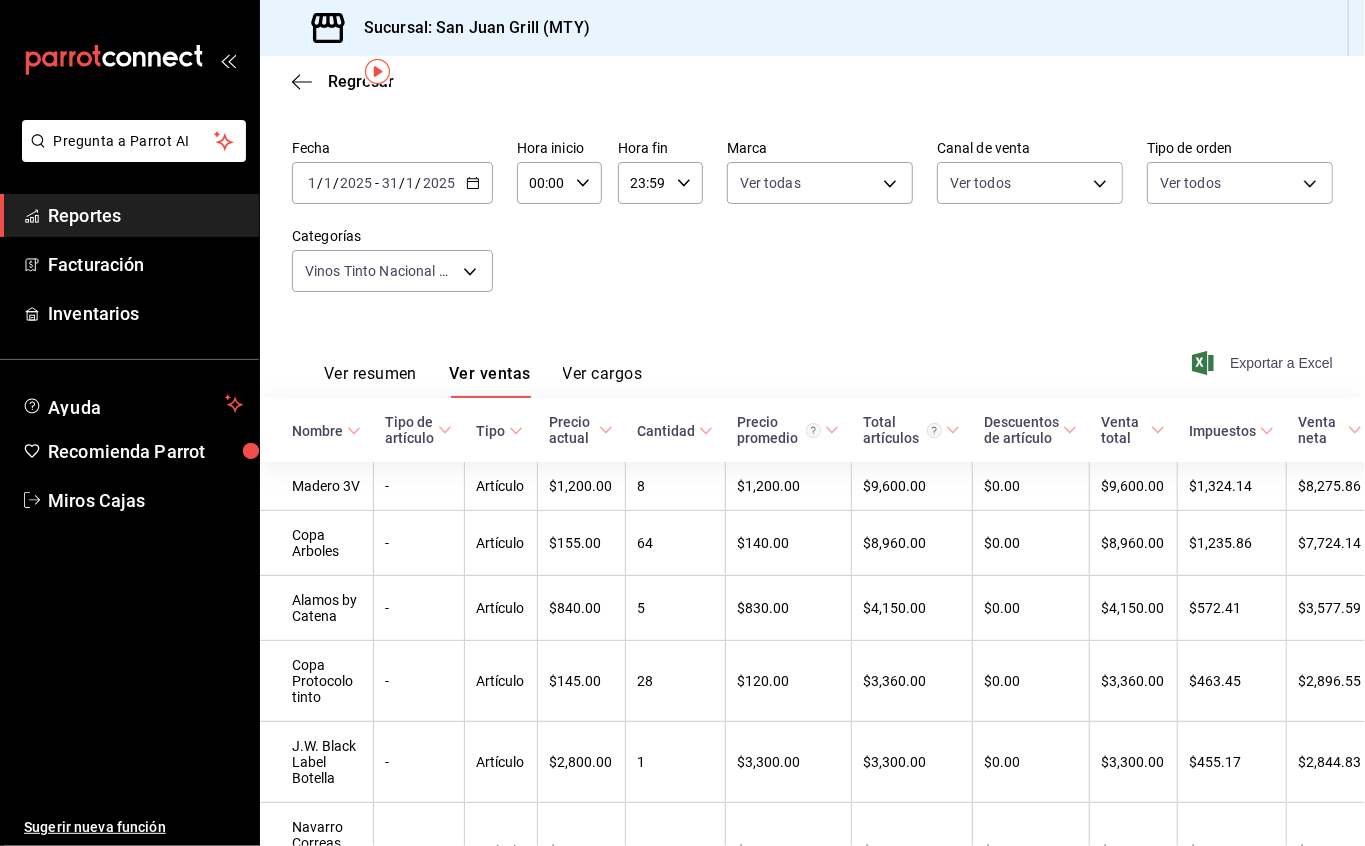click on "Exportar a Excel" at bounding box center (1264, 363) 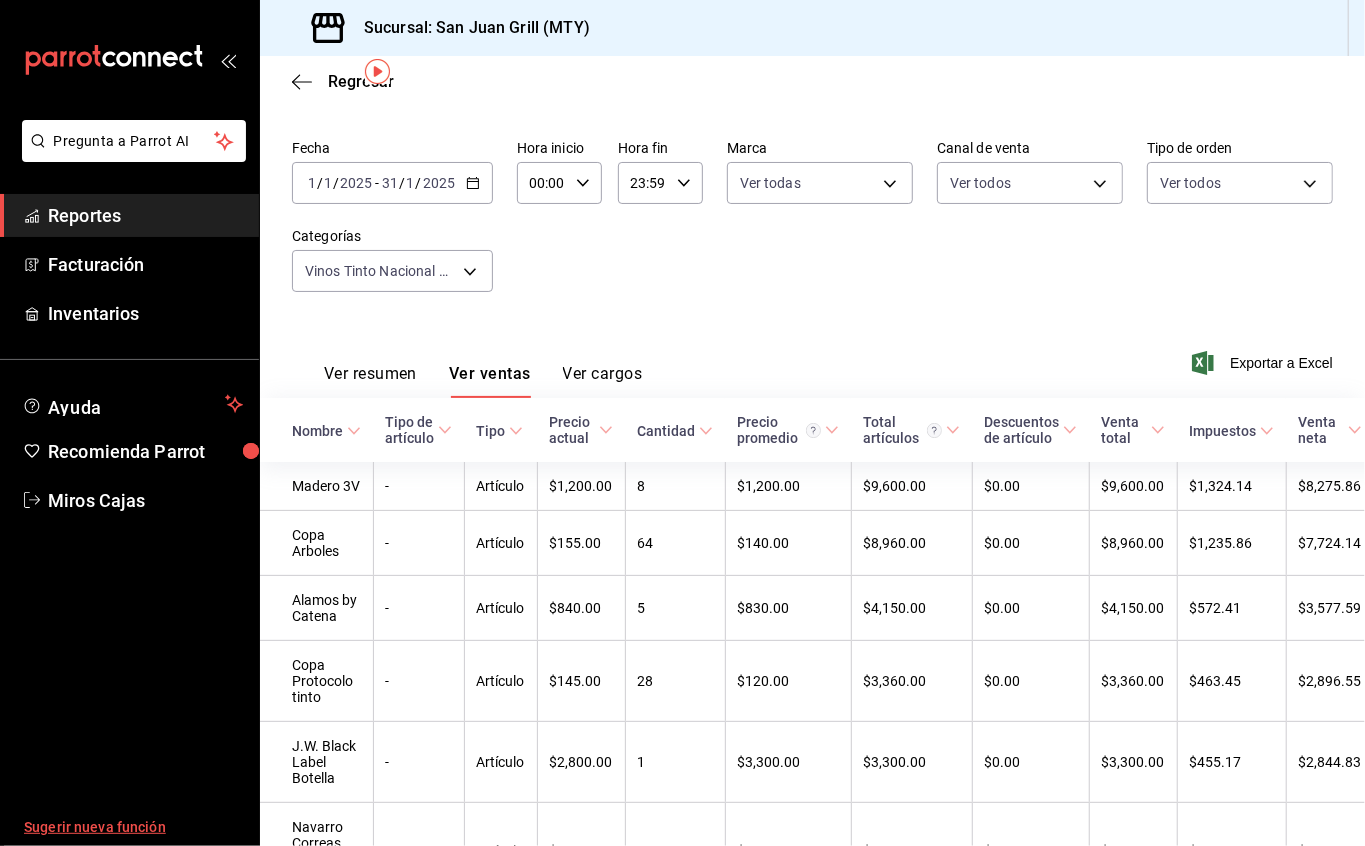 click on "Sugerir nueva función" at bounding box center [129, 827] 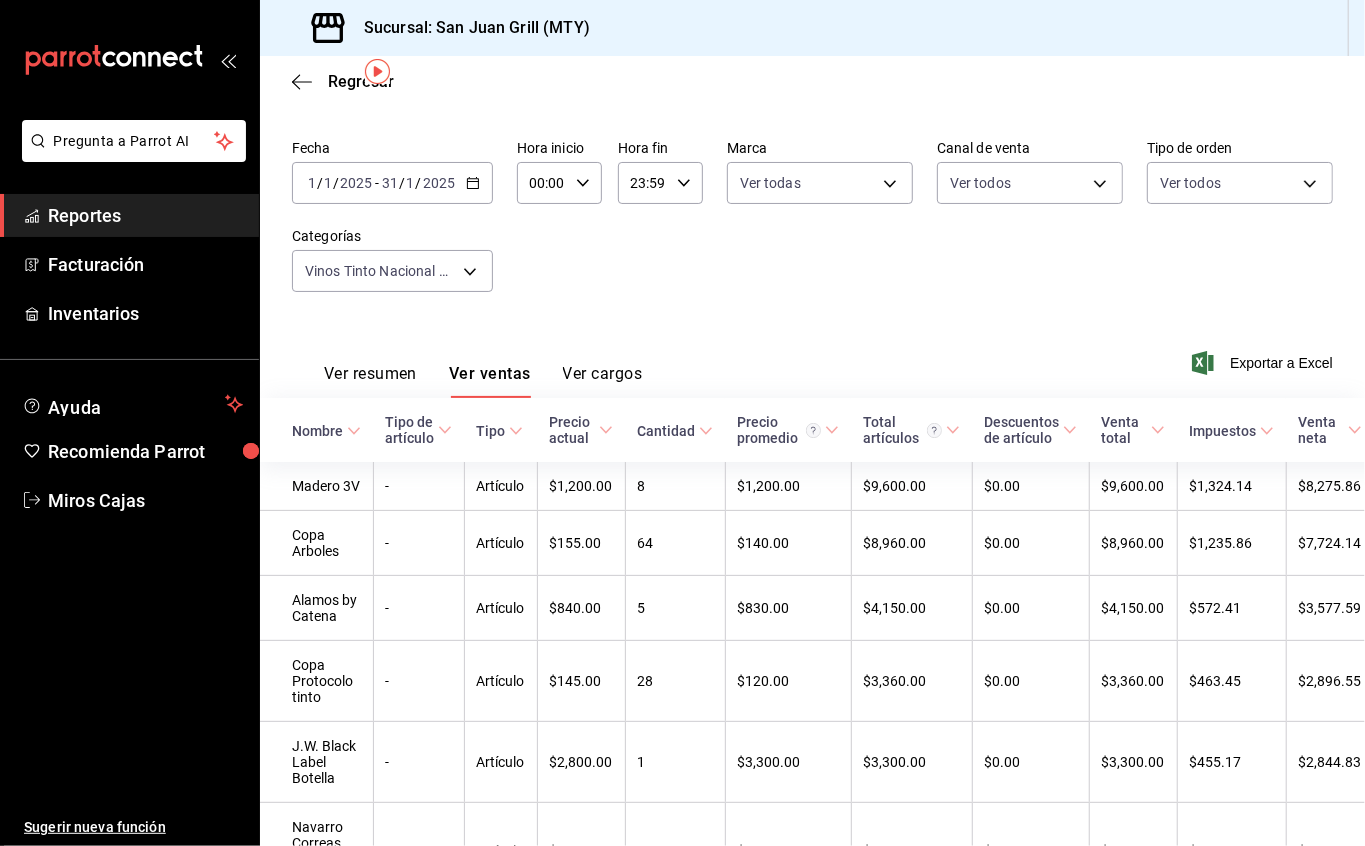 click 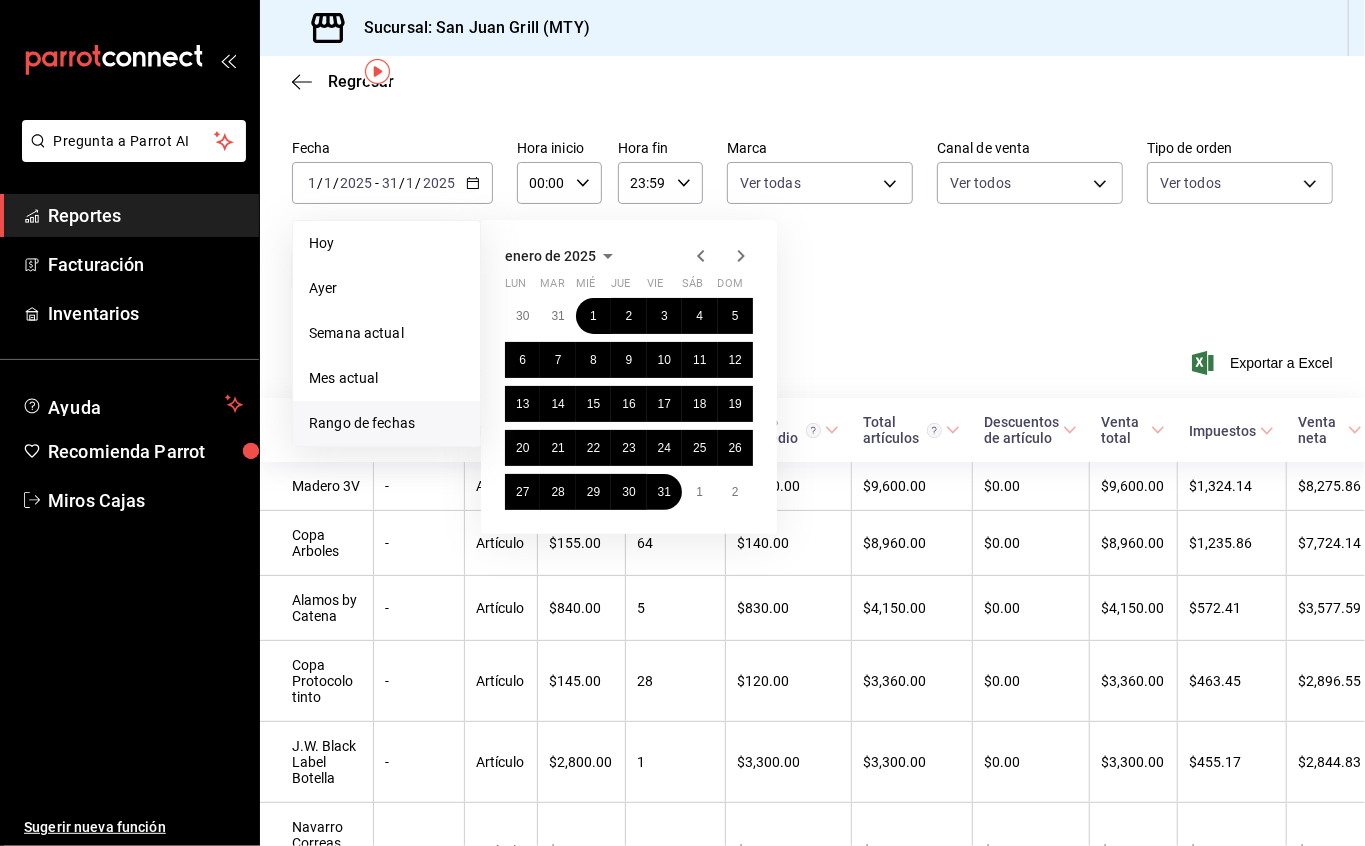 click 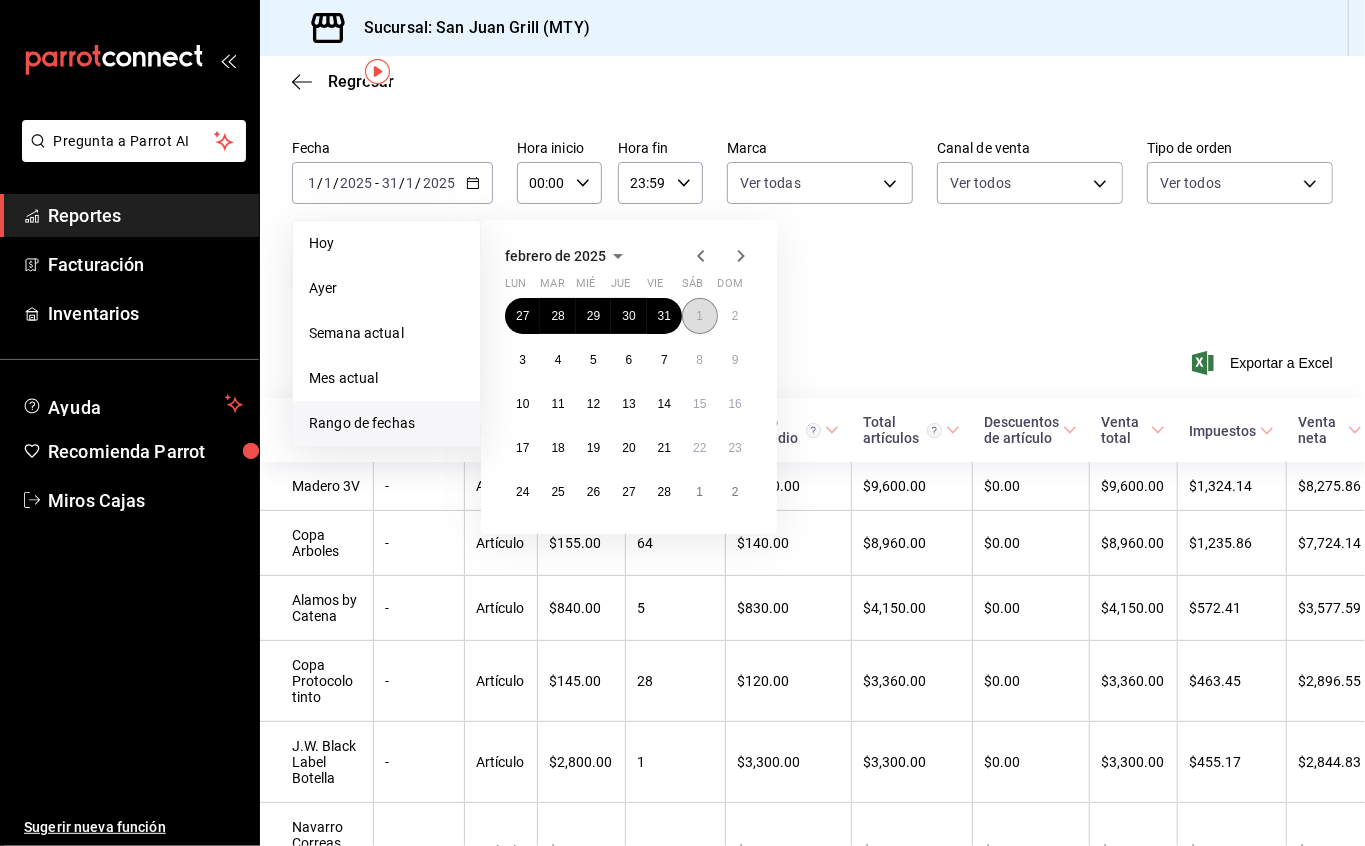 click on "1" at bounding box center [699, 316] 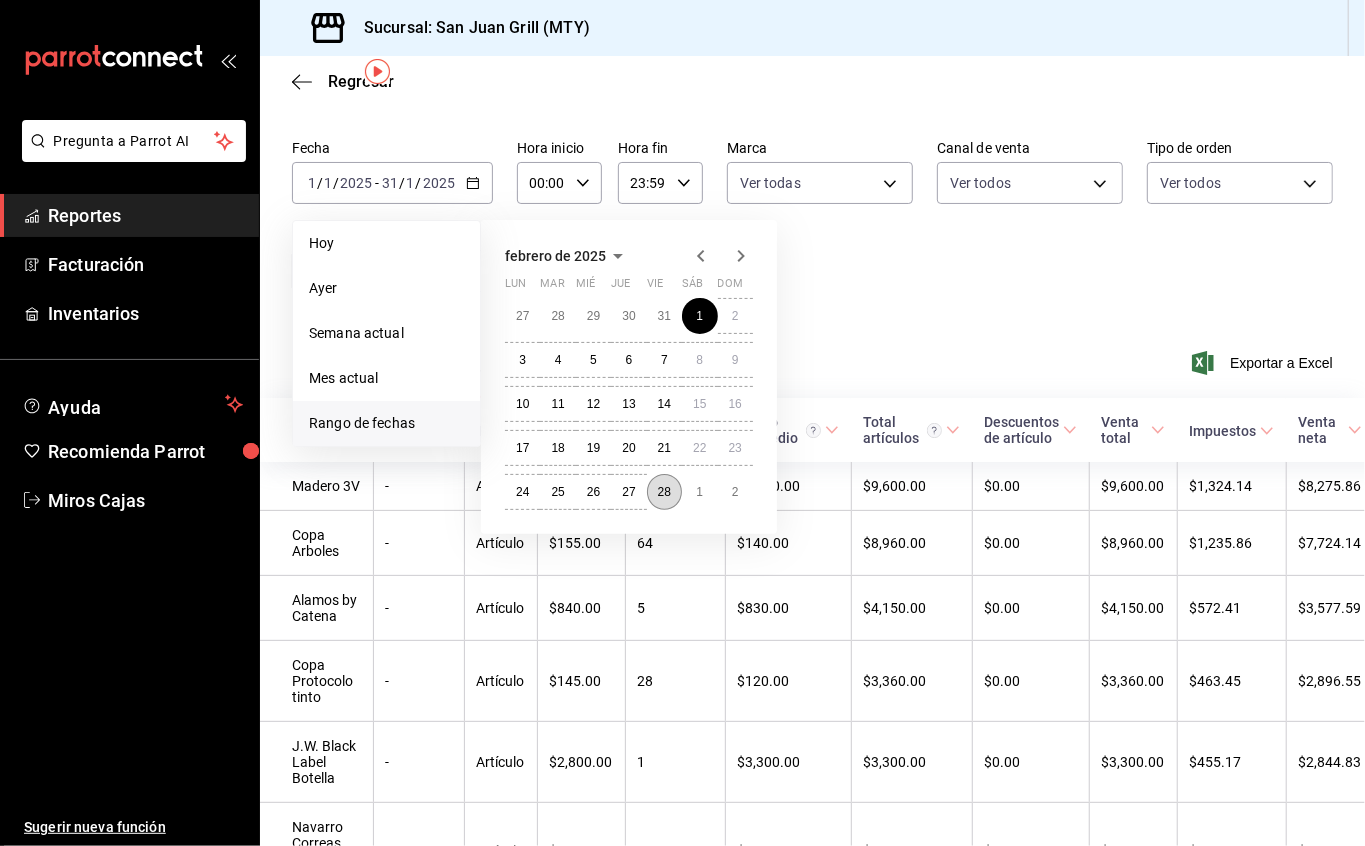 click on "28" at bounding box center (664, 492) 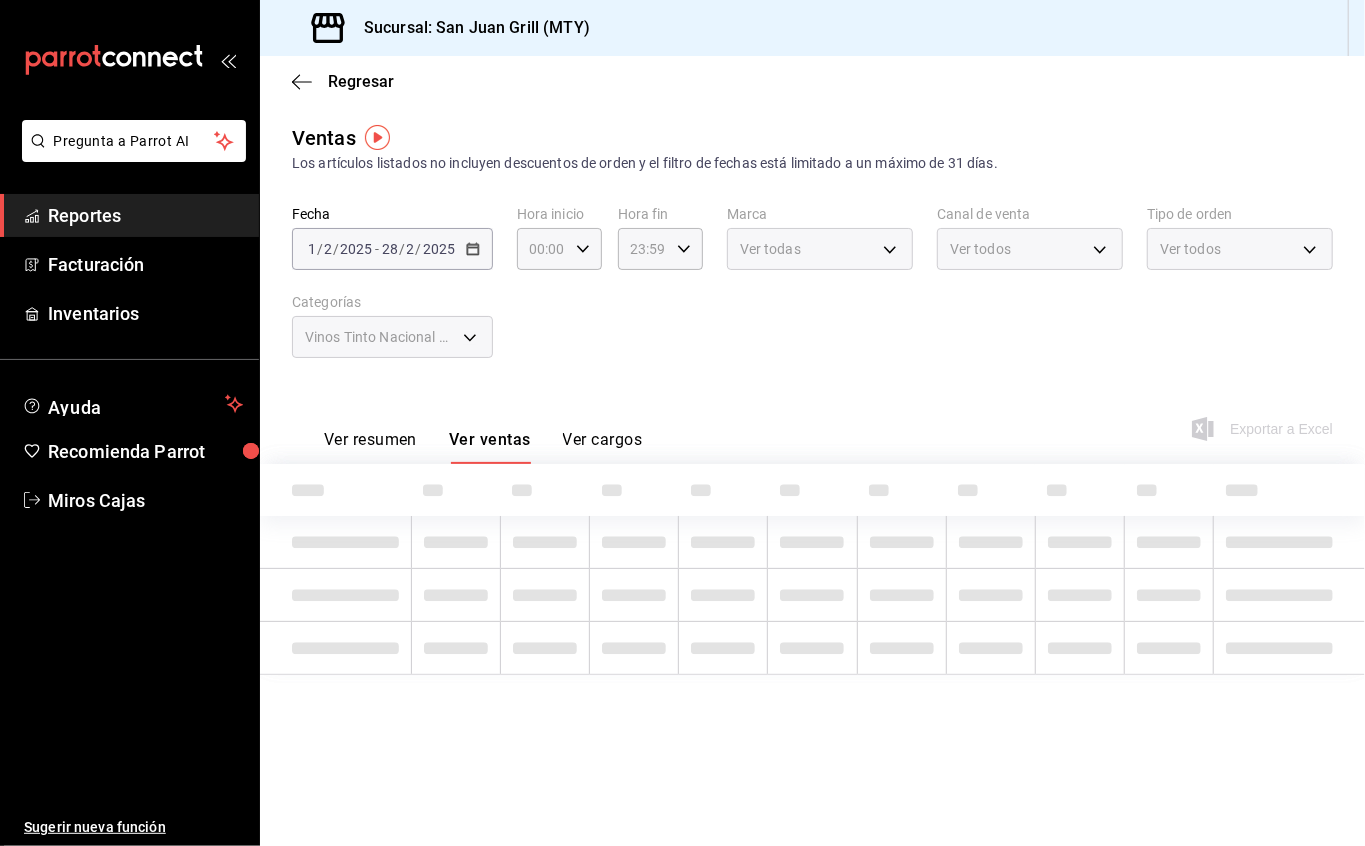 scroll, scrollTop: 0, scrollLeft: 0, axis: both 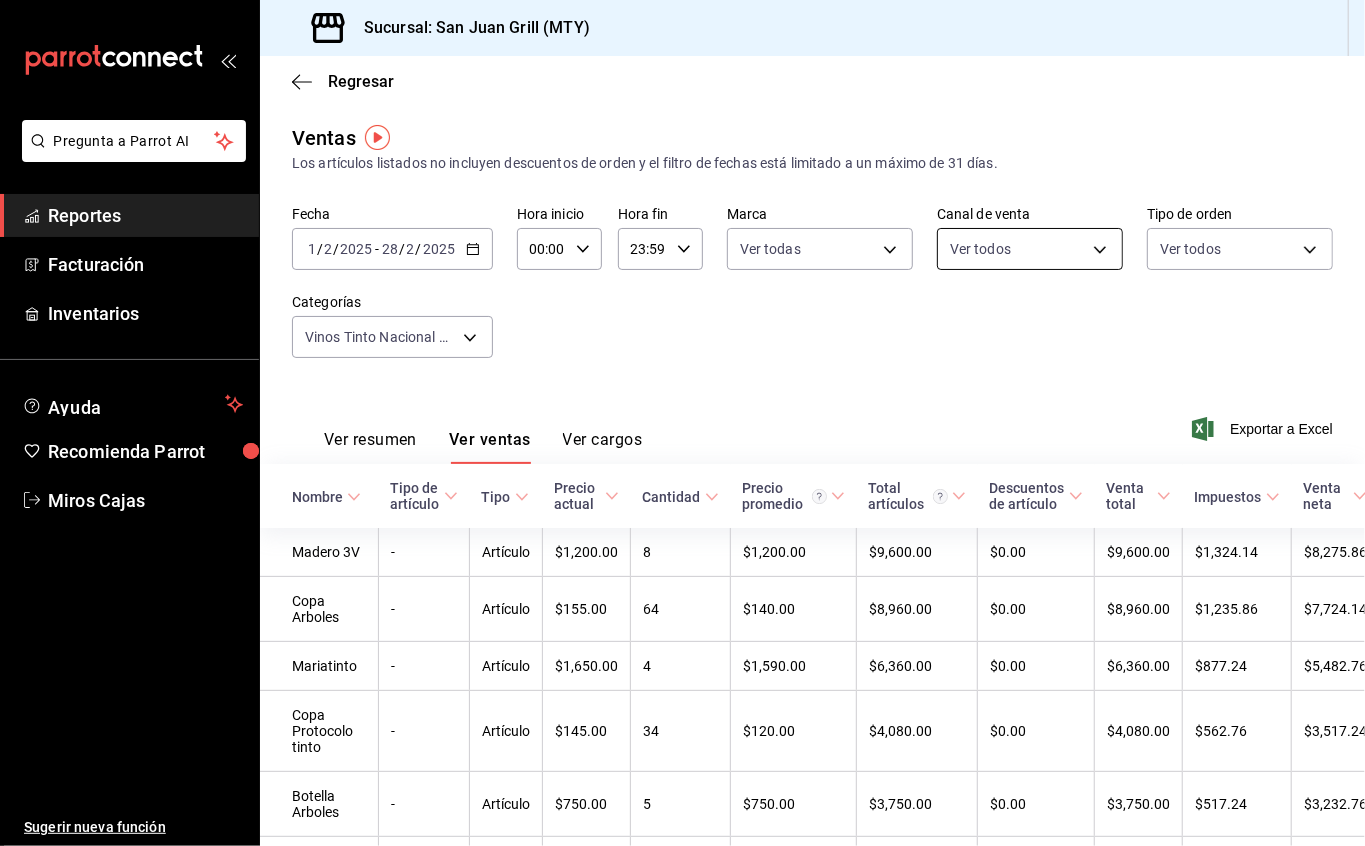 click on "Pregunta a Parrot AI Reportes   Facturación   Inventarios   Ayuda Recomienda Parrot   Miros Cajas   Sugerir nueva función   Sucursal: San Juan Grill (MTY) Regresar Ventas Los artículos listados no incluyen descuentos de orden y el filtro de fechas está limitado a un máximo de 31 días. Fecha [DATE] [DATE] - [DATE] [DATE] Hora inicio 00:00 Hora inicio Hora fin 23:59 Hora fin Marca Ver todas [UUID], [UUID], [UUID], [UUID] Canal de venta Ver todos PARROT,UBER_EATS,RAPPI,DIDI_FOOD,ONLINE Tipo de orden Ver todos [UUID], [UUID], [UUID], [UUID] Categorías Vinos Tinto Nacional
por Botella, Vinos por Botella
Icónicos, Vino Rosado
por Botella, Vino Rosado
por Botella, Vino Blanco
por Botella, Botellas, Vinos por copeo, Vino por Botella Ver resumen Ver ventas Ver cargos Exportar a Excel Nombre Tipo de artículo Tipo Precio actual Cantidad Precio promedio   Total artículos   Venta total -" at bounding box center (682, 423) 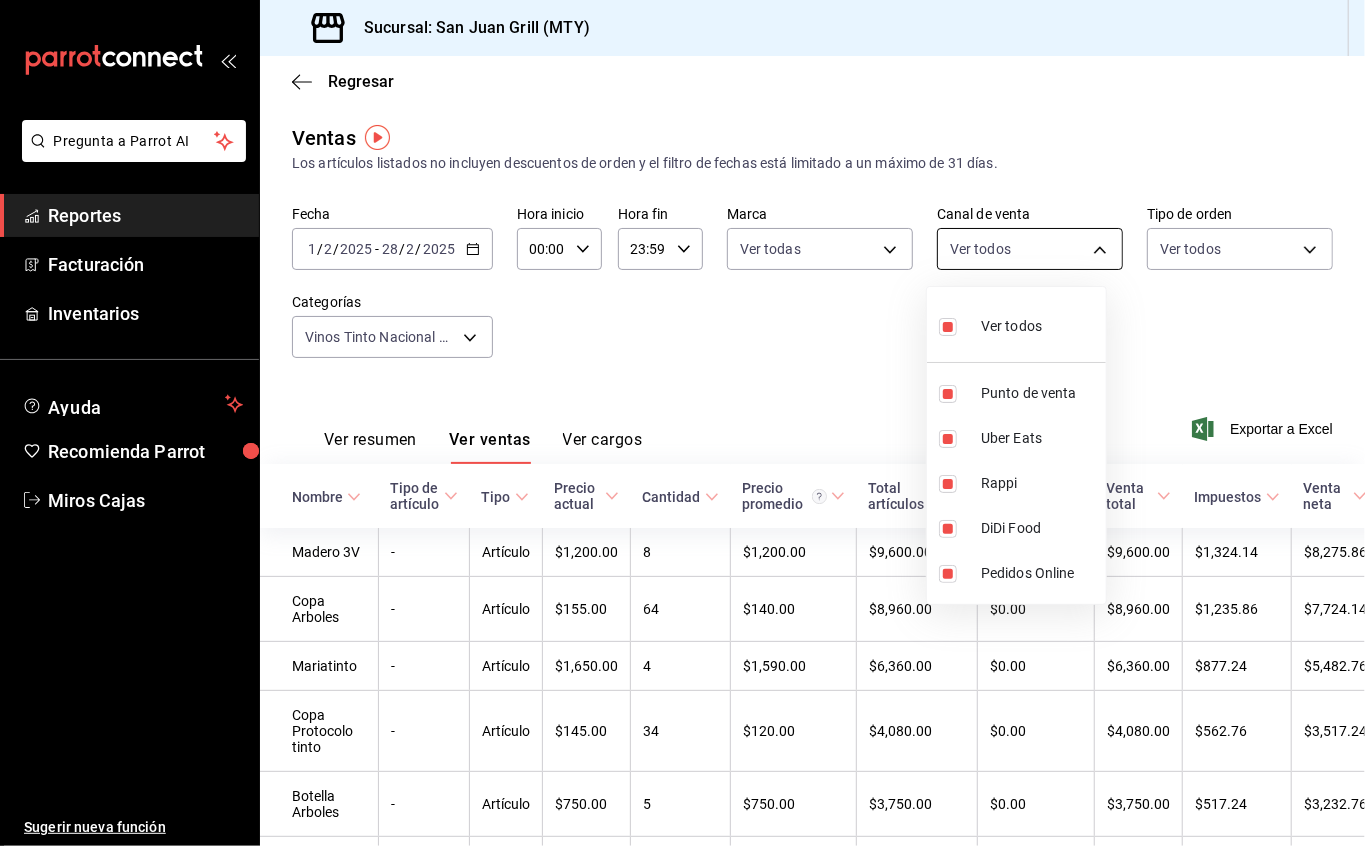 click at bounding box center [682, 423] 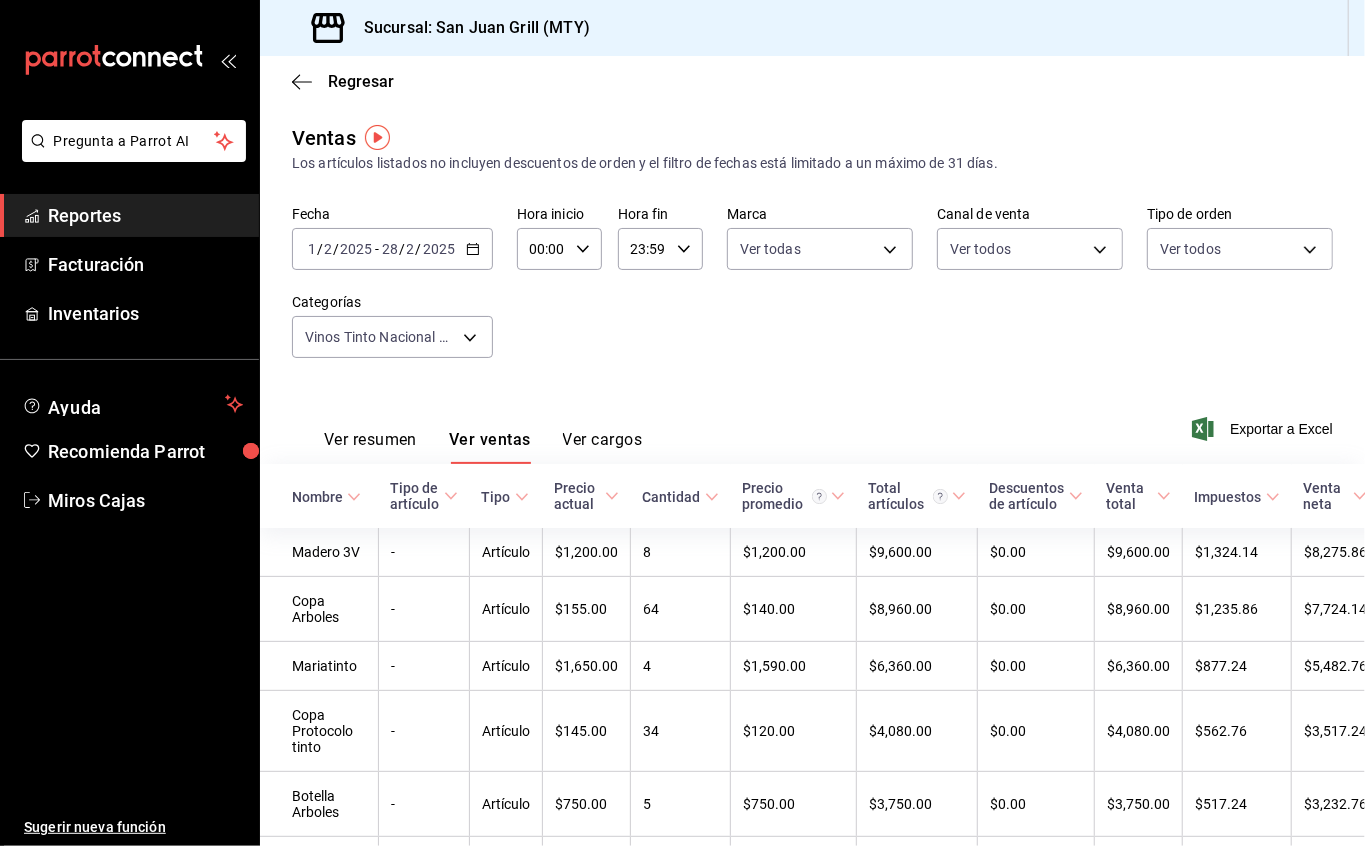 click on "Pregunta a Parrot AI Reportes   Facturación   Inventarios   Ayuda Recomienda Parrot   Miros Cajas   Sugerir nueva función   Sucursal: San Juan Grill (MTY) Regresar Ventas Los artículos listados no incluyen descuentos de orden y el filtro de fechas está limitado a un máximo de 31 días. Fecha [DATE] [DATE] - [DATE] [DATE] Hora inicio 00:00 Hora inicio Hora fin 23:59 Hora fin Marca Ver todas [UUID], [UUID], [UUID], [UUID] Canal de venta Ver todos PARROT,UBER_EATS,RAPPI,DIDI_FOOD,ONLINE Tipo de orden Ver todos [UUID], [UUID], [UUID], [UUID] Categorías Vinos Tinto Nacional
por Botella, Vinos por Botella
Icónicos, Vino Rosado
por Botella, Vino Rosado
por Botella, Vino Blanco
por Botella, Botellas, Vinos por copeo, Vino por Botella Ver resumen Ver ventas Ver cargos Exportar a Excel Nombre Tipo de artículo Tipo Precio actual Cantidad Precio promedio   Total artículos   Venta total -" at bounding box center [682, 423] 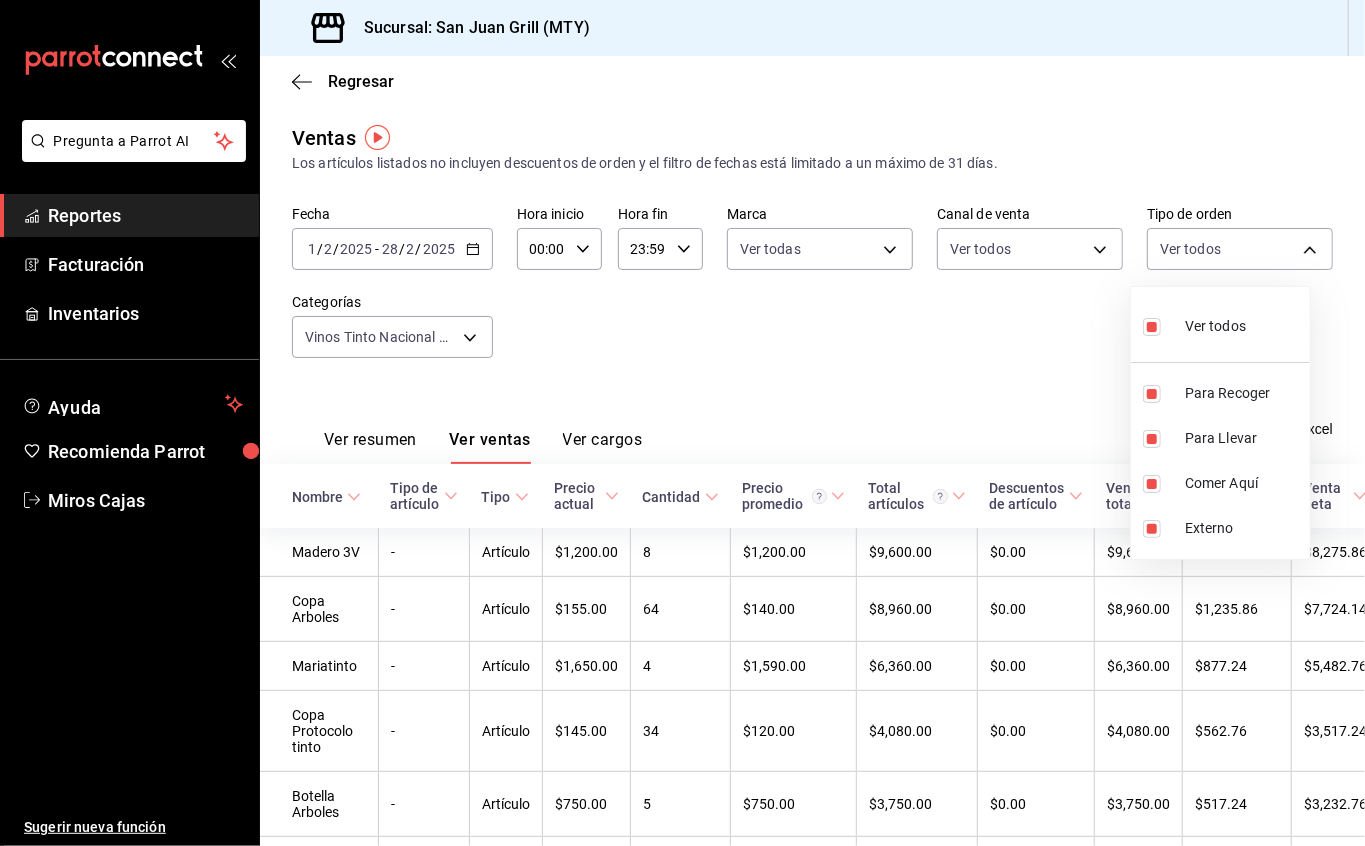 click at bounding box center (682, 423) 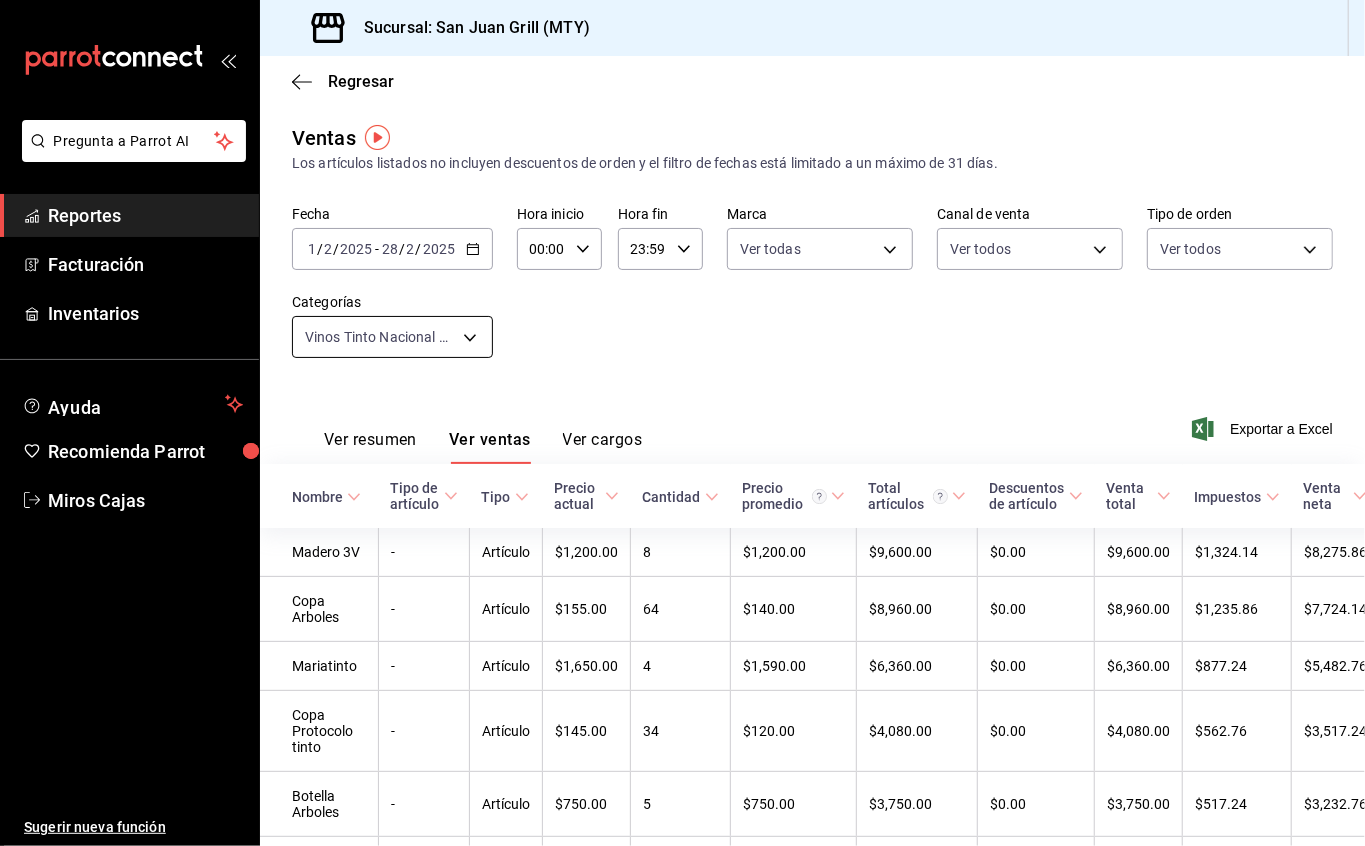 click on "Pregunta a Parrot AI Reportes   Facturación   Inventarios   Ayuda Recomienda Parrot   Miros Cajas   Sugerir nueva función   Sucursal: San Juan Grill (MTY) Regresar Ventas Los artículos listados no incluyen descuentos de orden y el filtro de fechas está limitado a un máximo de 31 días. Fecha [DATE] [DATE] - [DATE] [DATE] Hora inicio 00:00 Hora inicio Hora fin 23:59 Hora fin Marca Ver todas [UUID], [UUID], [UUID], [UUID] Canal de venta Ver todos PARROT,UBER_EATS,RAPPI,DIDI_FOOD,ONLINE Tipo de orden Ver todos [UUID], [UUID], [UUID], [UUID] Categorías Vinos Tinto Nacional
por Botella, Vinos por Botella
Icónicos, Vino Rosado
por Botella, Vino Rosado
por Botella, Vino Blanco
por Botella, Botellas, Vinos por copeo, Vino por Botella Ver resumen Ver ventas Ver cargos Exportar a Excel Nombre Tipo de artículo Tipo Precio actual Cantidad Precio promedio   Total artículos   Venta total -" at bounding box center [682, 423] 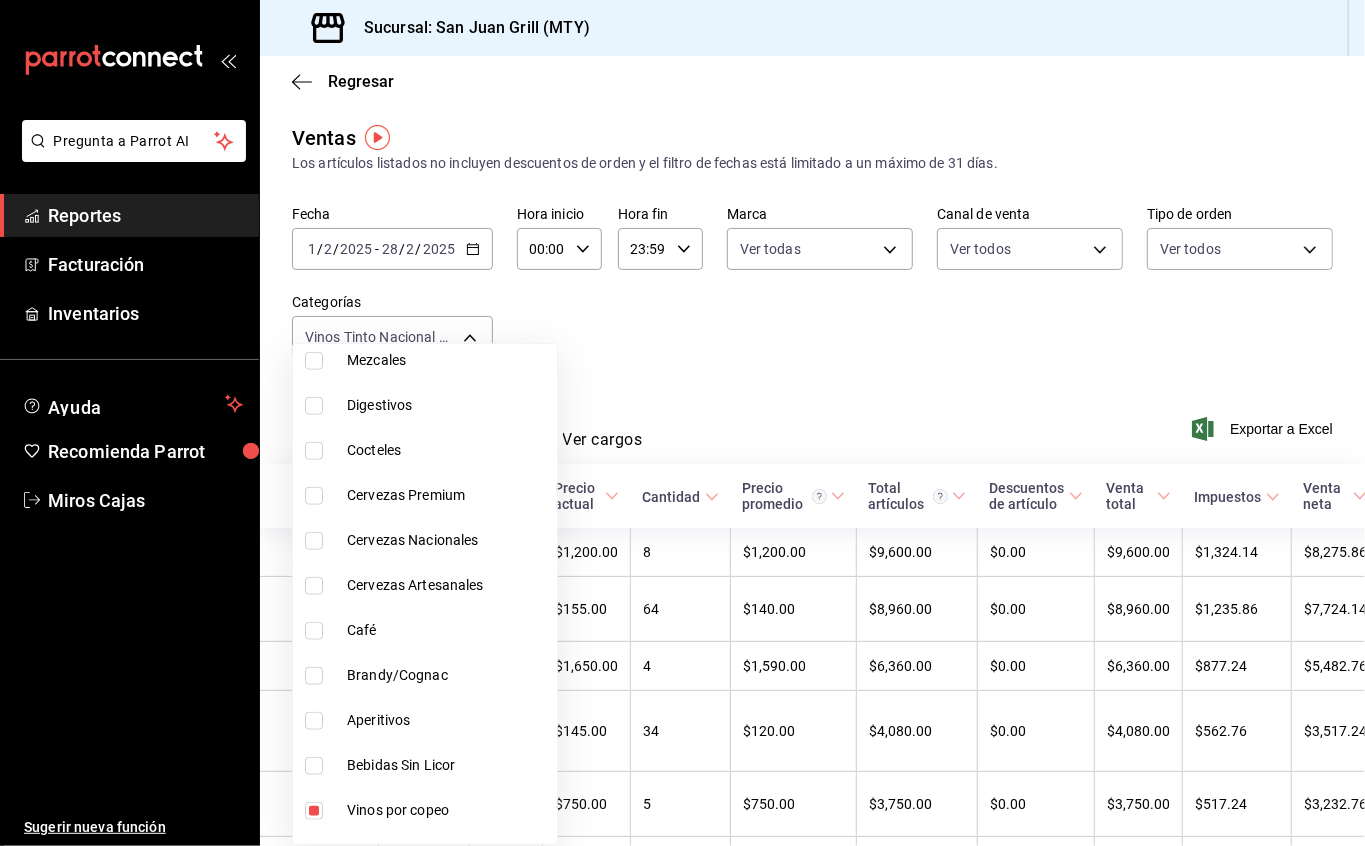scroll, scrollTop: 1101, scrollLeft: 0, axis: vertical 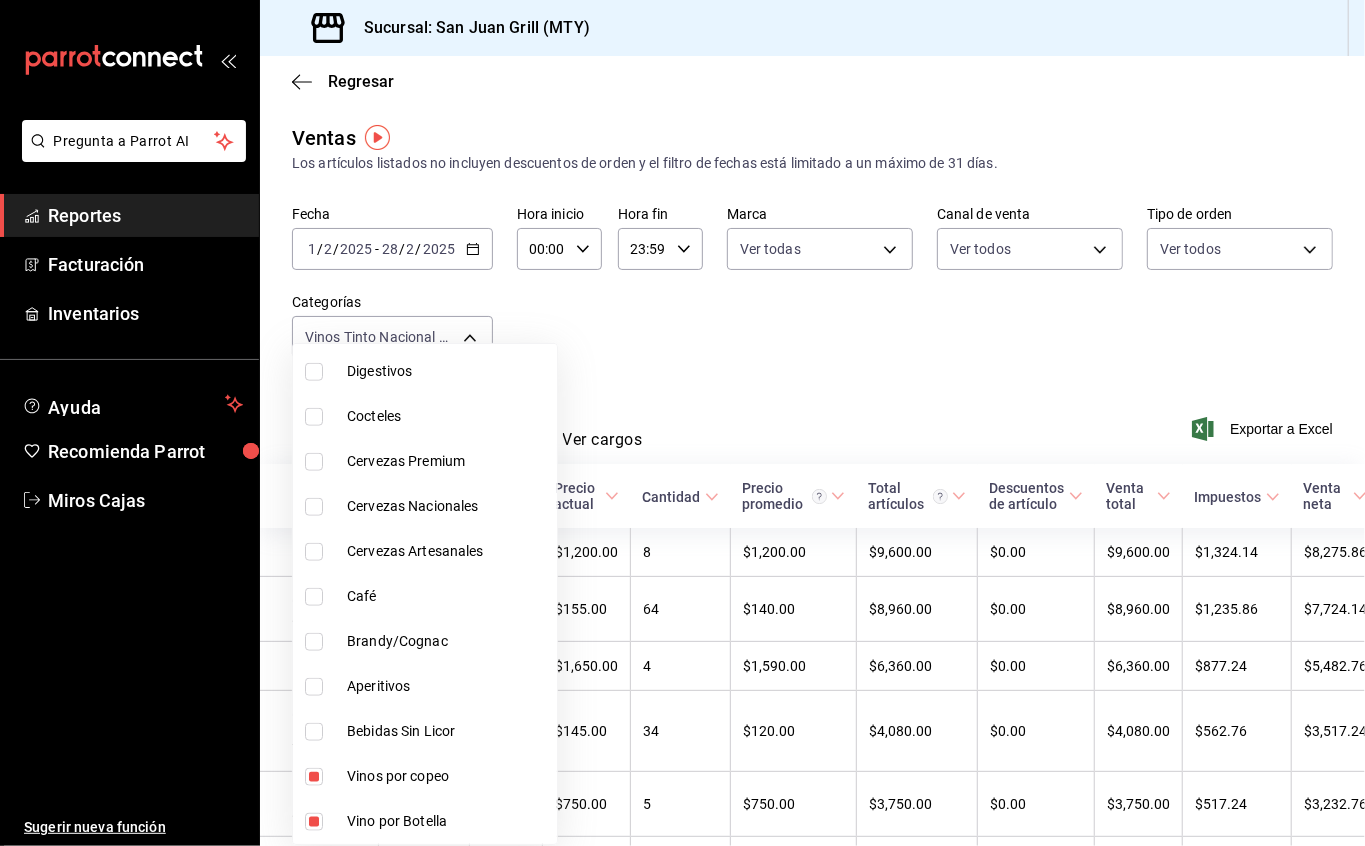 click at bounding box center (682, 423) 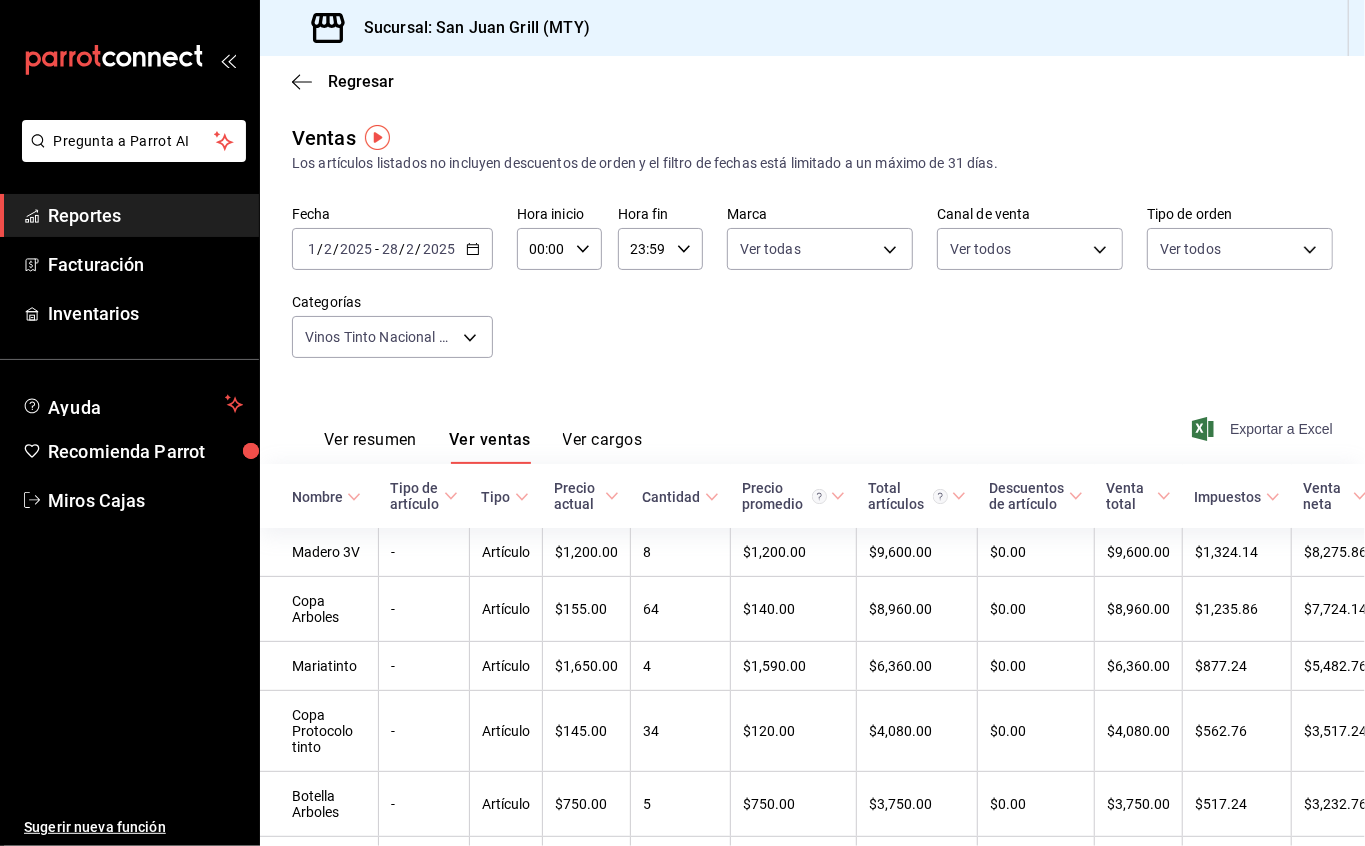 click on "Exportar a Excel" at bounding box center [1264, 429] 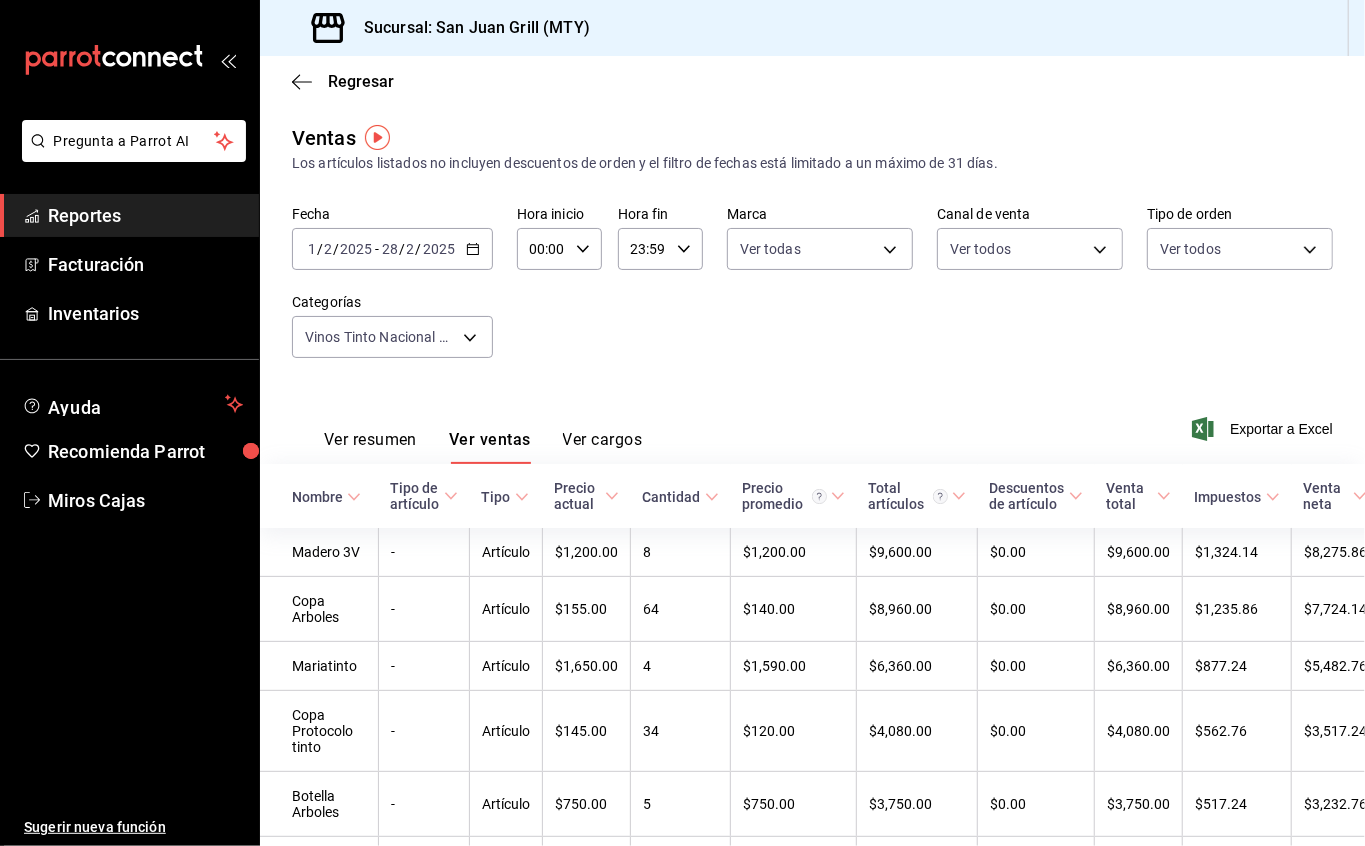 click on "Fecha [DATE] [DATE] - [DATE] [DATE] Hora inicio 00:00 Hora inicio Hora fin 23:59 Hora fin Marca Ver todas [UUID], [UUID], [UUID], [UUID] Canal de venta Ver todos PARROT,UBER_EATS,RAPPI,DIDI_FOOD,ONLINE Tipo de orden Ver todos [UUID], [UUID], [UUID], [UUID] Categorías Vinos Tinto Nacional
por Botella, Vinos por Botella
Icónicos, Vino Rosado
por Botella, Vino Rosado
por Botella, Vino Blanco
por Botella, Botellas, Vinos por copeo, Vino por Botella [UUID], [UUID], [UUID], [UUID], [UUID], [UUID], [UUID], [UUID], [UUID]" at bounding box center [812, 294] 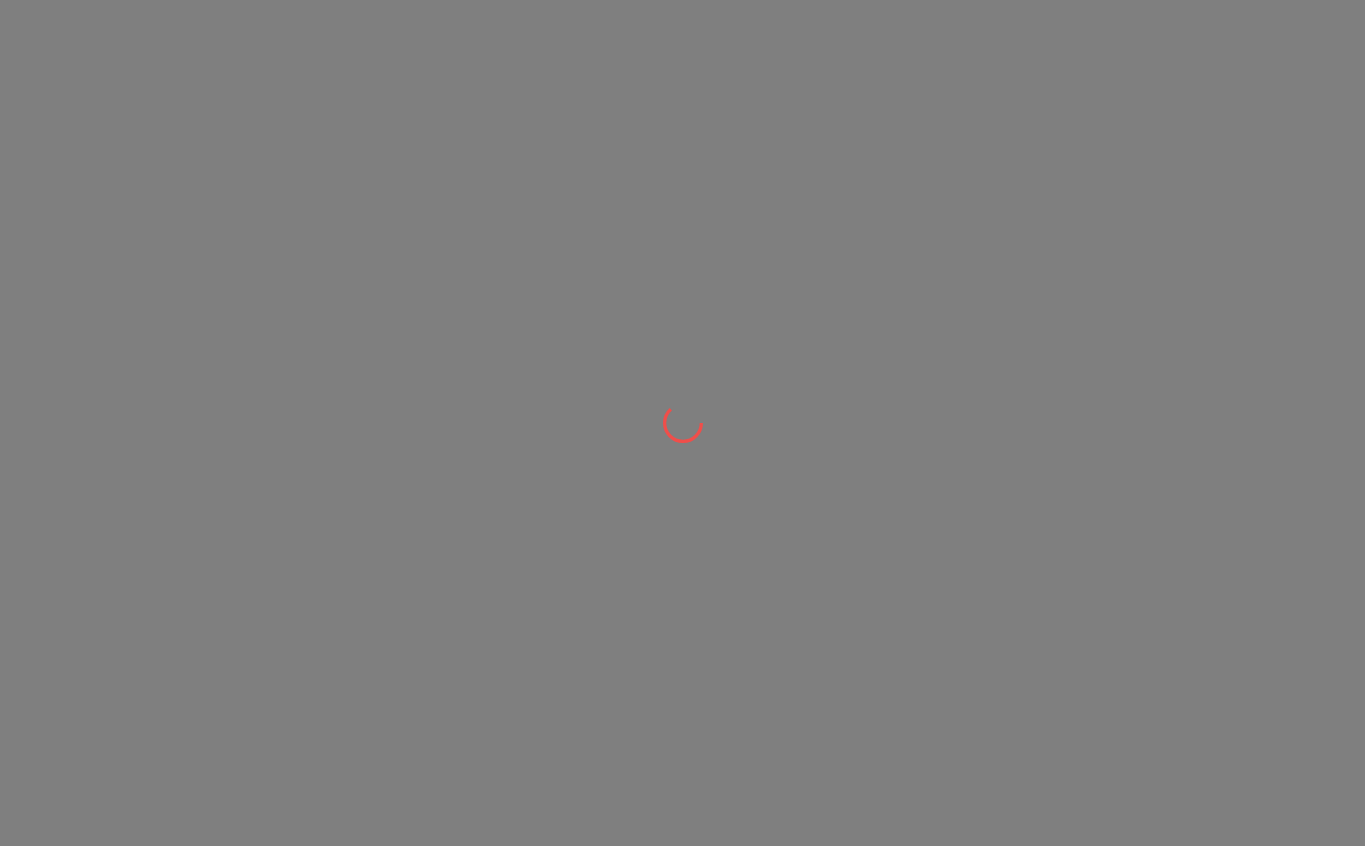 scroll, scrollTop: 0, scrollLeft: 0, axis: both 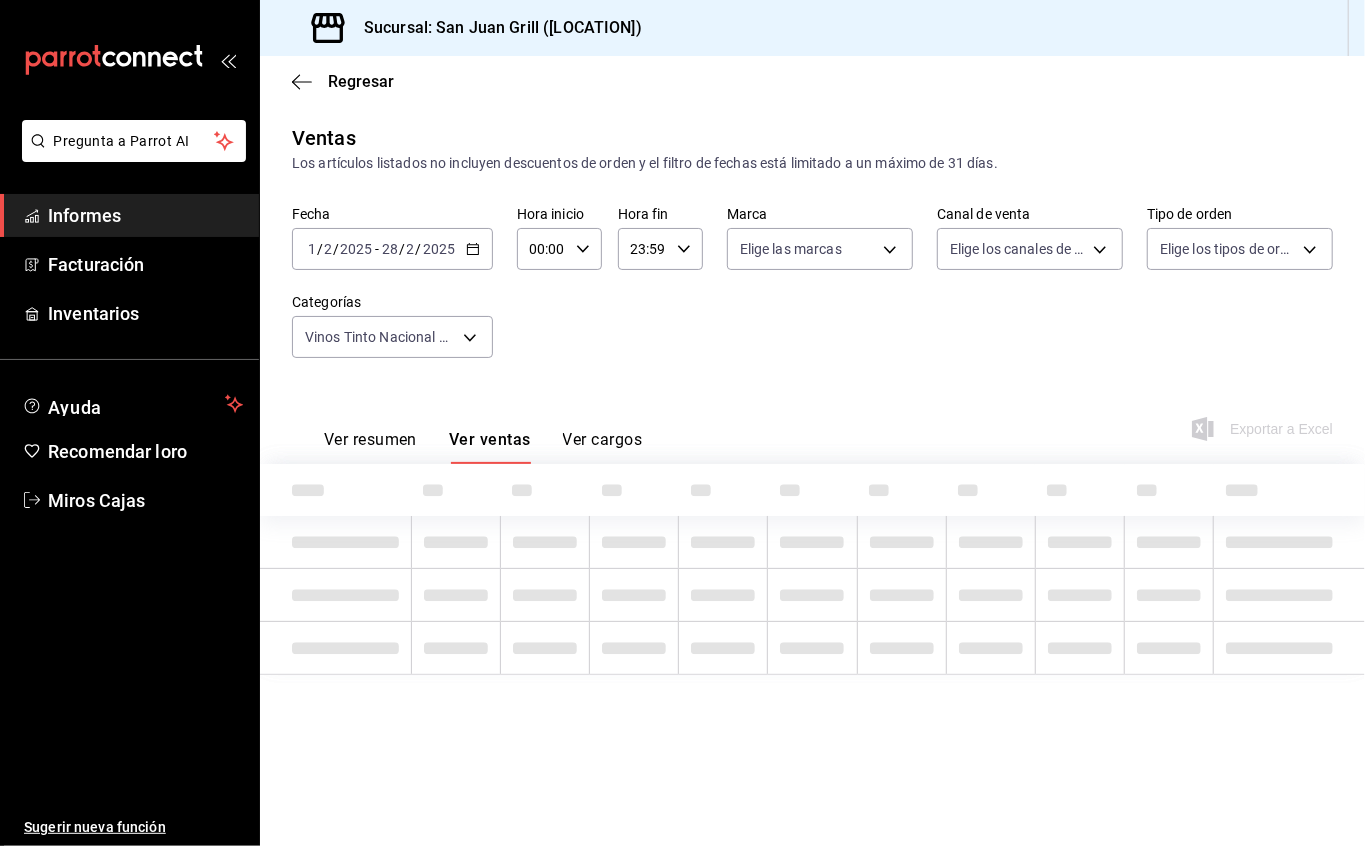 type on "bc8a8506-8c9a-4ccc-bee8-9613004b69e8,dff5383d-db9f-4eeb-86c5-8b8bba73e599,2ada25f8-a229-4569-ad1a-c7d4faa6a90c,830c6904-0e0e-45ff-8607-969e02d888aa,1d3d29c0-02c9-42b0-a835-69b22f6b2f8d,9a33567c-d8fc-40ec-a551-8deb0f9257ea,460cc58b-2772-47de-b3bd-e77941f078a5,9e78c86a-c2f3-41d6-9f46-cf167711462f" 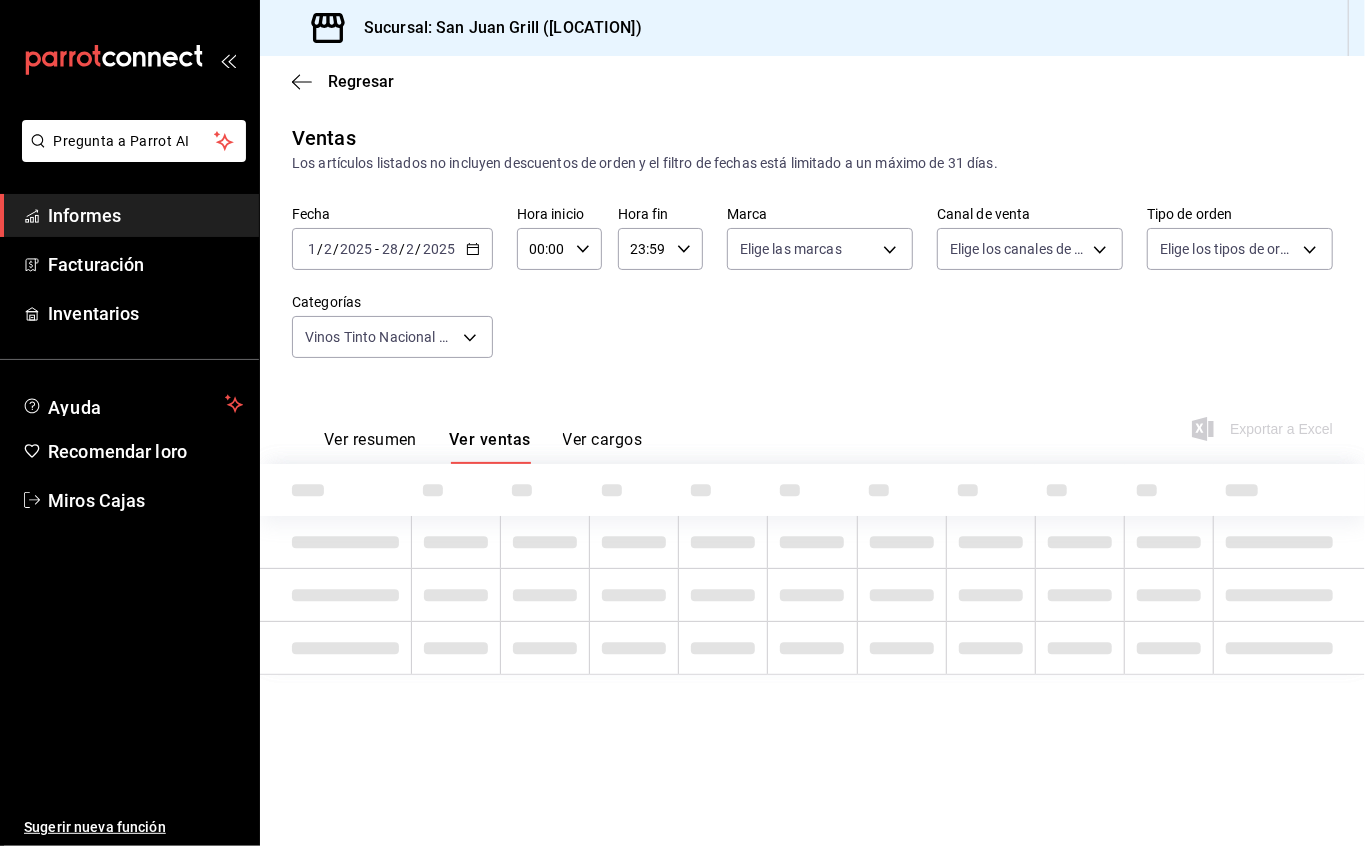 type on "993182a7-2c84-4ec8-9ef4-4438dae30c02" 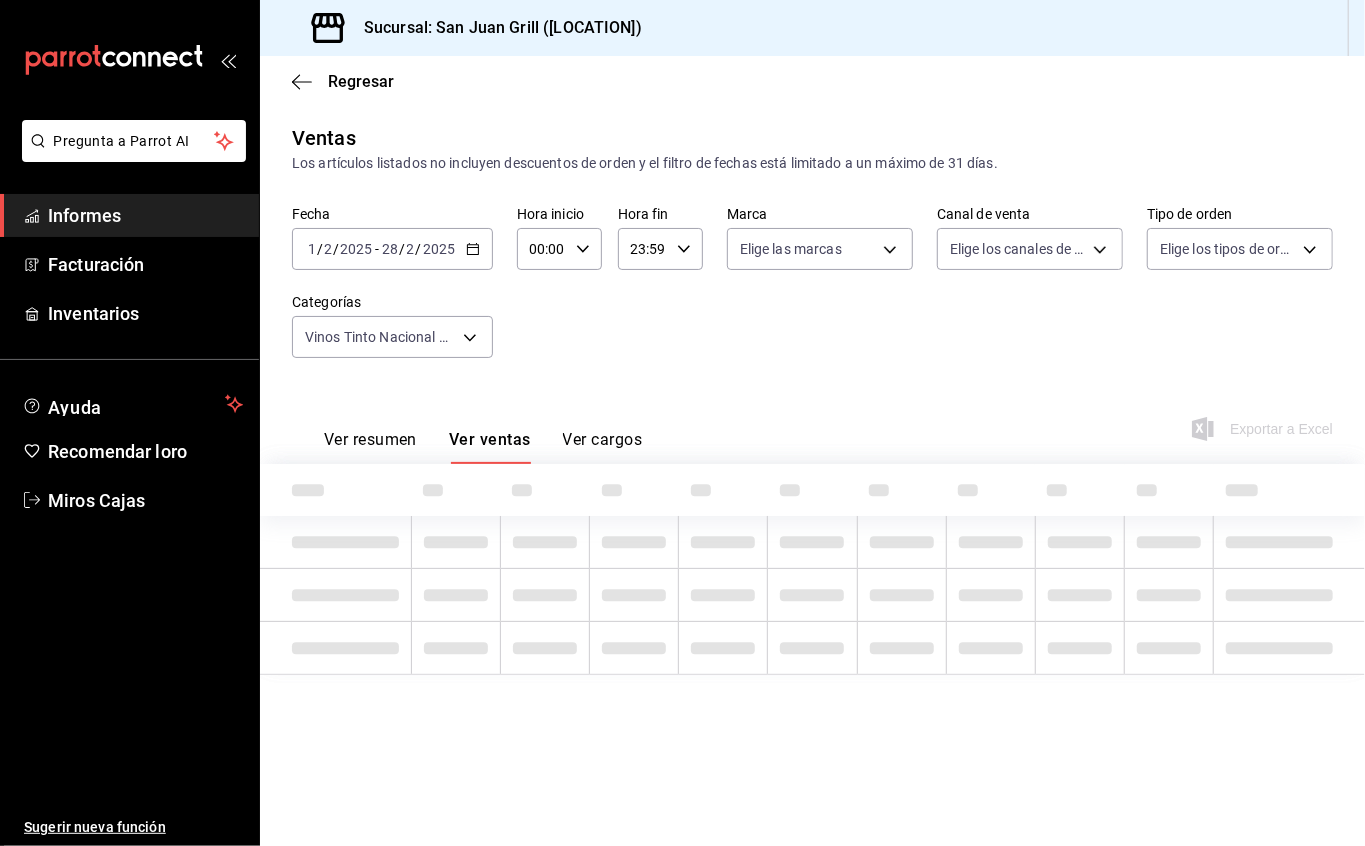 type on "96359a79-f33f-45b3-934b-2867b65d345c,c6fcd88e-9977-4e7e-951e-e2b9f3ed99d5,482ceb07-e764-443b-a237-e7ba2dbe2e1c,EXTERNAL" 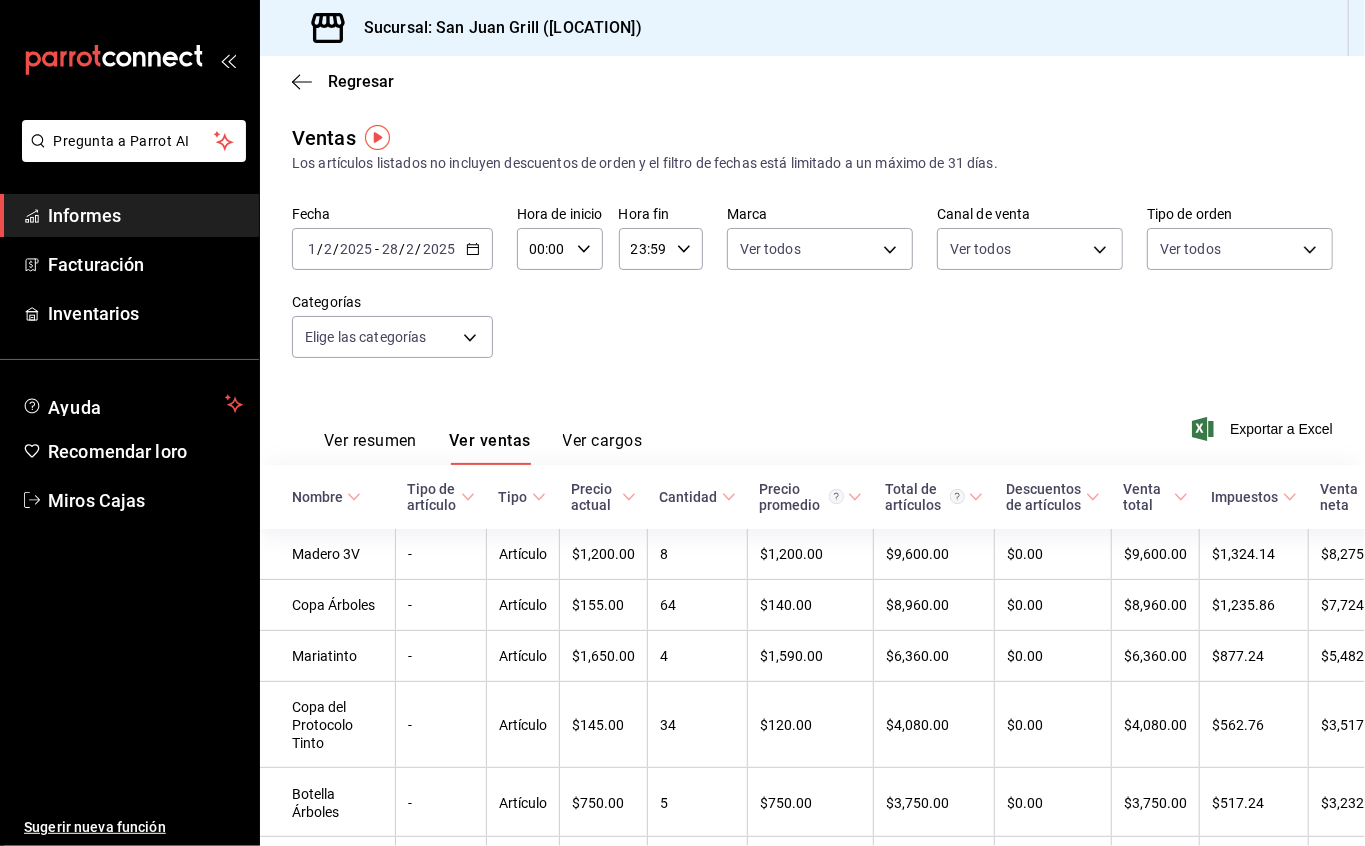 click 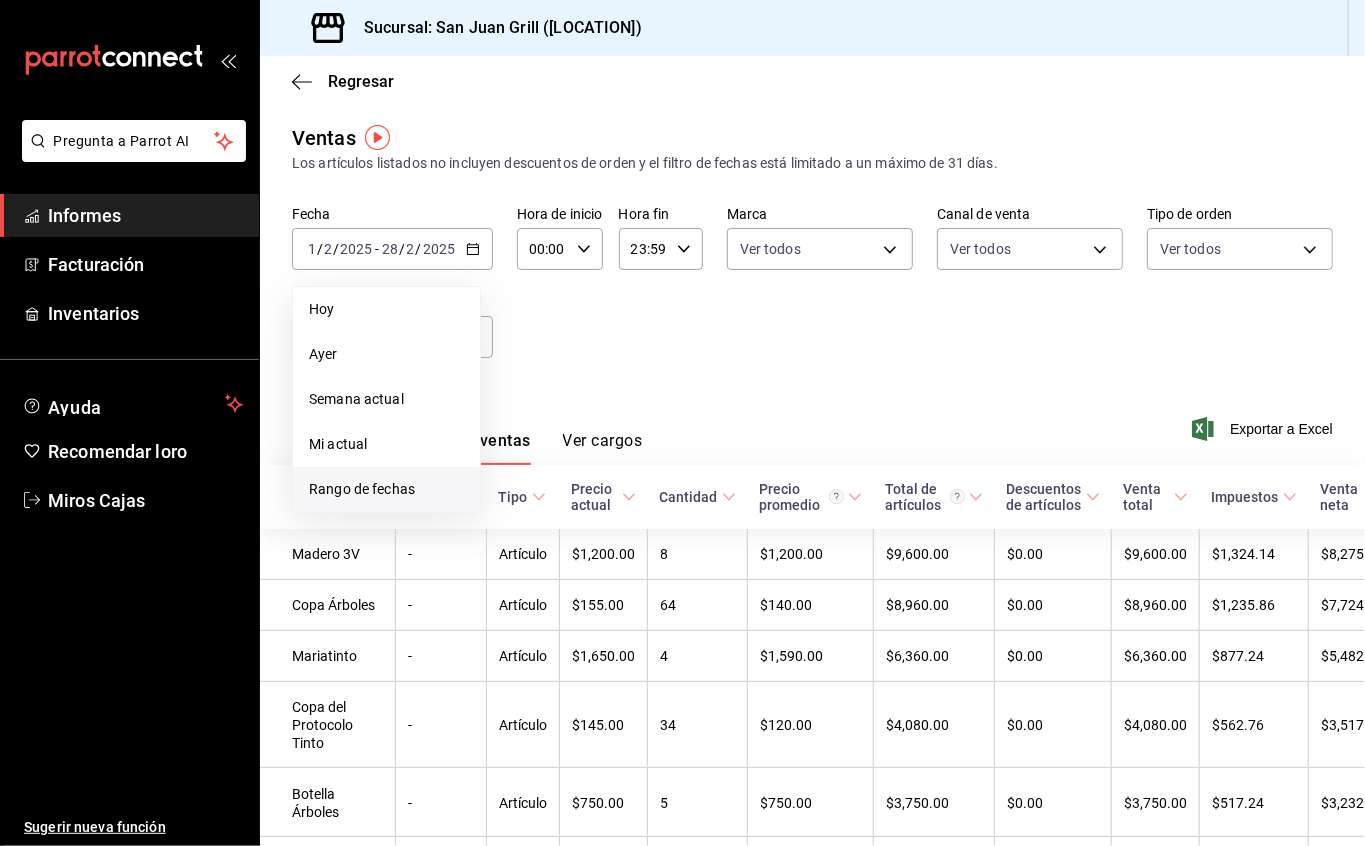 click on "Rango de fechas" at bounding box center (362, 489) 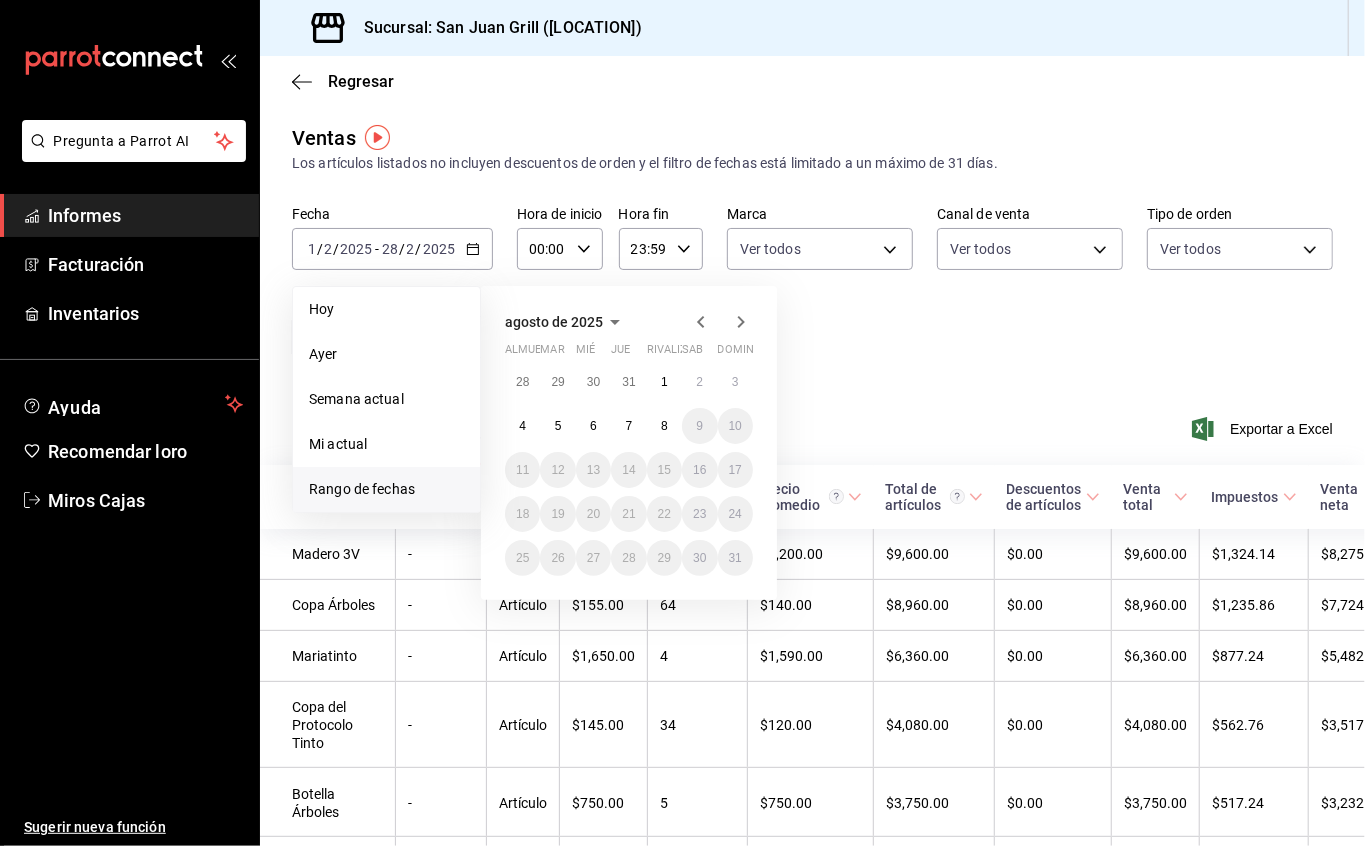 click on "Fecha 2025-02-01 1 / 2 / 2025 - 2025-02-28 28 / 2 / 2025 Hoy Ayer Semana actual Mi actual Rango de fechas agosto de 2025 almuerzo mar mié Jue rivalizar sab dominio 28 29 30 31 1 2 3 4 5 6 7 8 9 10 11 12 13 14 15 16 17 18 19 20 21 22 23 24 25 26 27 28 29 30 31 Hora de inicio 00:00 Hora de inicio Hora fin 23:59 Hora fin Marca Ver todos 993182a7-2c84-4ec8-9ef4-4438dae30c02 Canal de venta Ver todos PARROT,UBER_EATS,RAPPI,DIDI_FOOD,ONLINE Tipo de orden Ver todos 96359a79-f33f-45b3-934b-2867b65d345c,c6fcd88e-9977-4e7e-951e-e2b9f3ed99d5,482ceb07-e764-443b-a237-e7ba2dbe2e1c,EXTERNAL Categorías Elige las categorías bc8a8506-8c9a-4ccc-bee8-9613004b69e8,dff5383d-db9f-4eeb-86c5-8b8bba73e599,2ada25f8-a229-4569-ad1a-c7d4faa6a90c,830c6904-0e0e-45ff-8607-969e02d888aa,1d3d29c0-02c9-42b0-a835-69b22f6b2f8d,9a33567c-d8fc-40ec-a551-8deb0f9257ea,460cc58b-2772-47de-b3bd-e77941f078a5,9e78c86a-c2f3-41d6-9f46-cf167711462f" at bounding box center (812, 294) 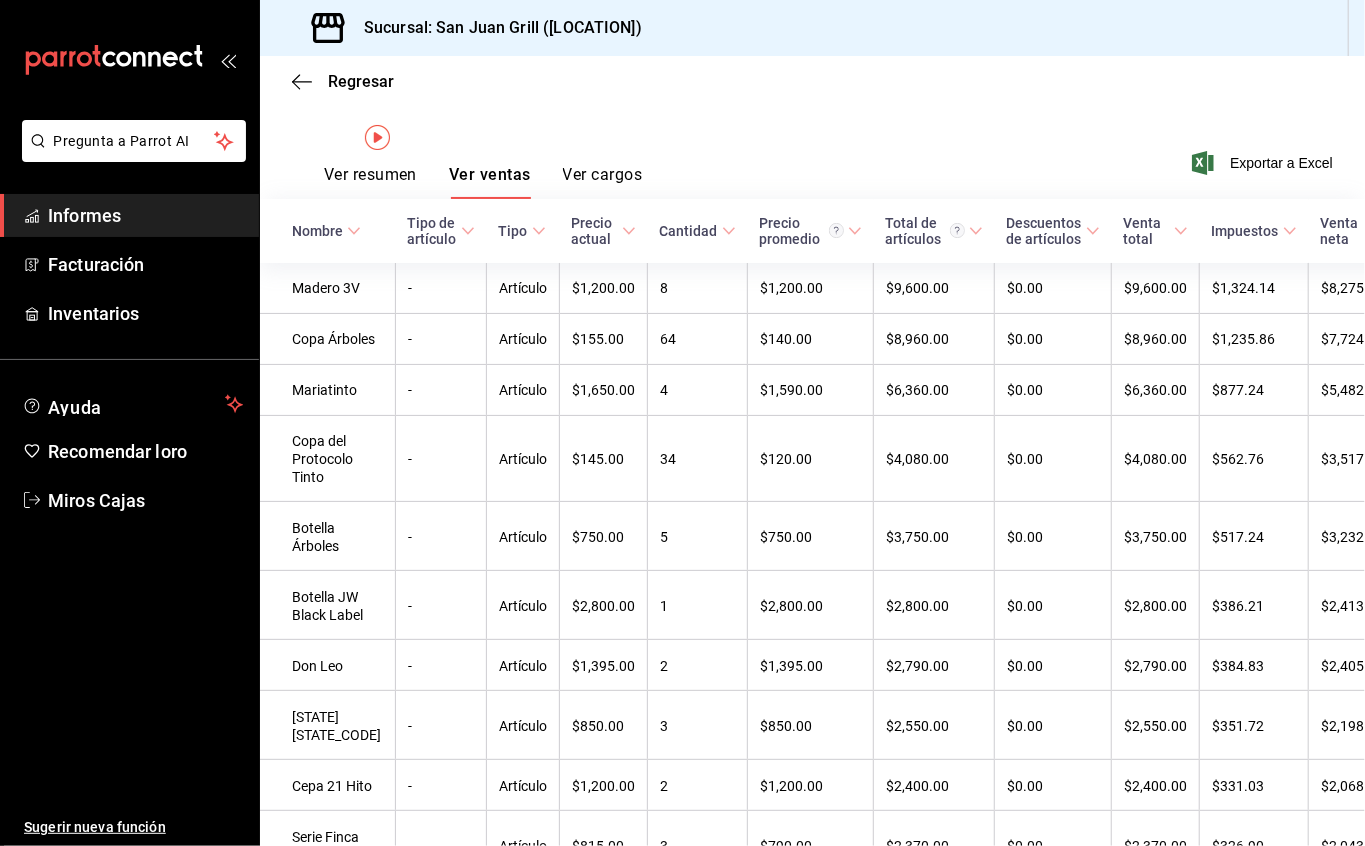 scroll, scrollTop: 0, scrollLeft: 0, axis: both 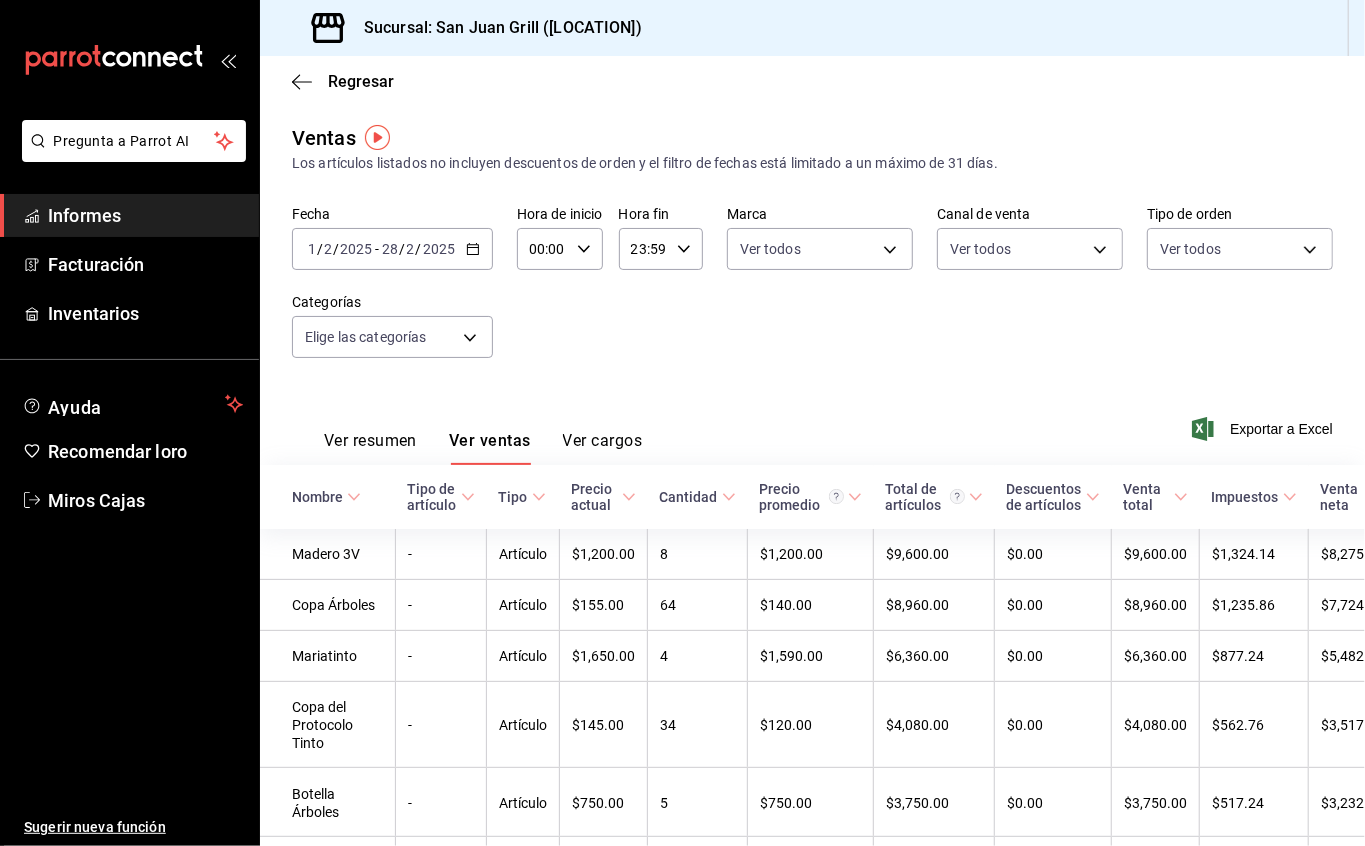 click on "2025-02-01 1 / 2 / 2025 - 2025-02-28 28 / 2 / 2025" at bounding box center [392, 249] 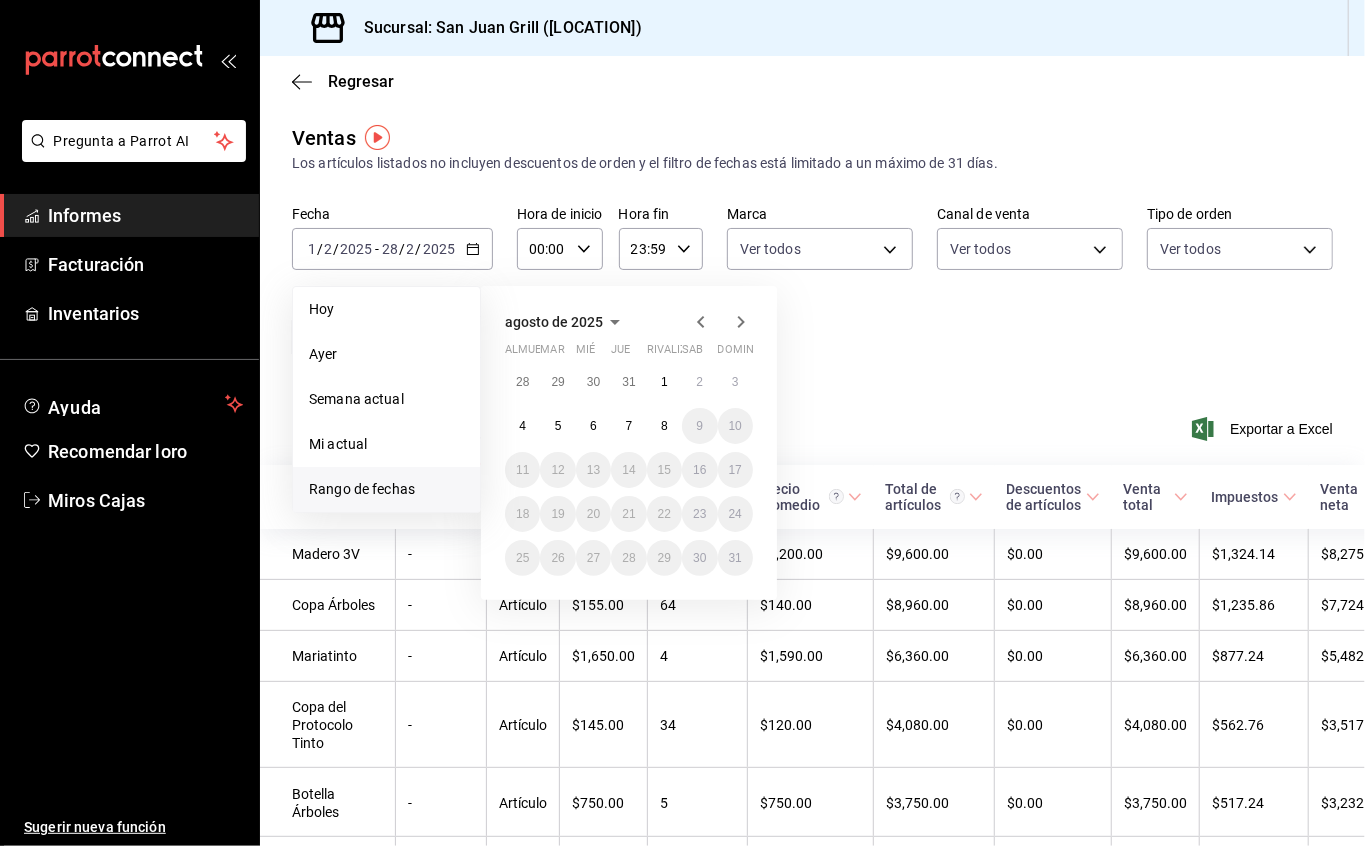 click 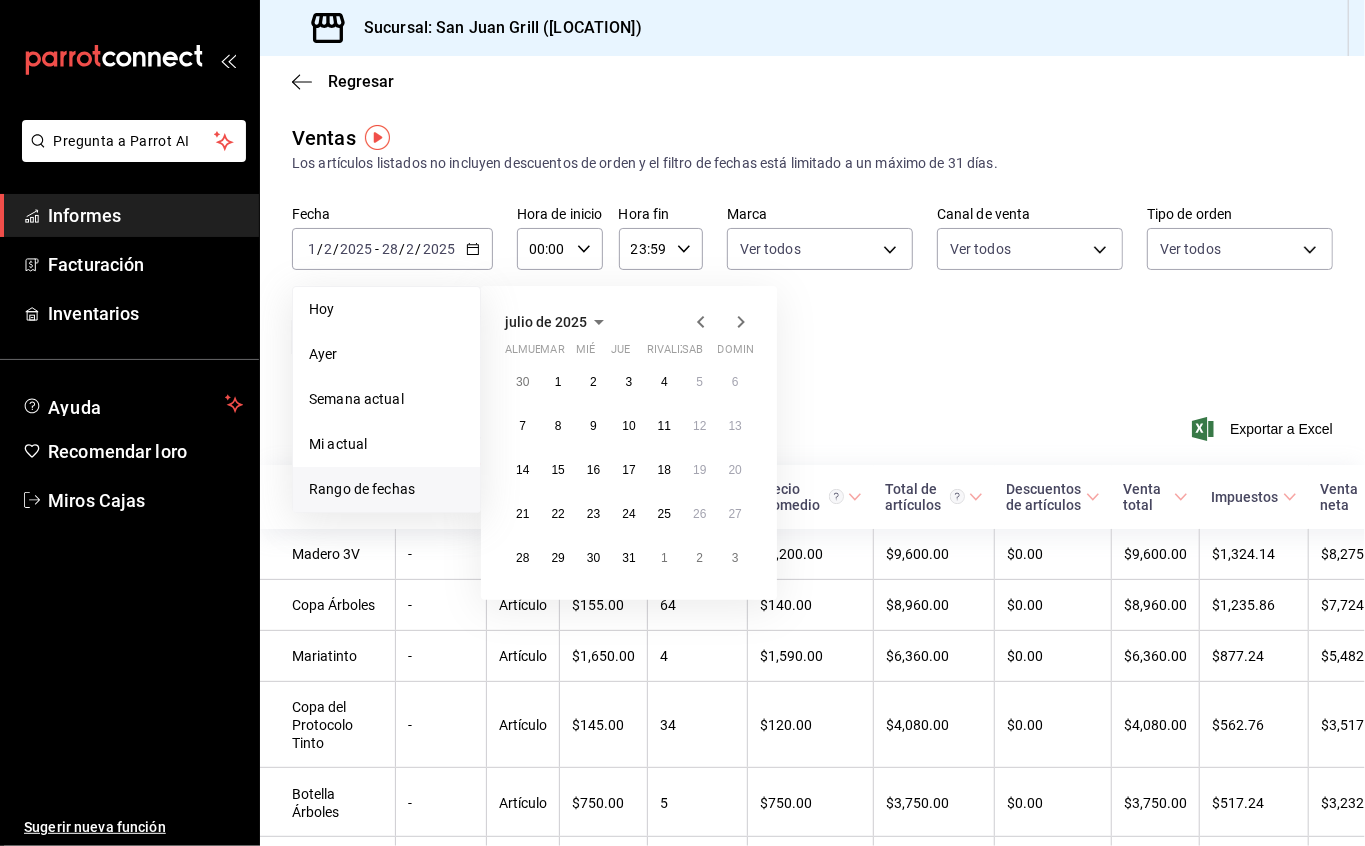 click 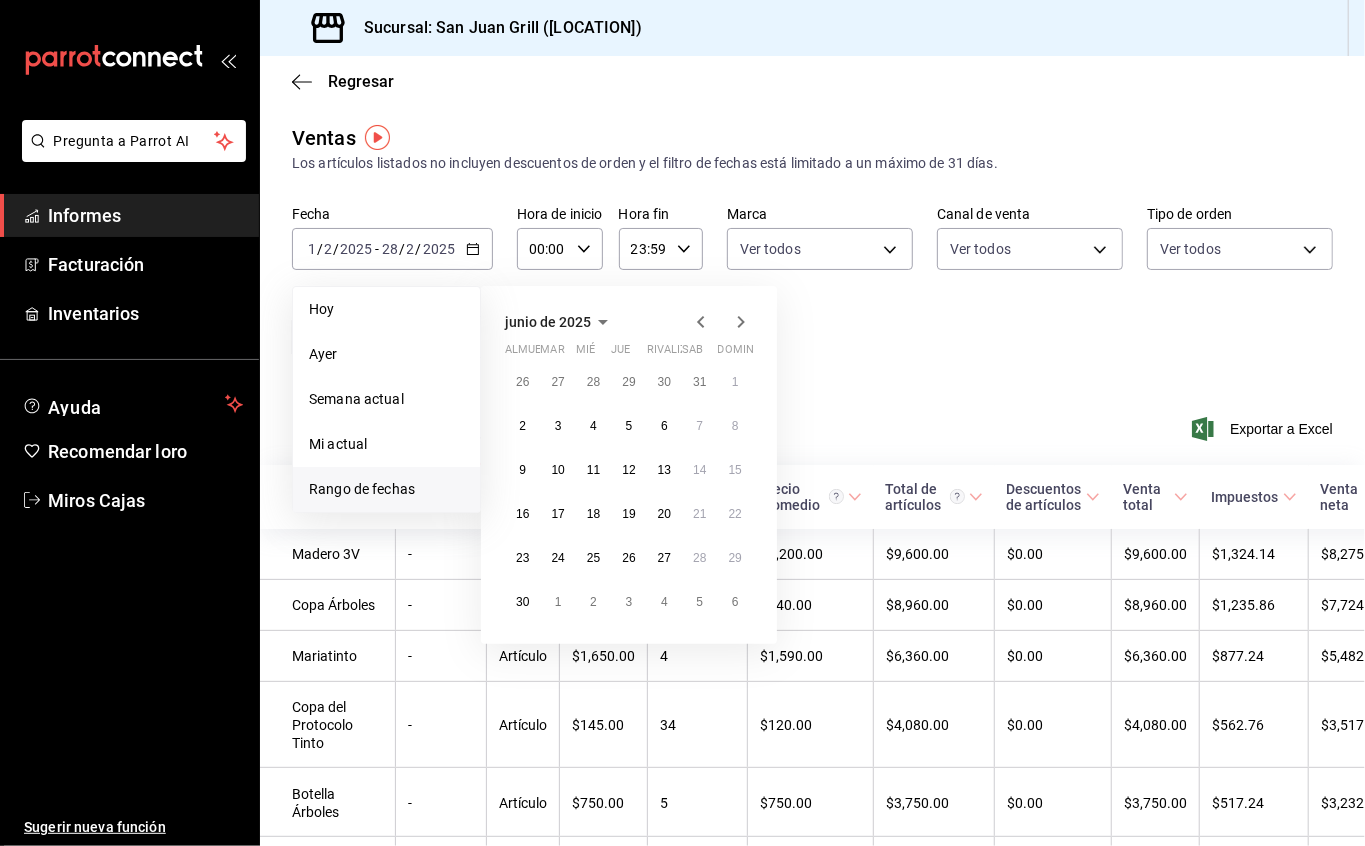 click 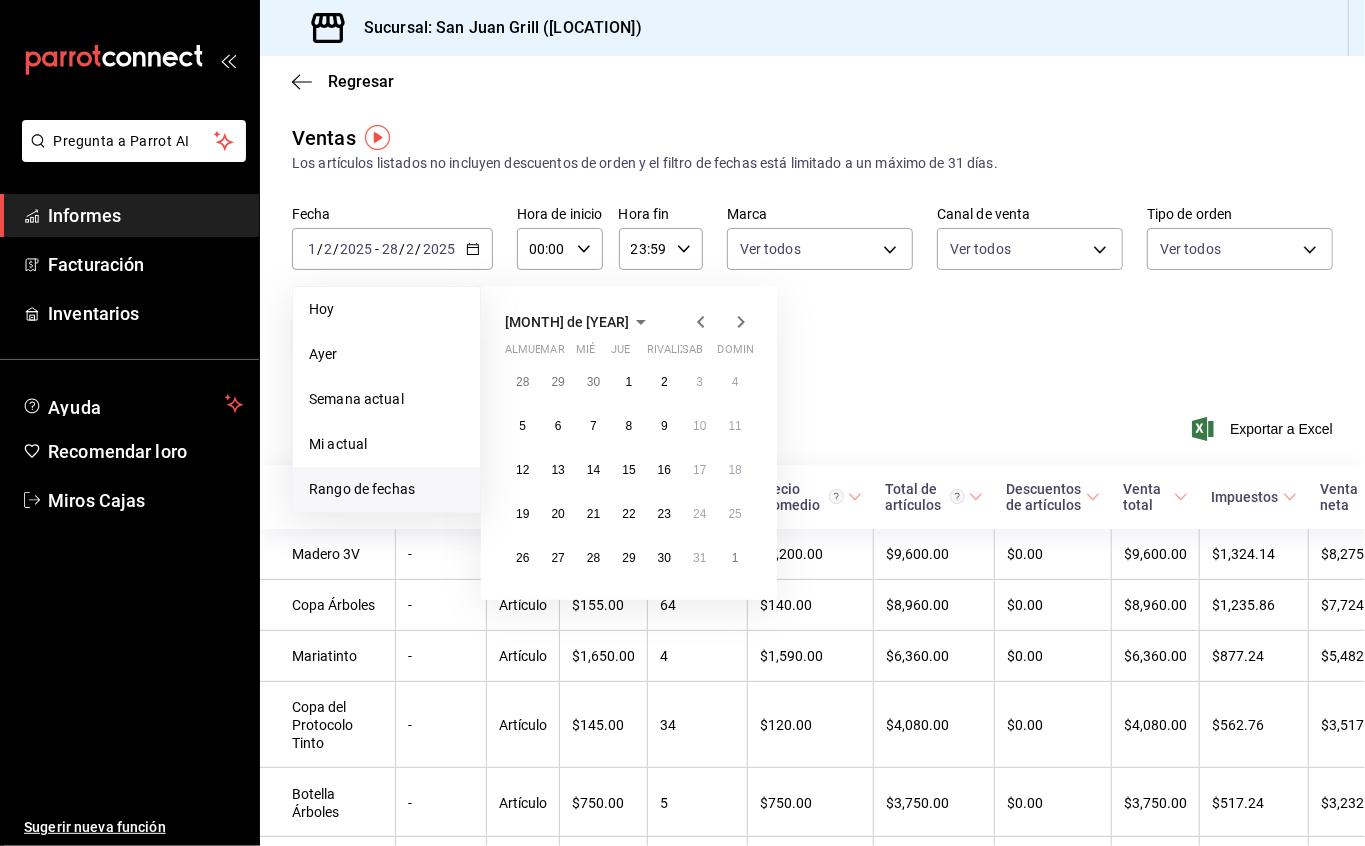 click 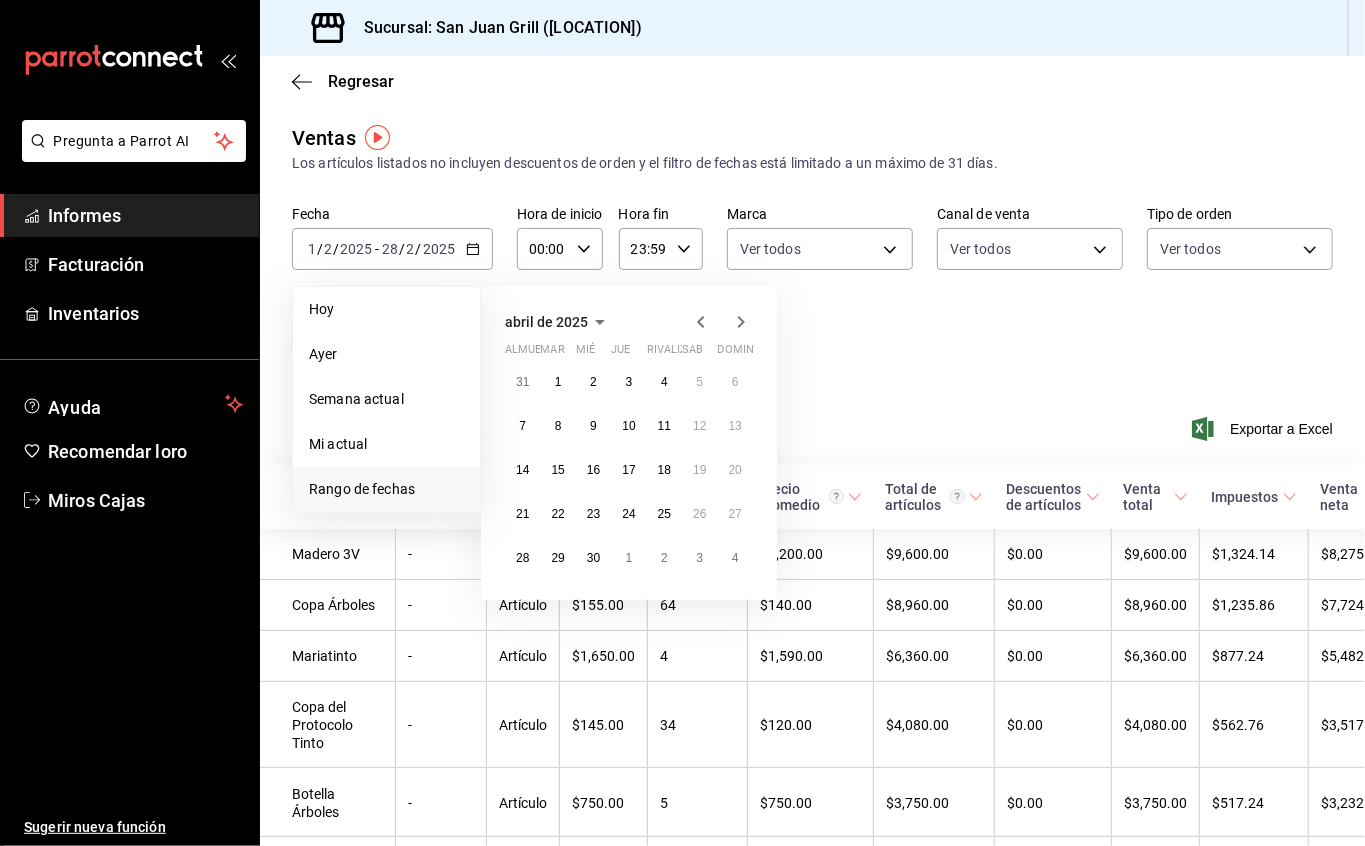 click 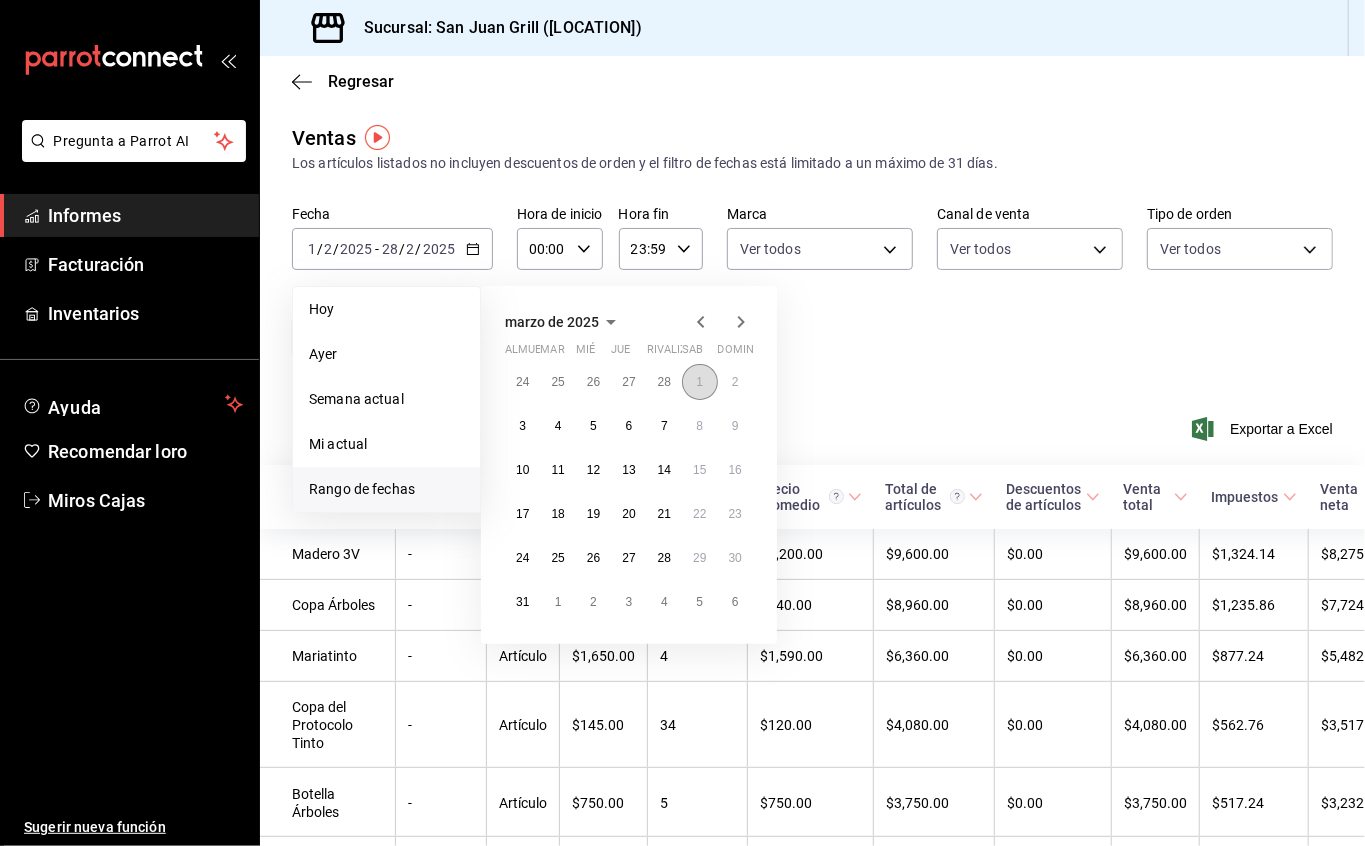 click on "1" at bounding box center (699, 382) 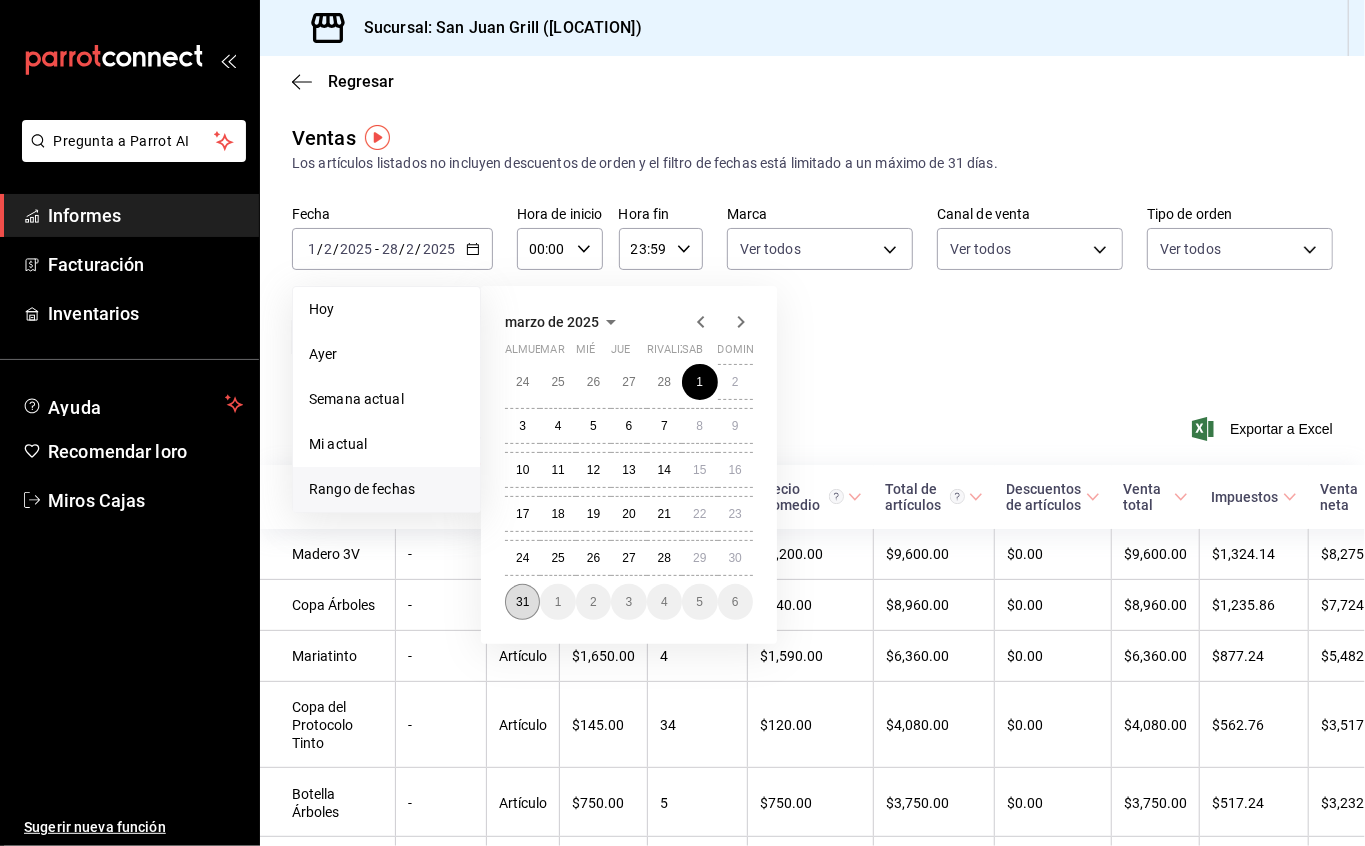 click on "31" at bounding box center (522, 602) 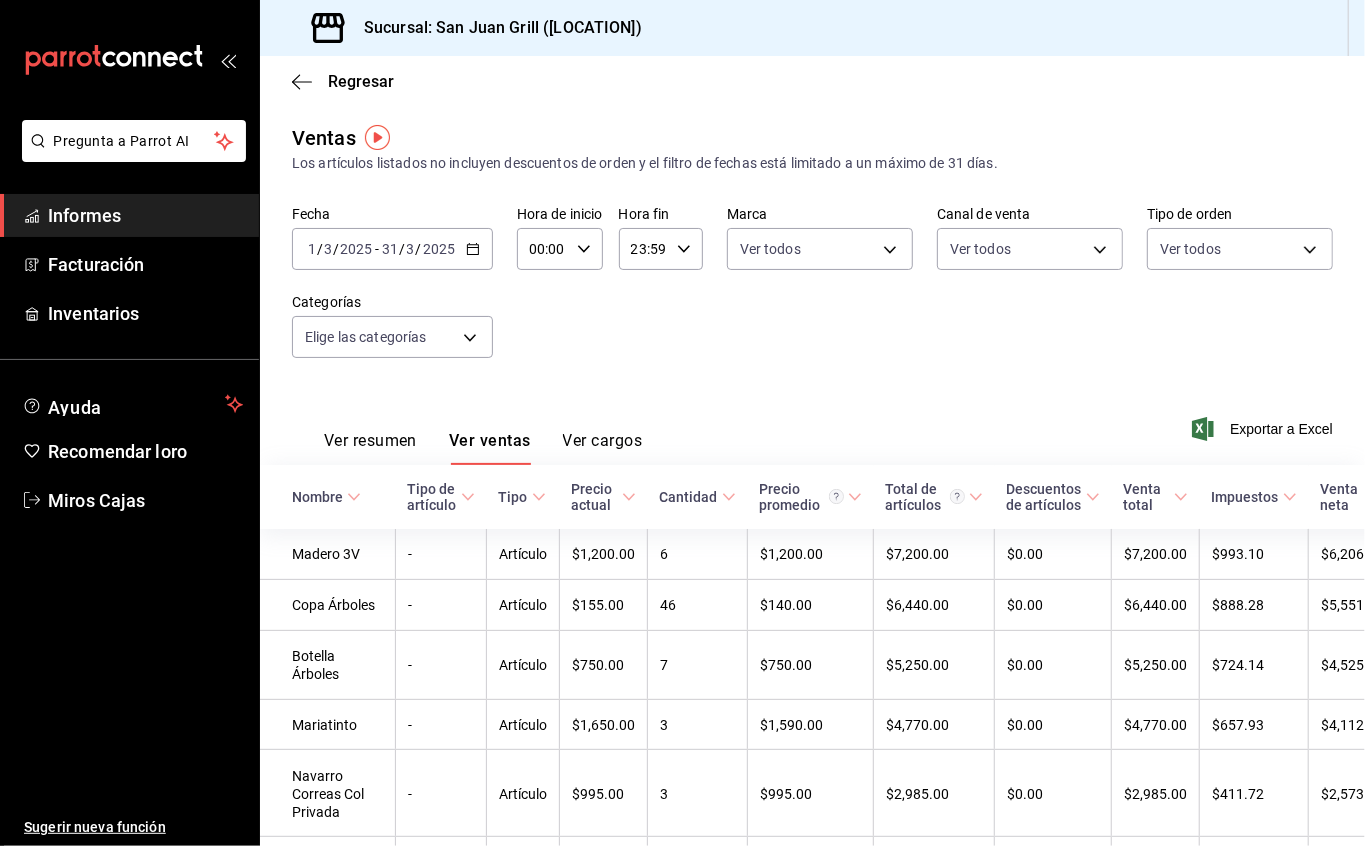scroll, scrollTop: 133, scrollLeft: 0, axis: vertical 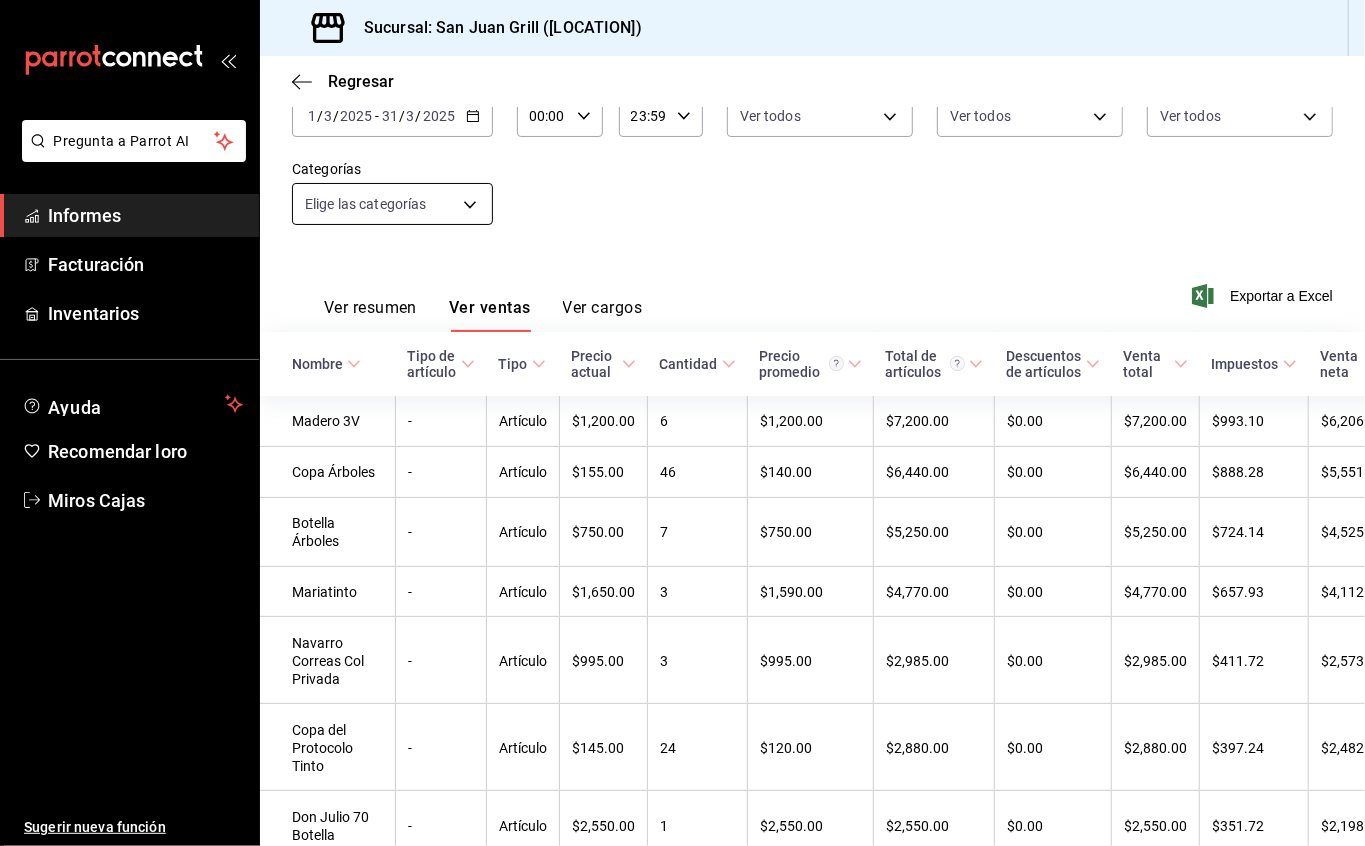 click on "Pregunta a Parrot AI Informes   Facturación   Inventarios   Ayuda Recomendar loro   Miros Cajas   Sugerir nueva función   Sucursal: San Juan Grill (MTY) Regresar Ventas Los artículos listados no incluyen descuentos de orden y el filtro de fechas está limitado a un máximo de 31 días. Fecha 2025-03-01 1 / 3 / 2025 - 2025-03-31 31 / 3 / 2025 Hora de inicio 00:00 Hora de inicio Hora fin 23:59 Hora fin Marca Ver todos 993182a7-2c84-4ec8-9ef4-4438dae30c02 Canal de venta Ver todos PARROT,UBER_EATS,RAPPI,DIDI_FOOD,ONLINE Tipo de orden Ver todos 96359a79-f33f-45b3-934b-2867b65d345c,c6fcd88e-9977-4e7e-951e-e2b9f3ed99d5,482ceb07-e764-443b-a237-e7ba2dbe2e1c,EXTERNAL Categorías Elige las categorías bc8a8506-8c9a-4ccc-bee8-9613004b69e8,dff5383d-db9f-4eeb-86c5-8b8bba73e599,2ada25f8-a229-4569-ad1a-c7d4faa6a90c,830c6904-0e0e-45ff-8607-969e02d888aa,1d3d29c0-02c9-42b0-a835-69b22f6b2f8d,9a33567c-d8fc-40ec-a551-8deb0f9257ea,460cc58b-2772-47de-b3bd-e77941f078a5,9e78c86a-c2f3-41d6-9f46-cf167711462f Ver resumen Ver ventas" at bounding box center (682, 423) 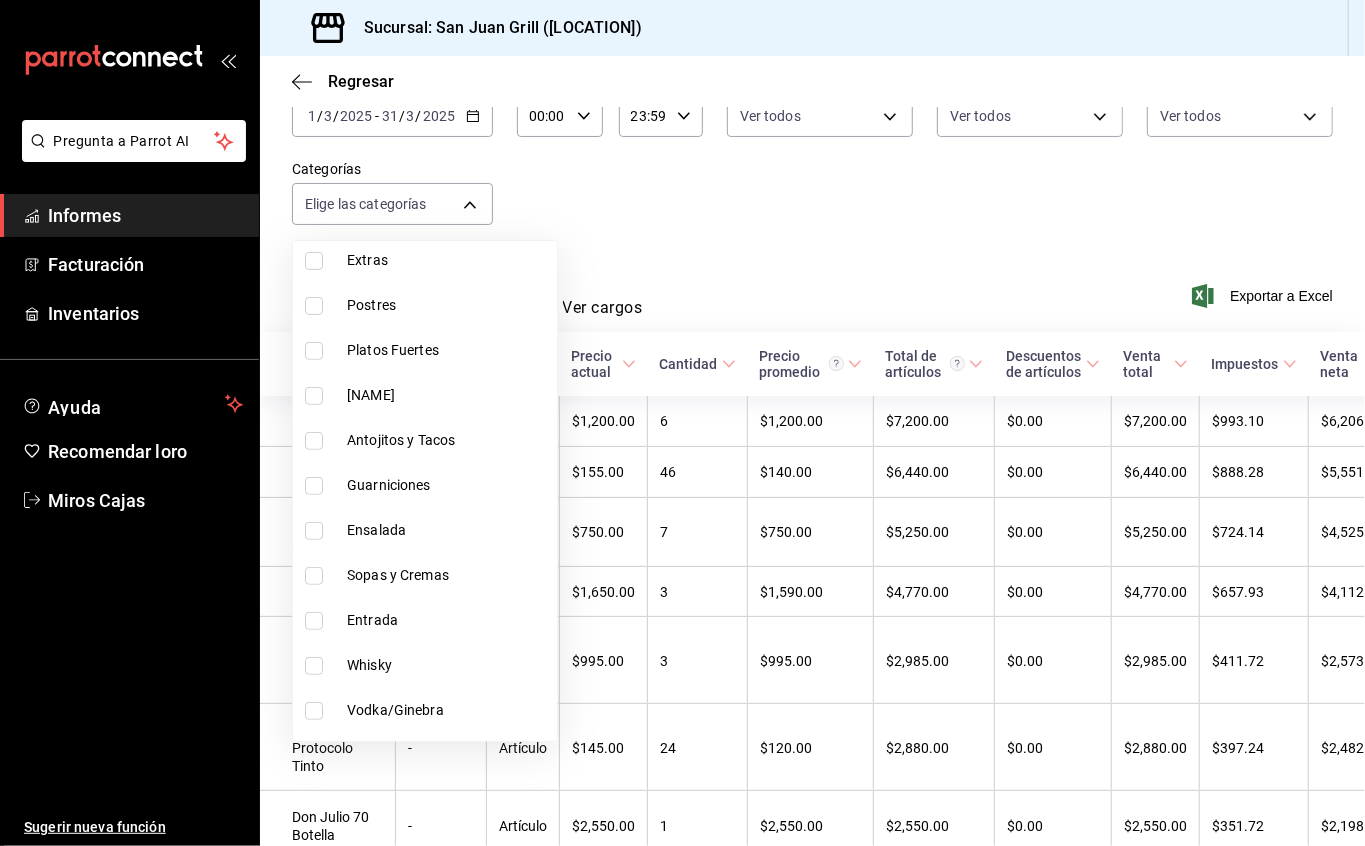 scroll, scrollTop: 0, scrollLeft: 0, axis: both 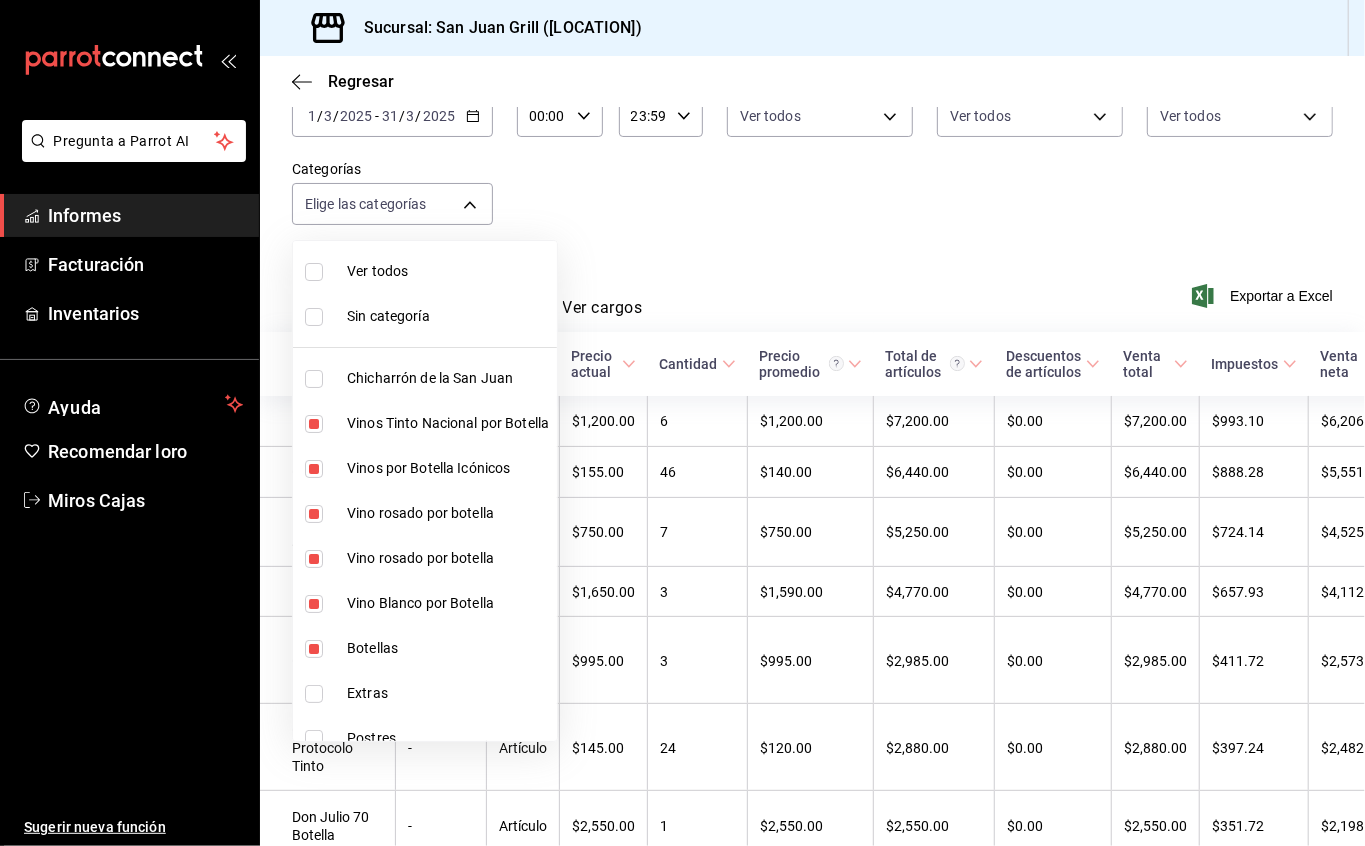click at bounding box center [682, 423] 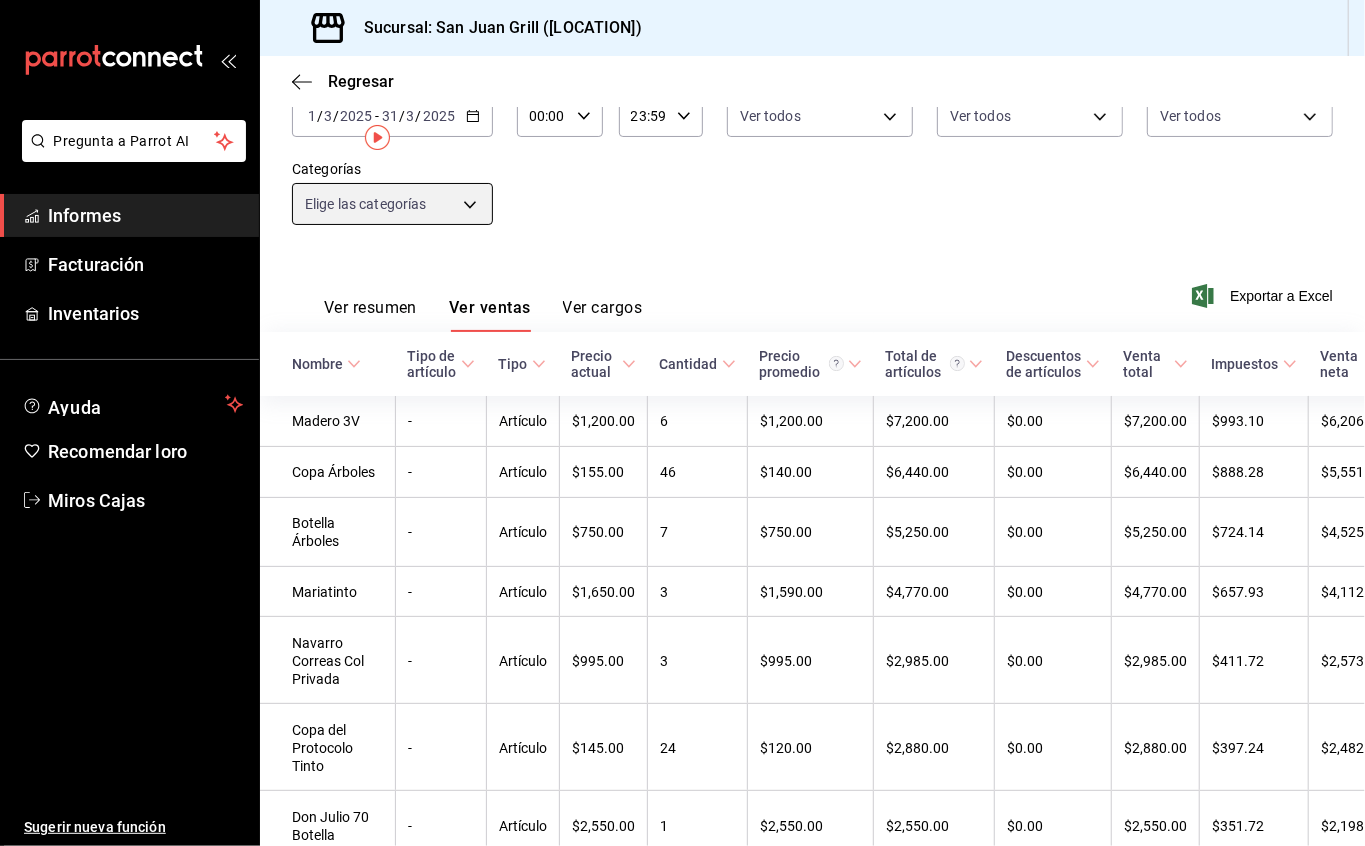 scroll, scrollTop: 0, scrollLeft: 0, axis: both 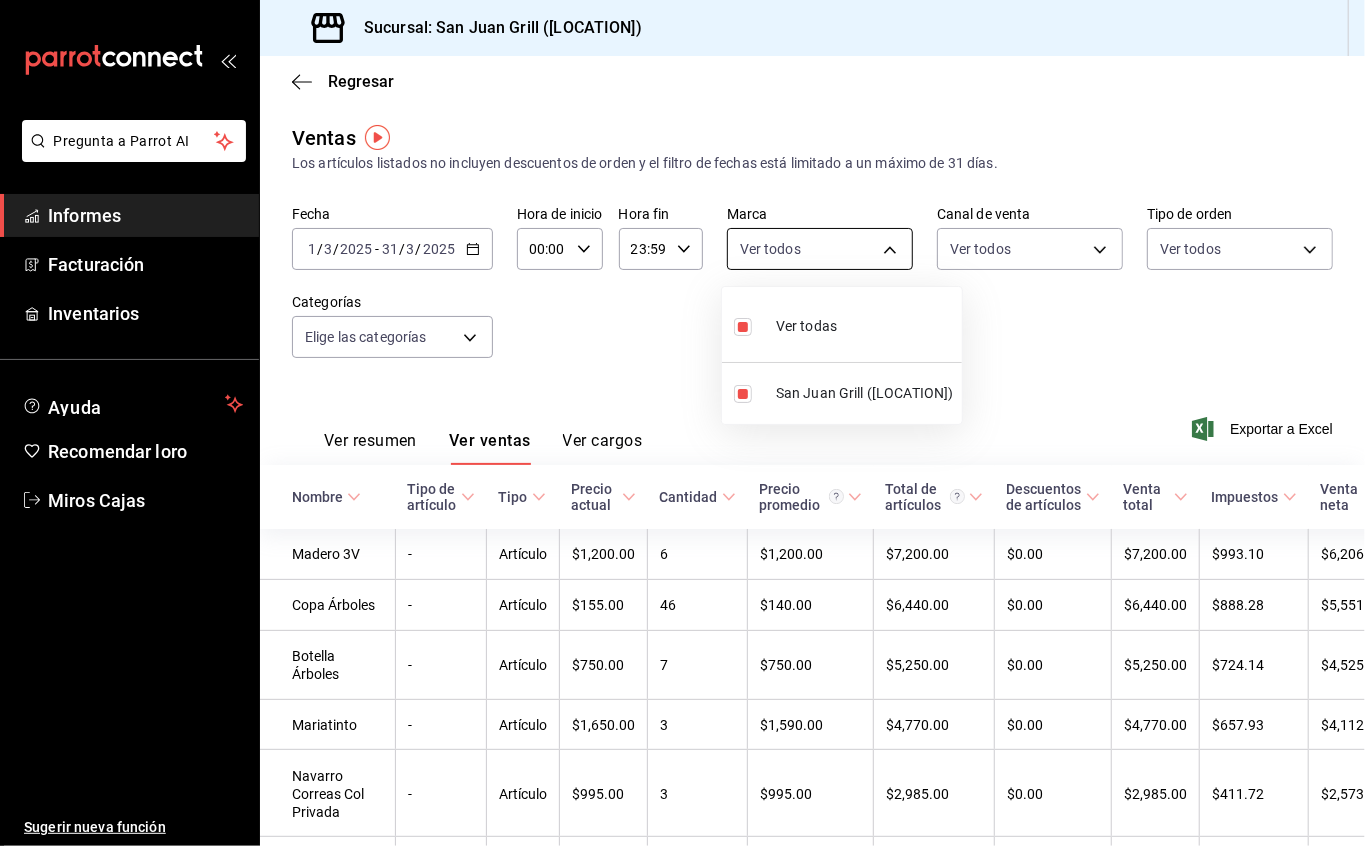 click on "Pregunta a Parrot AI Informes   Facturación   Inventarios   Ayuda Recomendar loro   Miros Cajas   Sugerir nueva función   Sucursal: San Juan Grill (MTY) Regresar Ventas Los artículos listados no incluyen descuentos de orden y el filtro de fechas está limitado a un máximo de 31 días. Fecha 2025-03-01 1 / 3 / 2025 - 2025-03-31 31 / 3 / 2025 Hora de inicio 00:00 Hora de inicio Hora fin 23:59 Hora fin Marca Ver todos 993182a7-2c84-4ec8-9ef4-4438dae30c02 Canal de venta Ver todos PARROT,UBER_EATS,RAPPI,DIDI_FOOD,ONLINE Tipo de orden Ver todos 96359a79-f33f-45b3-934b-2867b65d345c,c6fcd88e-9977-4e7e-951e-e2b9f3ed99d5,482ceb07-e764-443b-a237-e7ba2dbe2e1c,EXTERNAL Categorías Elige las categorías bc8a8506-8c9a-4ccc-bee8-9613004b69e8,dff5383d-db9f-4eeb-86c5-8b8bba73e599,2ada25f8-a229-4569-ad1a-c7d4faa6a90c,830c6904-0e0e-45ff-8607-969e02d888aa,1d3d29c0-02c9-42b0-a835-69b22f6b2f8d,9a33567c-d8fc-40ec-a551-8deb0f9257ea,460cc58b-2772-47de-b3bd-e77941f078a5,9e78c86a-c2f3-41d6-9f46-cf167711462f Ver resumen Ver ventas" at bounding box center [682, 423] 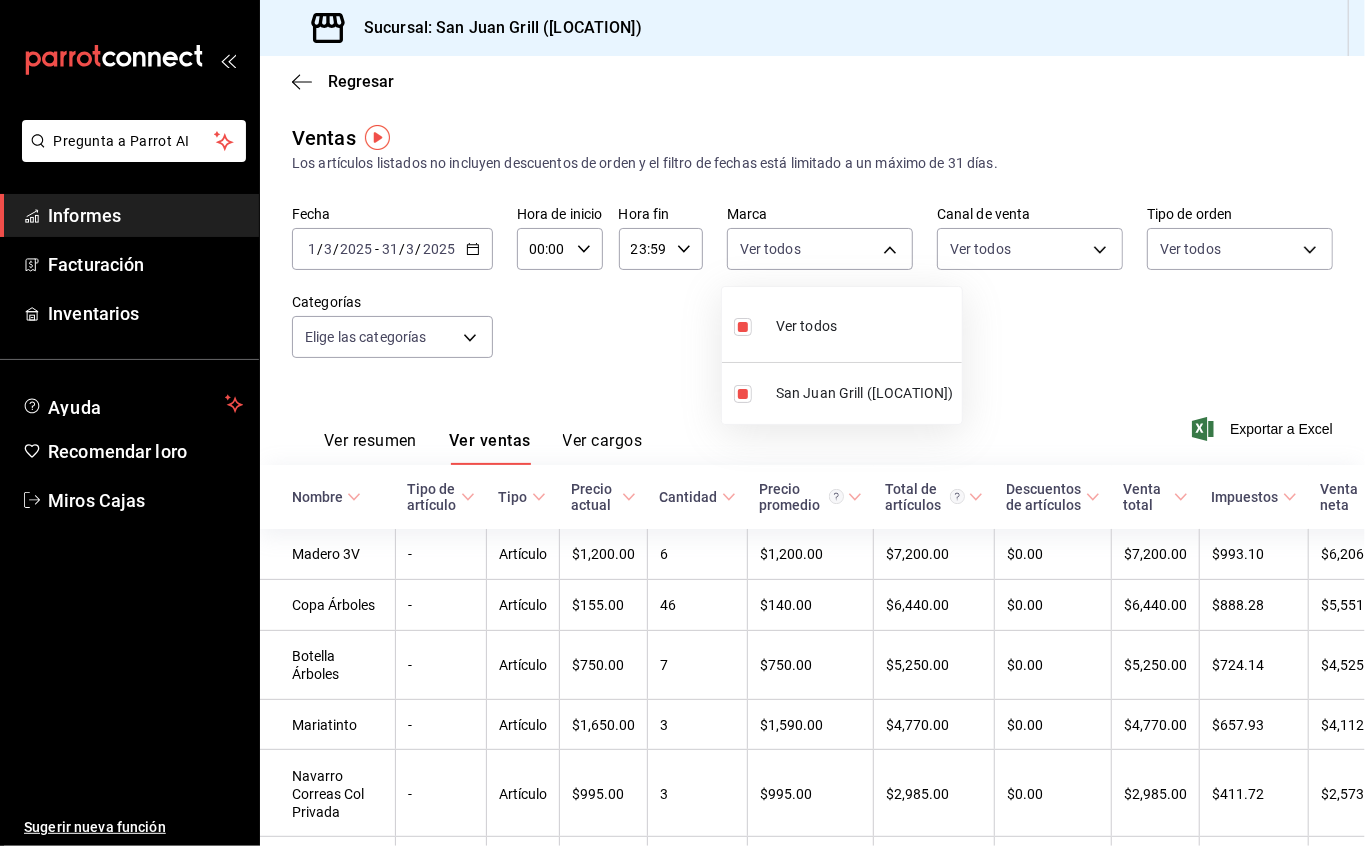 click at bounding box center [682, 423] 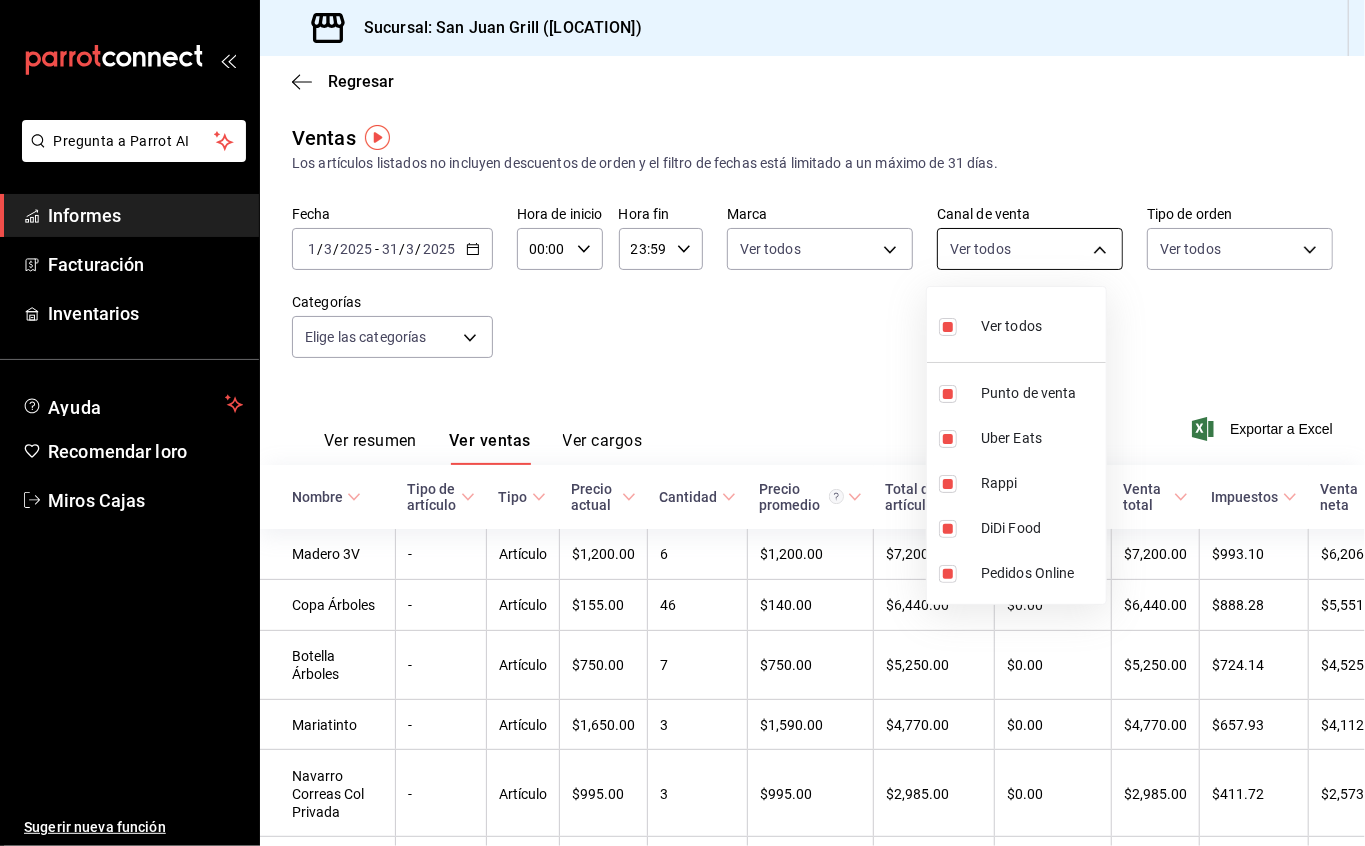 click on "Pregunta a Parrot AI Informes   Facturación   Inventarios   Ayuda Recomendar loro   Miros Cajas   Sugerir nueva función   Sucursal: San Juan Grill (MTY) Regresar Ventas Los artículos listados no incluyen descuentos de orden y el filtro de fechas está limitado a un máximo de 31 días. Fecha 2025-03-01 1 / 3 / 2025 - 2025-03-31 31 / 3 / 2025 Hora de inicio 00:00 Hora de inicio Hora fin 23:59 Hora fin Marca Ver todos 993182a7-2c84-4ec8-9ef4-4438dae30c02 Canal de venta Ver todos PARROT,UBER_EATS,RAPPI,DIDI_FOOD,ONLINE Tipo de orden Ver todos 96359a79-f33f-45b3-934b-2867b65d345c,c6fcd88e-9977-4e7e-951e-e2b9f3ed99d5,482ceb07-e764-443b-a237-e7ba2dbe2e1c,EXTERNAL Categorías Elige las categorías bc8a8506-8c9a-4ccc-bee8-9613004b69e8,dff5383d-db9f-4eeb-86c5-8b8bba73e599,2ada25f8-a229-4569-ad1a-c7d4faa6a90c,830c6904-0e0e-45ff-8607-969e02d888aa,1d3d29c0-02c9-42b0-a835-69b22f6b2f8d,9a33567c-d8fc-40ec-a551-8deb0f9257ea,460cc58b-2772-47de-b3bd-e77941f078a5,9e78c86a-c2f3-41d6-9f46-cf167711462f Ver resumen Ver ventas" at bounding box center [682, 423] 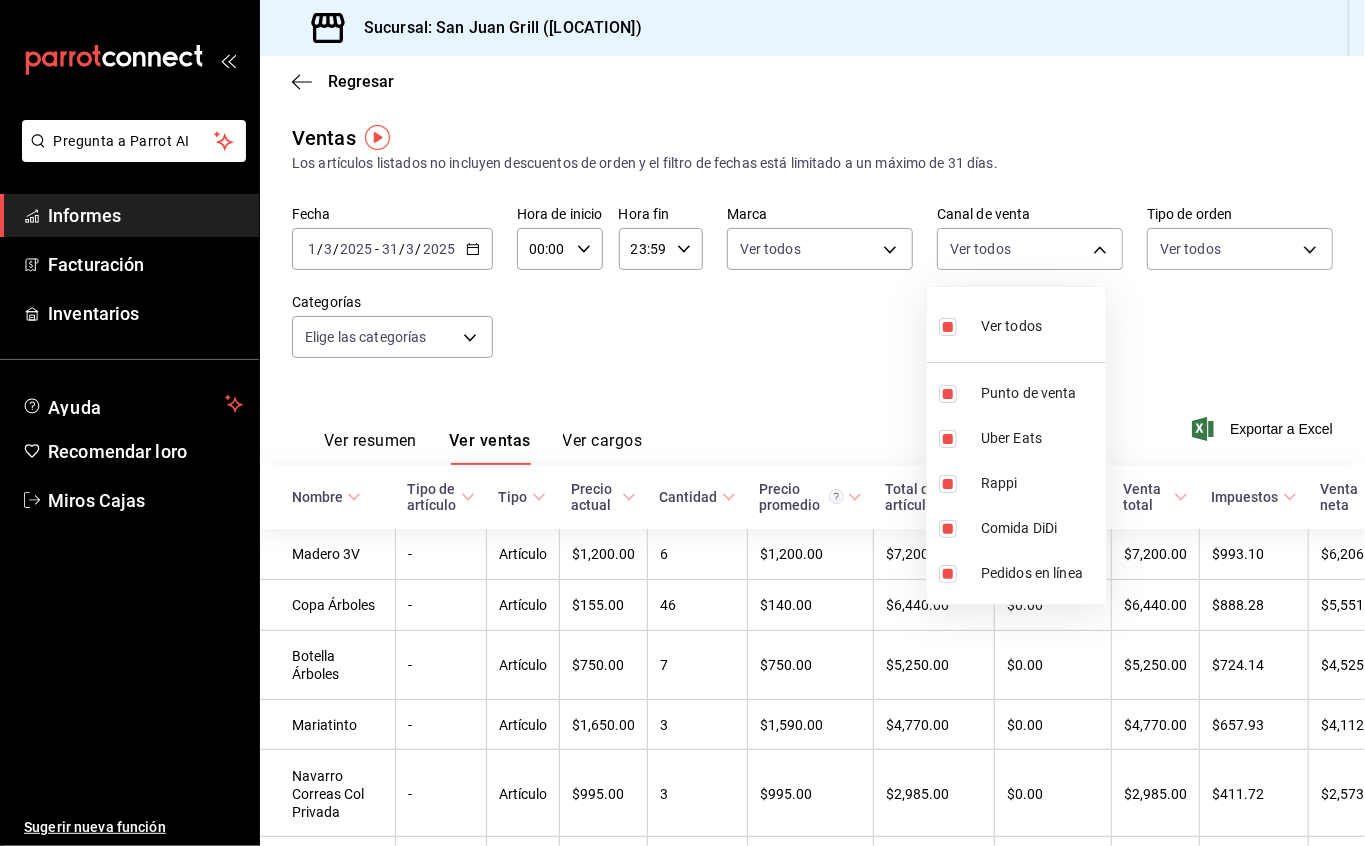 click at bounding box center (682, 423) 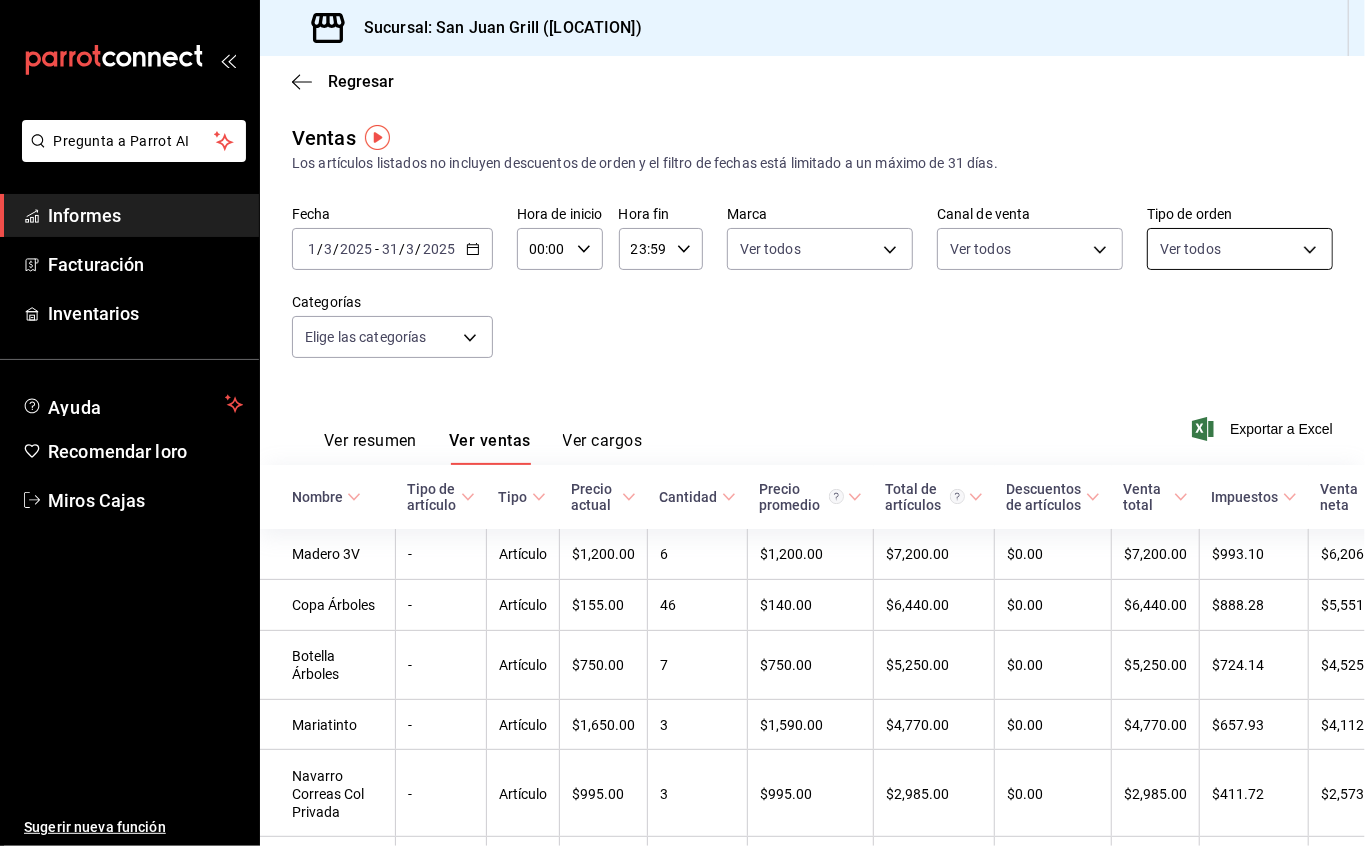 click on "Pregunta a Parrot AI Informes   Facturación   Inventarios   Ayuda Recomendar loro   Miros Cajas   Sugerir nueva función   Sucursal: San Juan Grill (MTY) Regresar Ventas Los artículos listados no incluyen descuentos de orden y el filtro de fechas está limitado a un máximo de 31 días. Fecha 2025-03-01 1 / 3 / 2025 - 2025-03-31 31 / 3 / 2025 Hora de inicio 00:00 Hora de inicio Hora fin 23:59 Hora fin Marca Ver todos 993182a7-2c84-4ec8-9ef4-4438dae30c02 Canal de venta Ver todos PARROT,UBER_EATS,RAPPI,DIDI_FOOD,ONLINE Tipo de orden Ver todos 96359a79-f33f-45b3-934b-2867b65d345c,c6fcd88e-9977-4e7e-951e-e2b9f3ed99d5,482ceb07-e764-443b-a237-e7ba2dbe2e1c,EXTERNAL Categorías Elige las categorías bc8a8506-8c9a-4ccc-bee8-9613004b69e8,dff5383d-db9f-4eeb-86c5-8b8bba73e599,2ada25f8-a229-4569-ad1a-c7d4faa6a90c,830c6904-0e0e-45ff-8607-969e02d888aa,1d3d29c0-02c9-42b0-a835-69b22f6b2f8d,9a33567c-d8fc-40ec-a551-8deb0f9257ea,460cc58b-2772-47de-b3bd-e77941f078a5,9e78c86a-c2f3-41d6-9f46-cf167711462f Ver resumen Ver ventas" at bounding box center [682, 423] 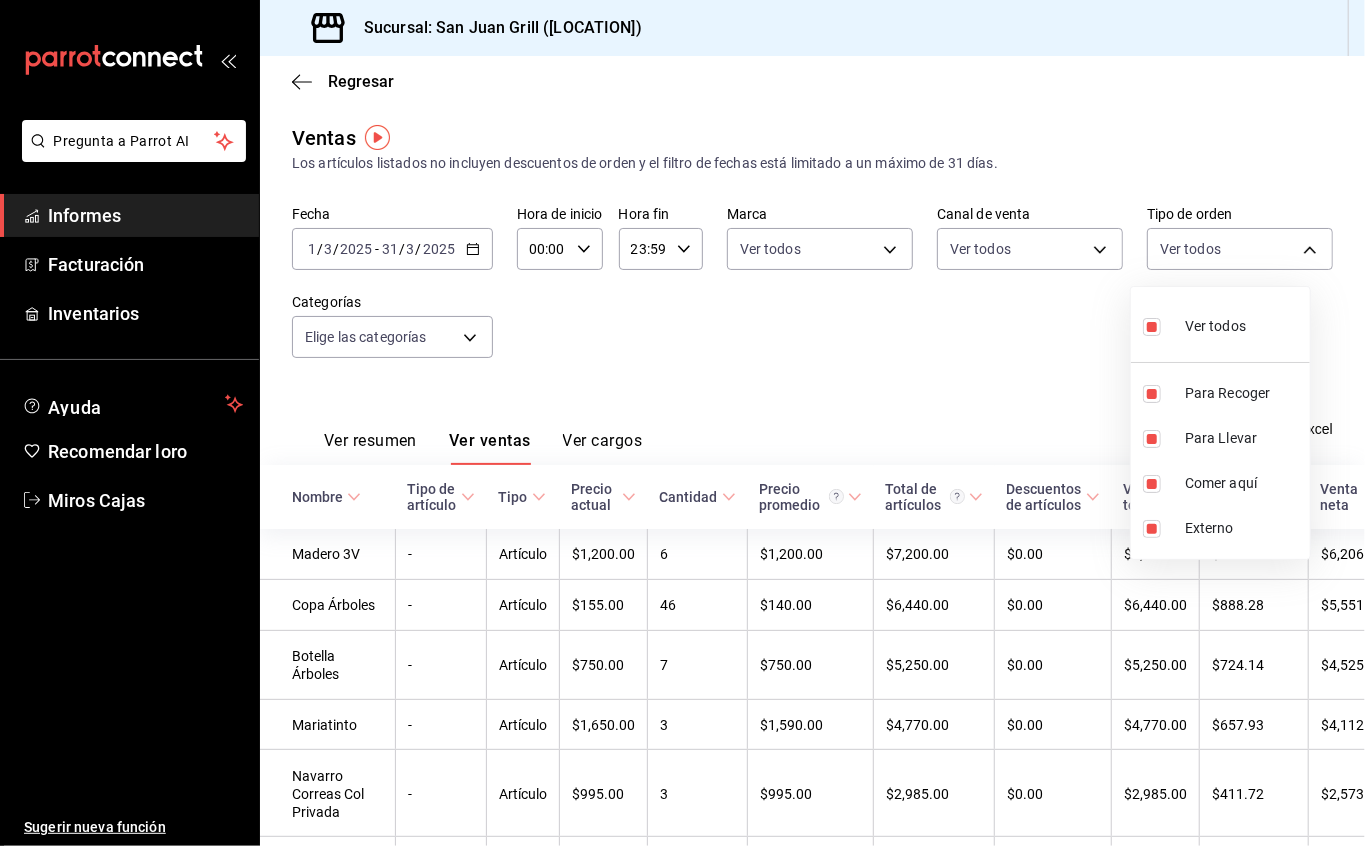 click at bounding box center (682, 423) 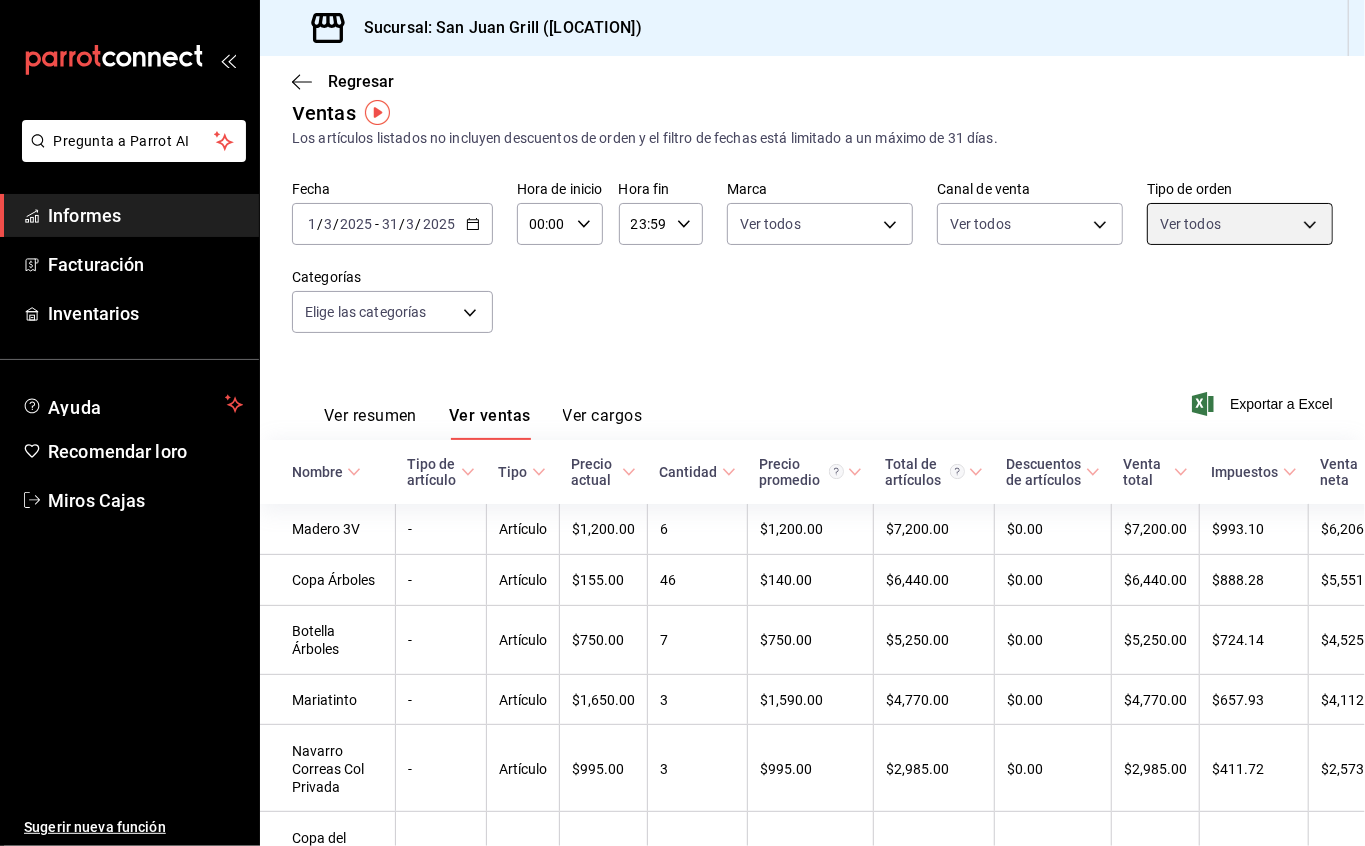 scroll, scrollTop: 0, scrollLeft: 0, axis: both 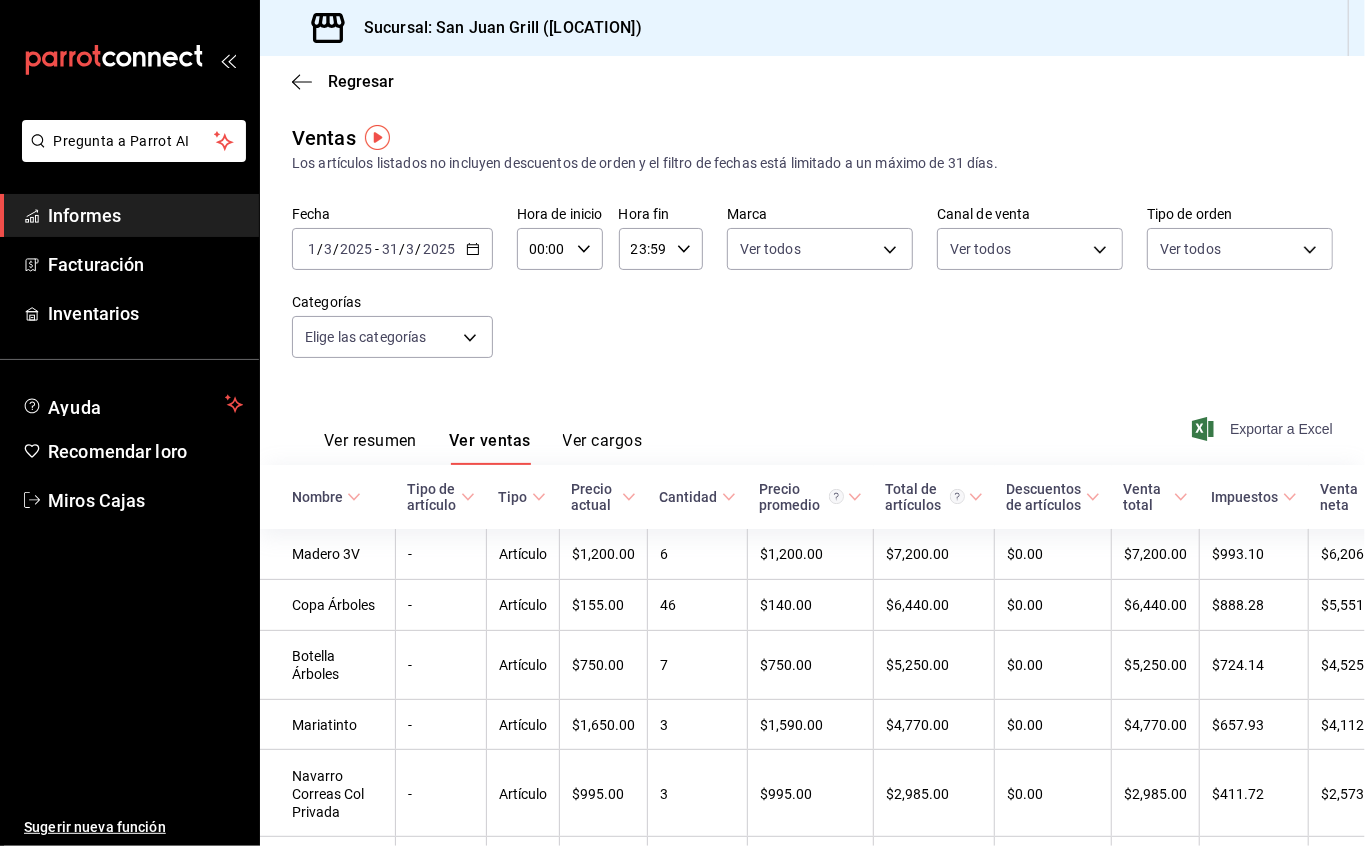 click on "Exportar a Excel" at bounding box center [1264, 429] 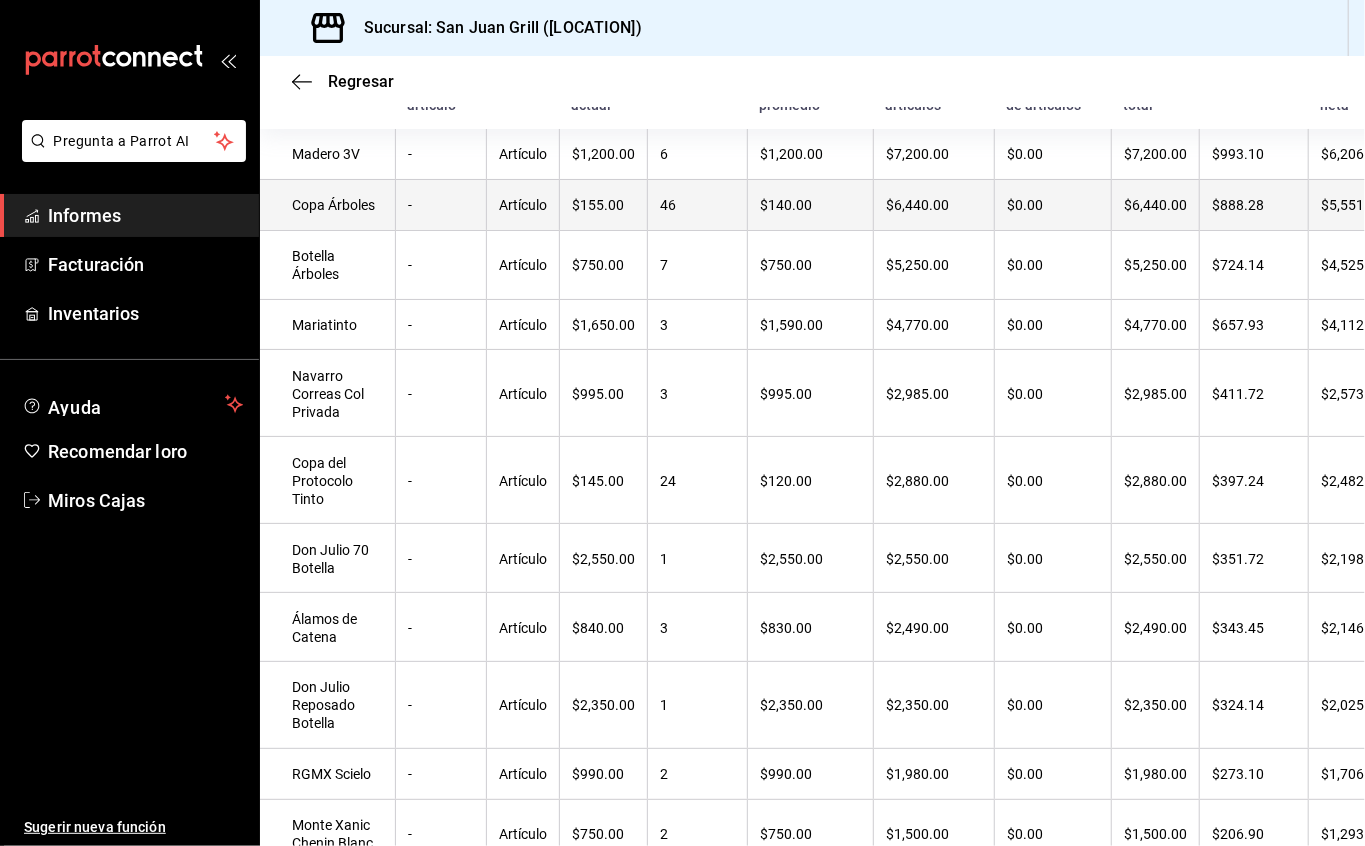 scroll, scrollTop: 0, scrollLeft: 0, axis: both 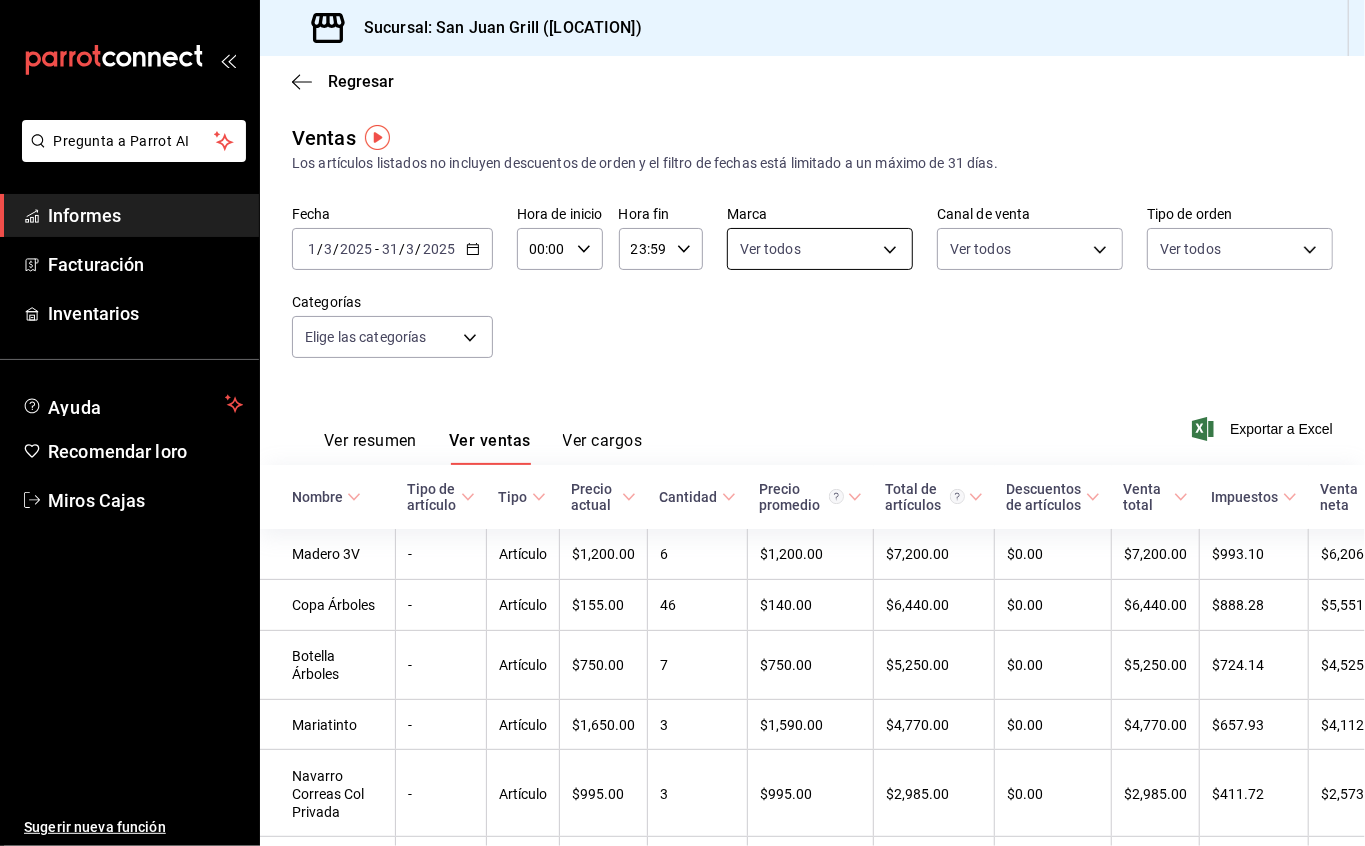 click on "Pregunta a Parrot AI Informes   Facturación   Inventarios   Ayuda Recomendar loro   Miros Cajas   Sugerir nueva función   Sucursal: San Juan Grill (MTY) Regresar Ventas Los artículos listados no incluyen descuentos de orden y el filtro de fechas está limitado a un máximo de 31 días. Fecha 2025-03-01 1 / 3 / 2025 - 2025-03-31 31 / 3 / 2025 Hora de inicio 00:00 Hora de inicio Hora fin 23:59 Hora fin Marca Ver todos 993182a7-2c84-4ec8-9ef4-4438dae30c02 Canal de venta Ver todos PARROT,UBER_EATS,RAPPI,DIDI_FOOD,ONLINE Tipo de orden Ver todos 96359a79-f33f-45b3-934b-2867b65d345c,c6fcd88e-9977-4e7e-951e-e2b9f3ed99d5,482ceb07-e764-443b-a237-e7ba2dbe2e1c,EXTERNAL Categorías Elige las categorías bc8a8506-8c9a-4ccc-bee8-9613004b69e8,dff5383d-db9f-4eeb-86c5-8b8bba73e599,2ada25f8-a229-4569-ad1a-c7d4faa6a90c,830c6904-0e0e-45ff-8607-969e02d888aa,1d3d29c0-02c9-42b0-a835-69b22f6b2f8d,9a33567c-d8fc-40ec-a551-8deb0f9257ea,460cc58b-2772-47de-b3bd-e77941f078a5,9e78c86a-c2f3-41d6-9f46-cf167711462f Ver resumen Ver ventas" at bounding box center (682, 423) 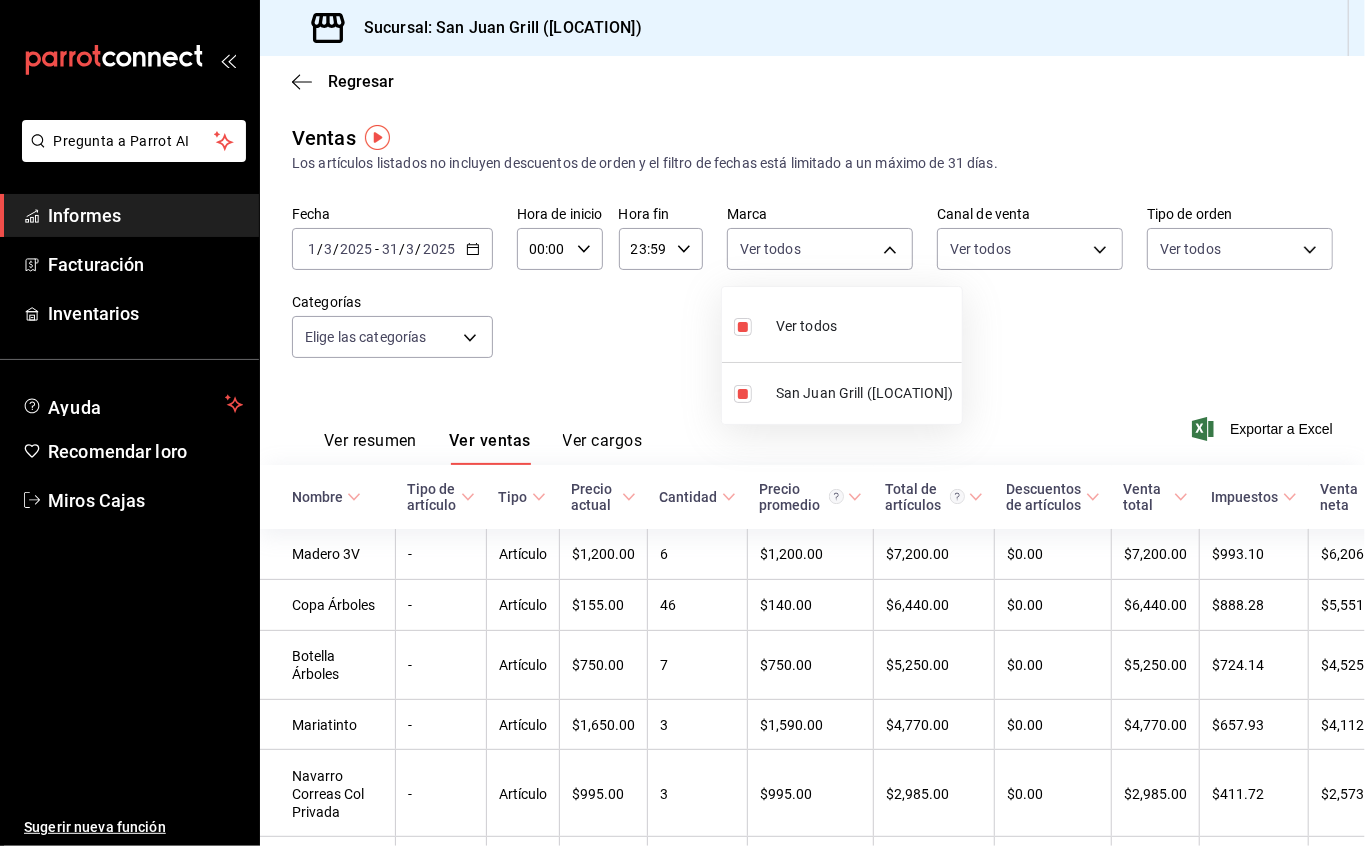 click at bounding box center (682, 423) 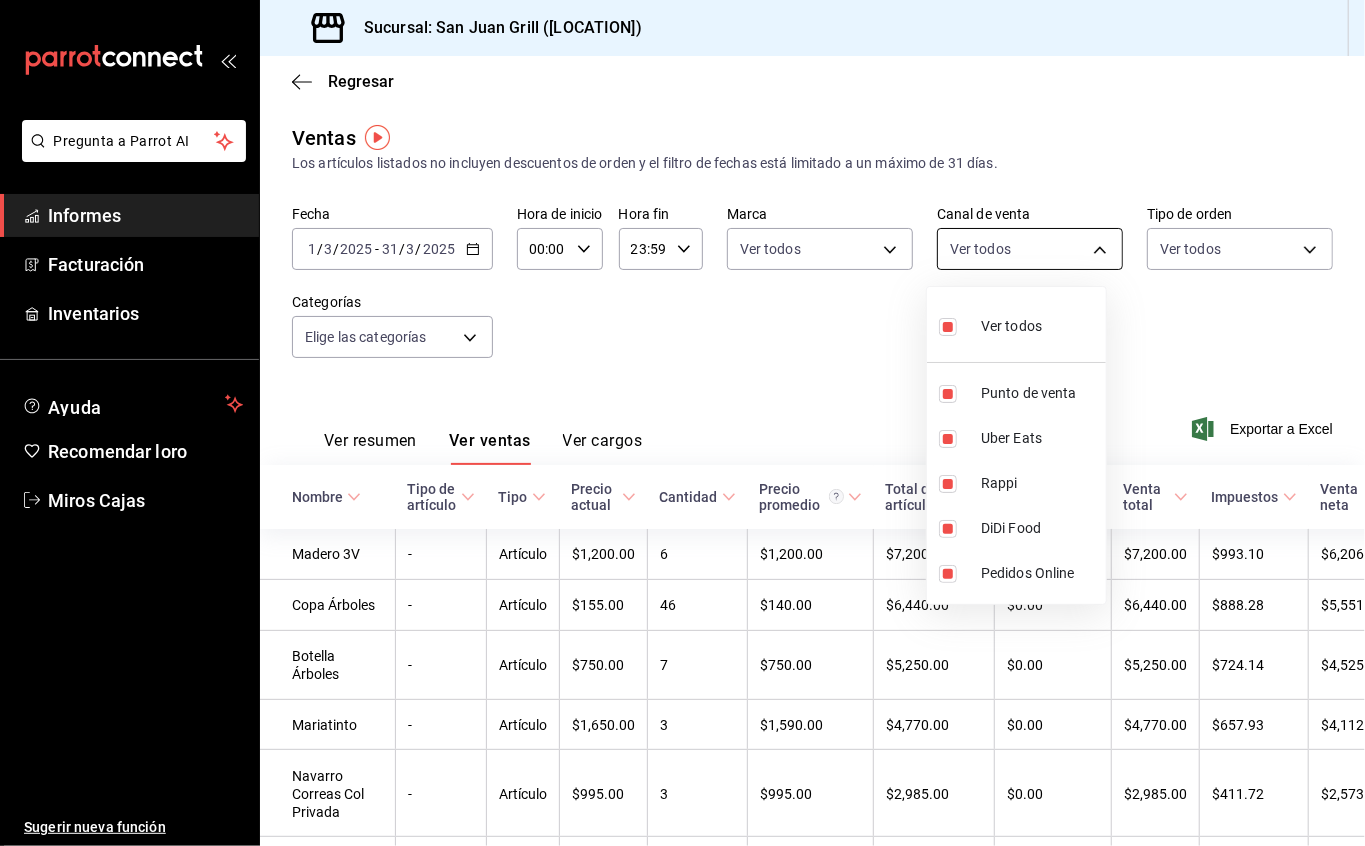click on "Pregunta a Parrot AI Informes   Facturación   Inventarios   Ayuda Recomendar loro   Miros Cajas   Sugerir nueva función   Sucursal: San Juan Grill (MTY) Regresar Ventas Los artículos listados no incluyen descuentos de orden y el filtro de fechas está limitado a un máximo de 31 días. Fecha 2025-03-01 1 / 3 / 2025 - 2025-03-31 31 / 3 / 2025 Hora de inicio 00:00 Hora de inicio Hora fin 23:59 Hora fin Marca Ver todos 993182a7-2c84-4ec8-9ef4-4438dae30c02 Canal de venta Ver todos PARROT,UBER_EATS,RAPPI,DIDI_FOOD,ONLINE Tipo de orden Ver todos 96359a79-f33f-45b3-934b-2867b65d345c,c6fcd88e-9977-4e7e-951e-e2b9f3ed99d5,482ceb07-e764-443b-a237-e7ba2dbe2e1c,EXTERNAL Categorías Elige las categorías bc8a8506-8c9a-4ccc-bee8-9613004b69e8,dff5383d-db9f-4eeb-86c5-8b8bba73e599,2ada25f8-a229-4569-ad1a-c7d4faa6a90c,830c6904-0e0e-45ff-8607-969e02d888aa,1d3d29c0-02c9-42b0-a835-69b22f6b2f8d,9a33567c-d8fc-40ec-a551-8deb0f9257ea,460cc58b-2772-47de-b3bd-e77941f078a5,9e78c86a-c2f3-41d6-9f46-cf167711462f Ver resumen Ver ventas" at bounding box center [682, 423] 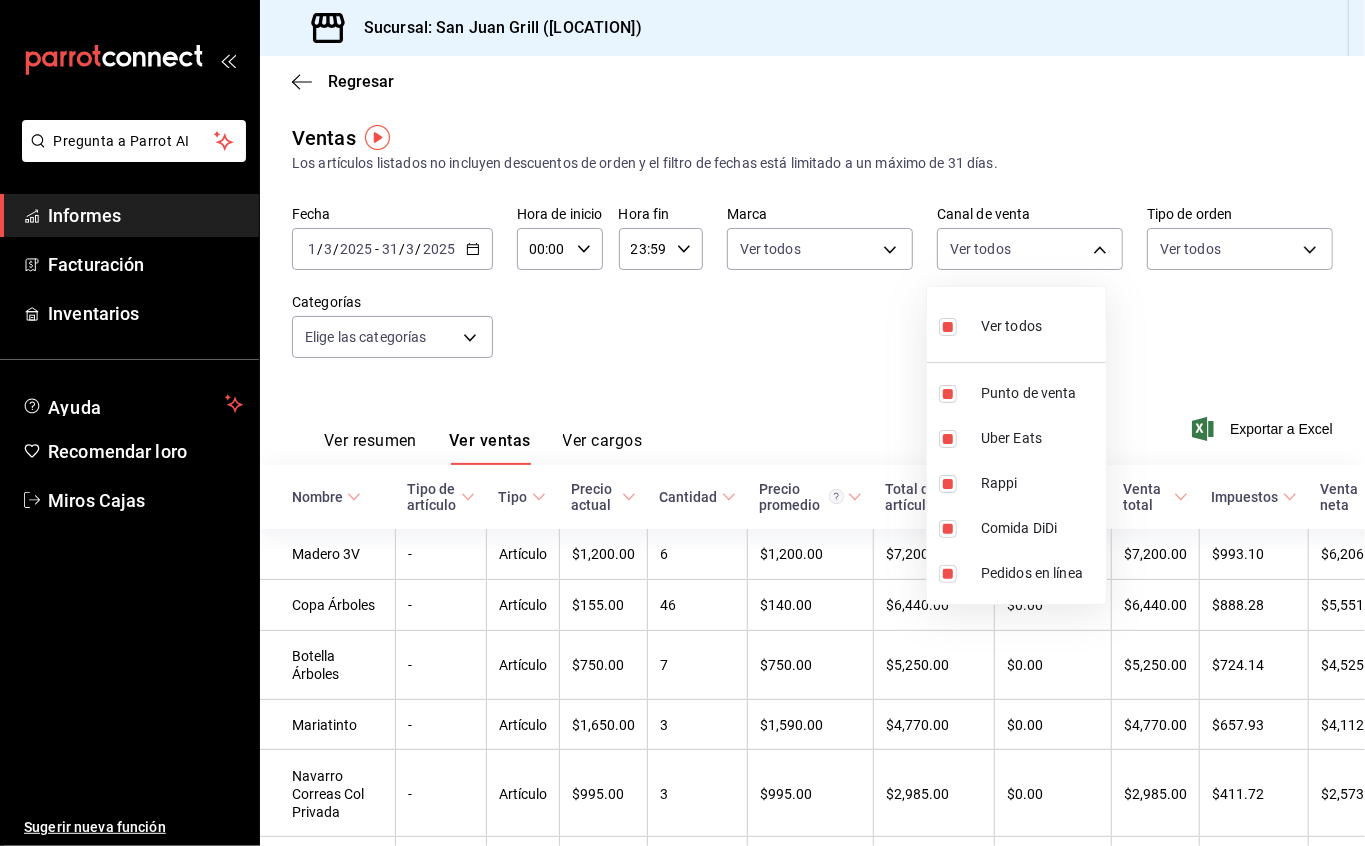 drag, startPoint x: 1033, startPoint y: 252, endPoint x: 1156, endPoint y: 230, distance: 124.95199 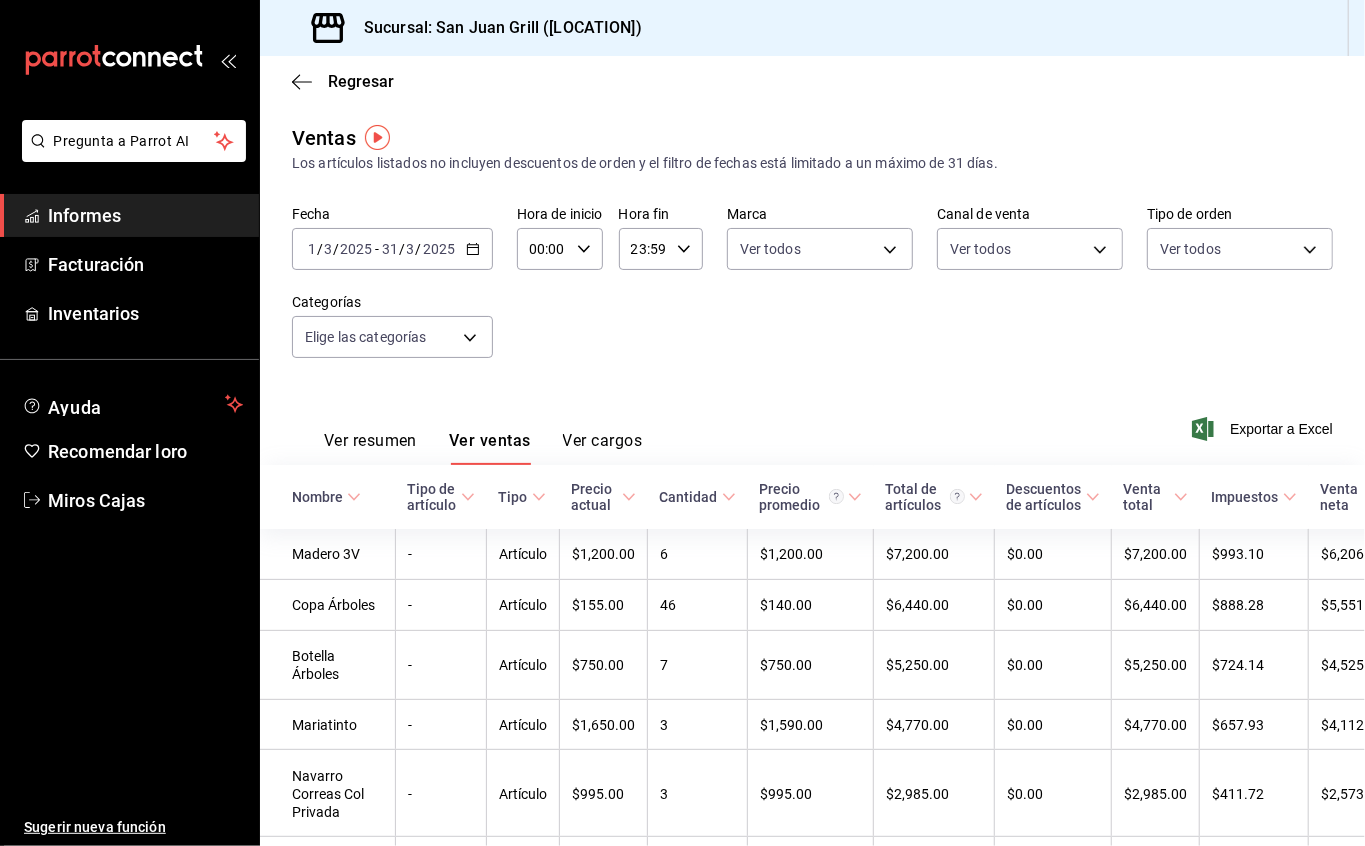 click on "Pregunta a Parrot AI Informes   Facturación   Inventarios   Ayuda Recomendar loro   Miros Cajas   Sugerir nueva función   Sucursal: San Juan Grill (MTY) Regresar Ventas Los artículos listados no incluyen descuentos de orden y el filtro de fechas está limitado a un máximo de 31 días. Fecha 2025-03-01 1 / 3 / 2025 - 2025-03-31 31 / 3 / 2025 Hora de inicio 00:00 Hora de inicio Hora fin 23:59 Hora fin Marca Ver todos 993182a7-2c84-4ec8-9ef4-4438dae30c02 Canal de venta Ver todos PARROT,UBER_EATS,RAPPI,DIDI_FOOD,ONLINE Tipo de orden Ver todos 96359a79-f33f-45b3-934b-2867b65d345c,c6fcd88e-9977-4e7e-951e-e2b9f3ed99d5,482ceb07-e764-443b-a237-e7ba2dbe2e1c,EXTERNAL Categorías Elige las categorías bc8a8506-8c9a-4ccc-bee8-9613004b69e8,dff5383d-db9f-4eeb-86c5-8b8bba73e599,2ada25f8-a229-4569-ad1a-c7d4faa6a90c,830c6904-0e0e-45ff-8607-969e02d888aa,1d3d29c0-02c9-42b0-a835-69b22f6b2f8d,9a33567c-d8fc-40ec-a551-8deb0f9257ea,460cc58b-2772-47de-b3bd-e77941f078a5,9e78c86a-c2f3-41d6-9f46-cf167711462f Ver resumen Ver ventas" at bounding box center [682, 423] 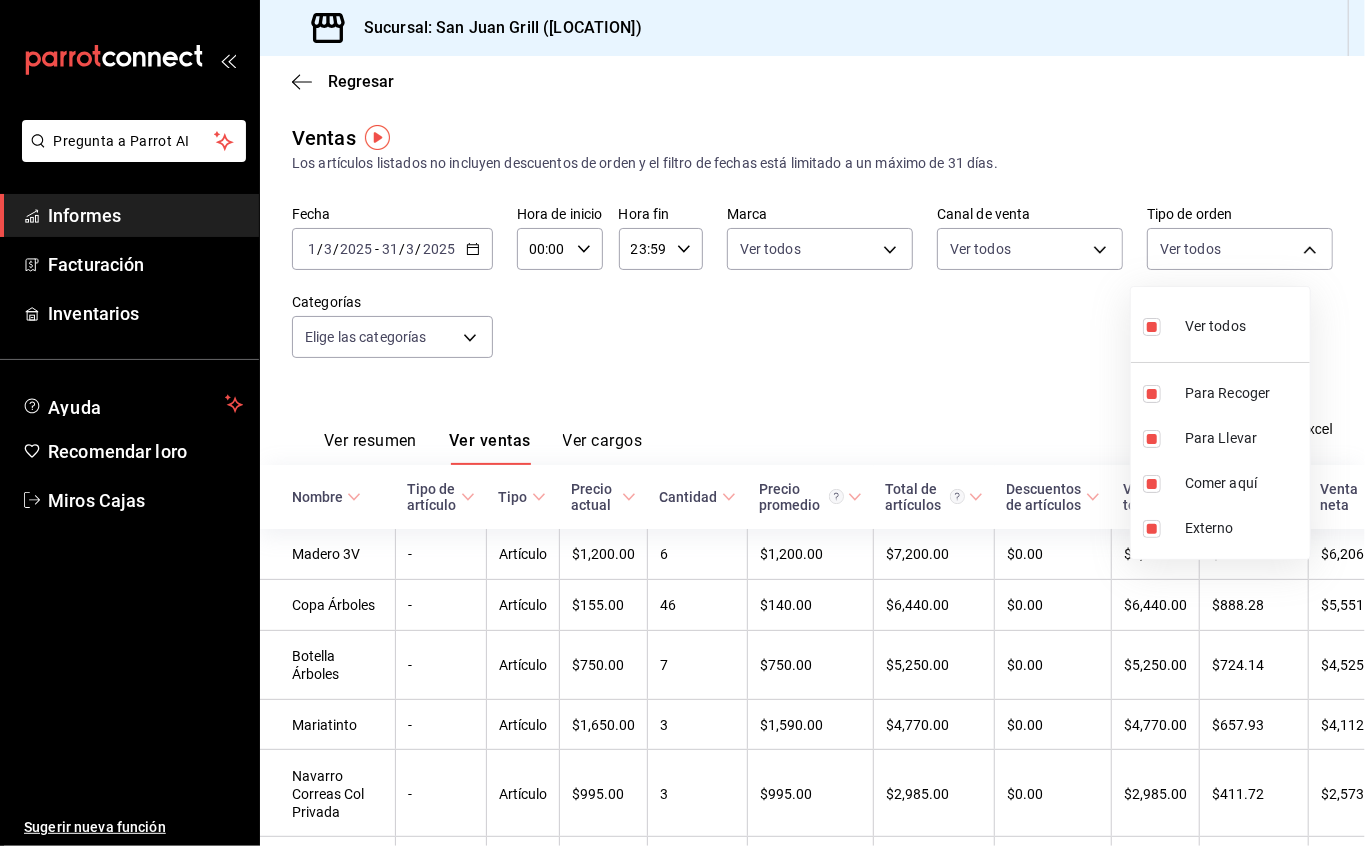 click at bounding box center [682, 423] 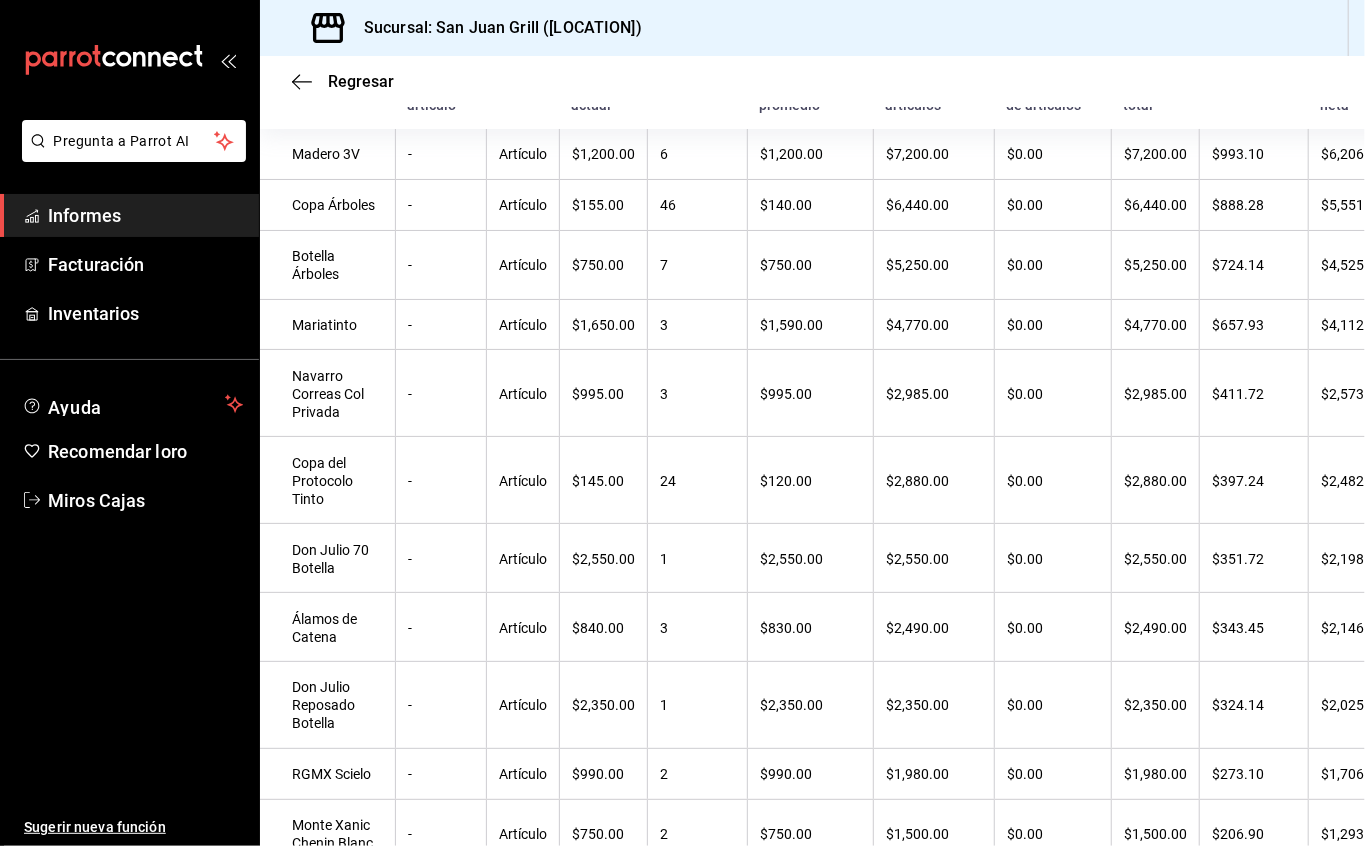 scroll, scrollTop: 0, scrollLeft: 0, axis: both 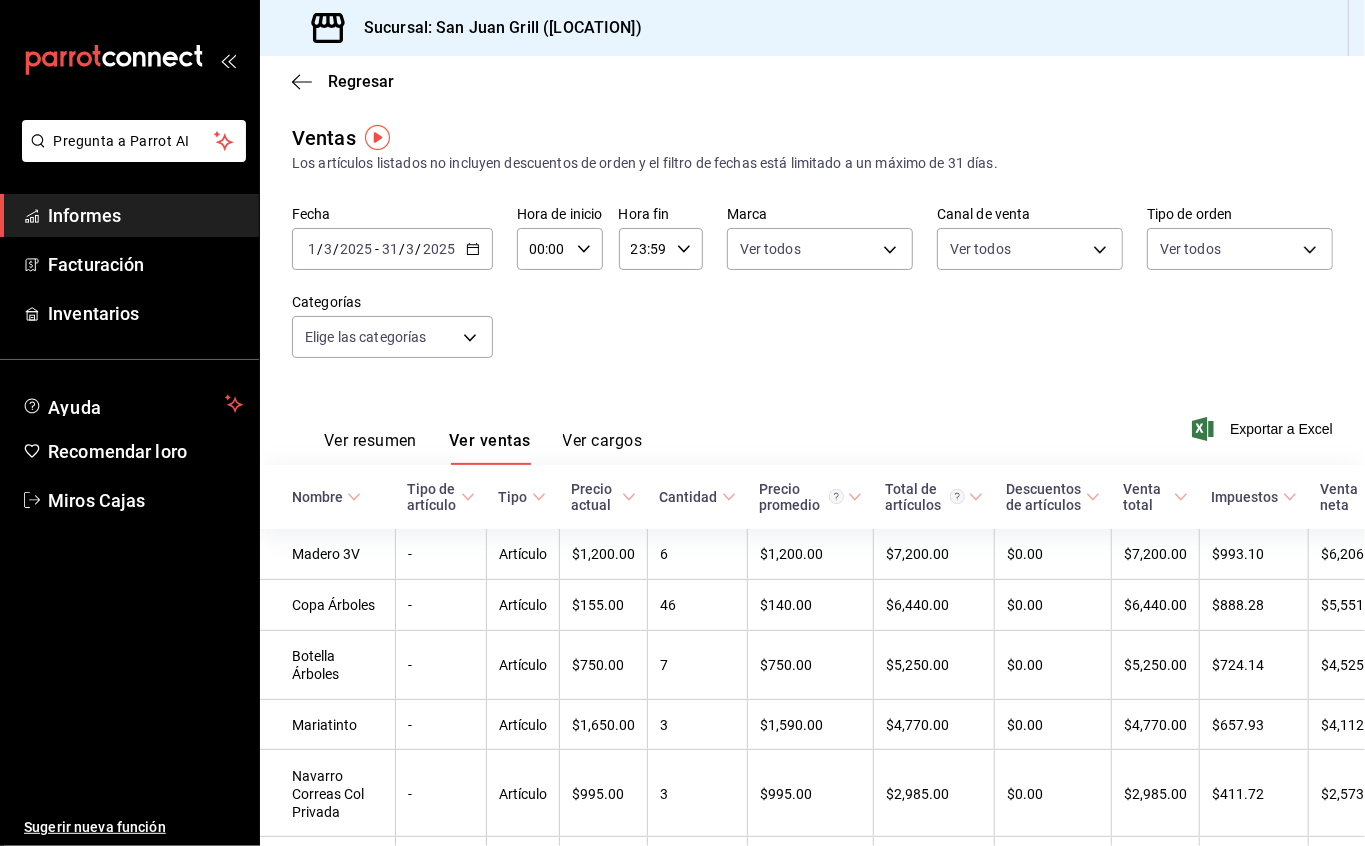 click 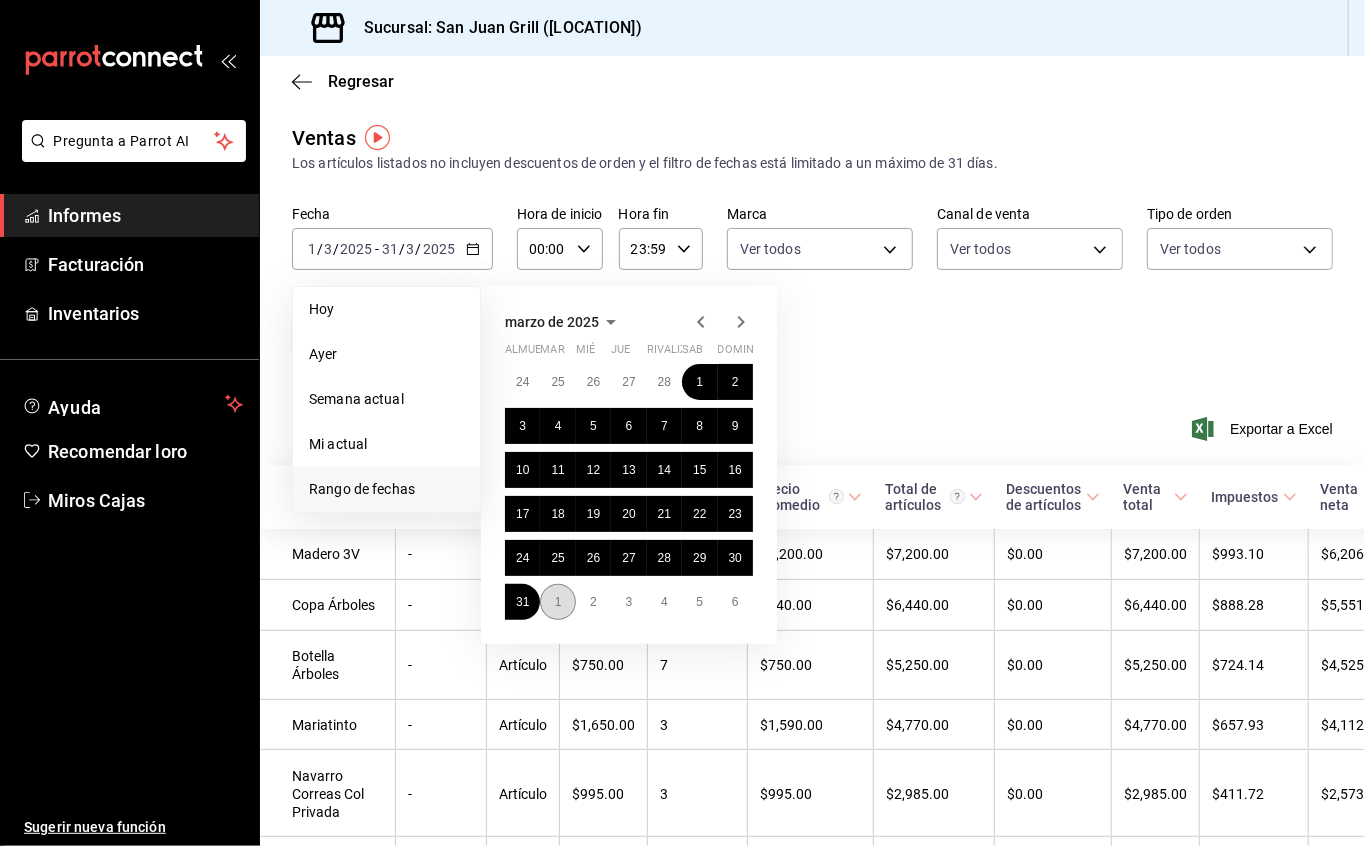 click on "1" at bounding box center [558, 602] 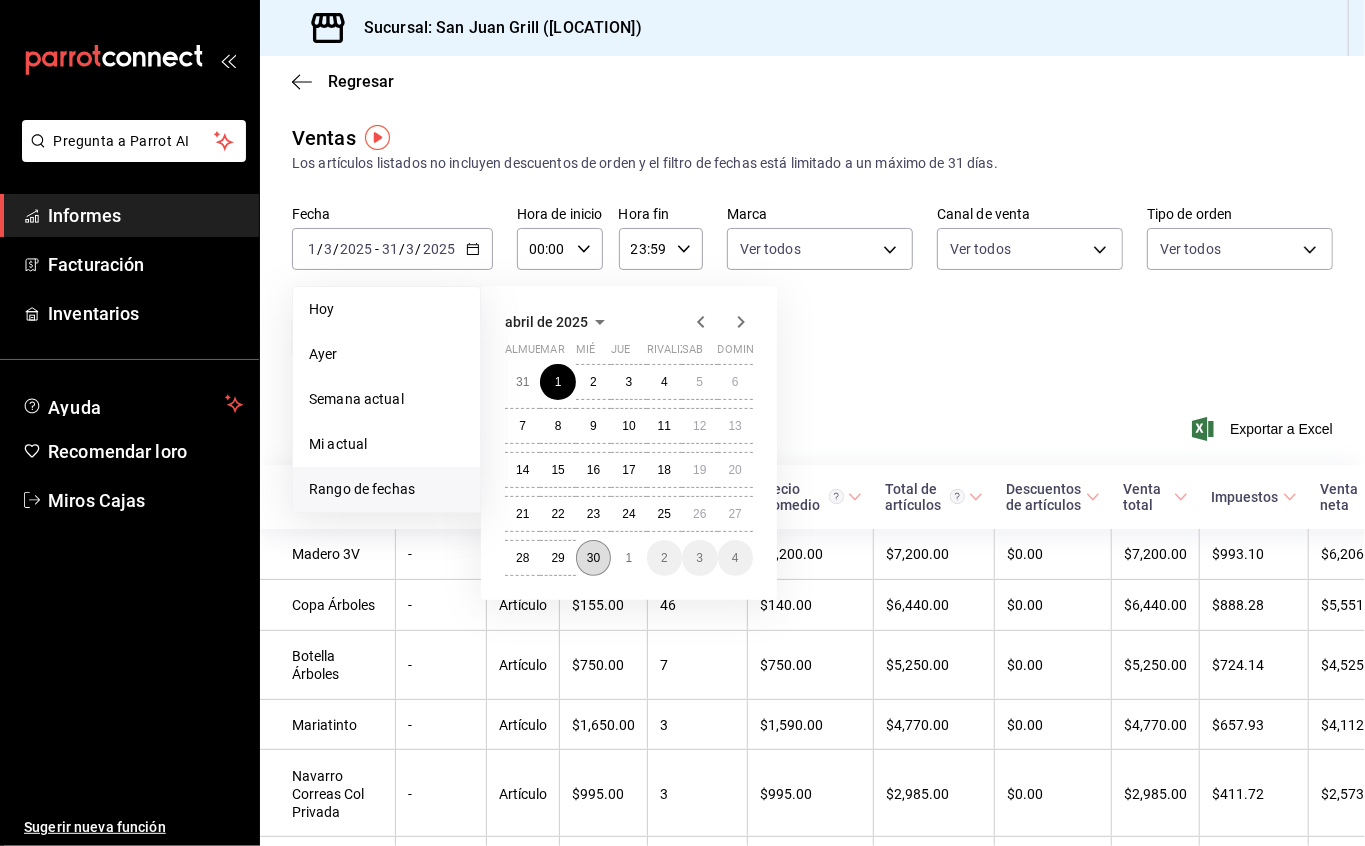 click on "30" at bounding box center (593, 558) 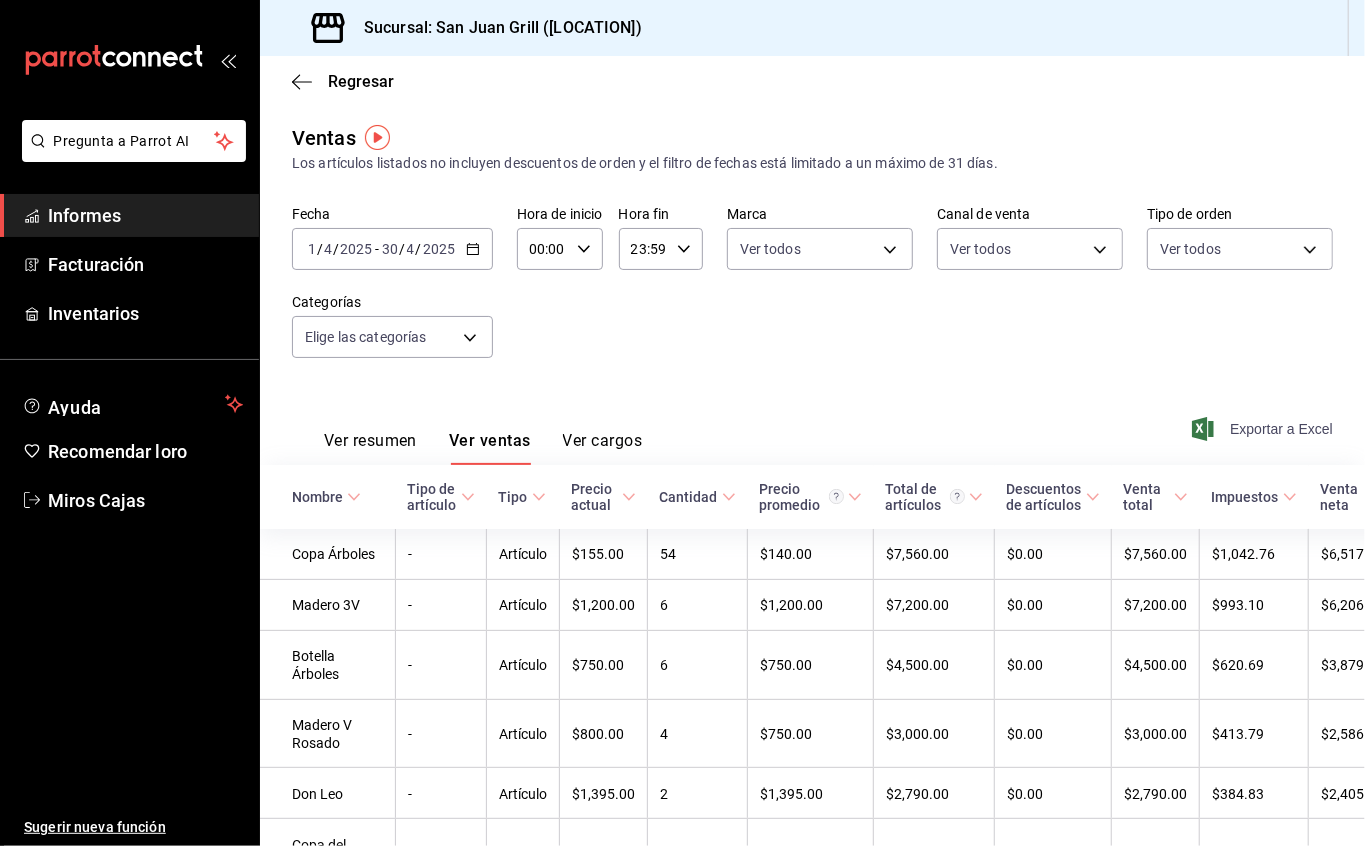 click on "Exportar a Excel" at bounding box center (1264, 429) 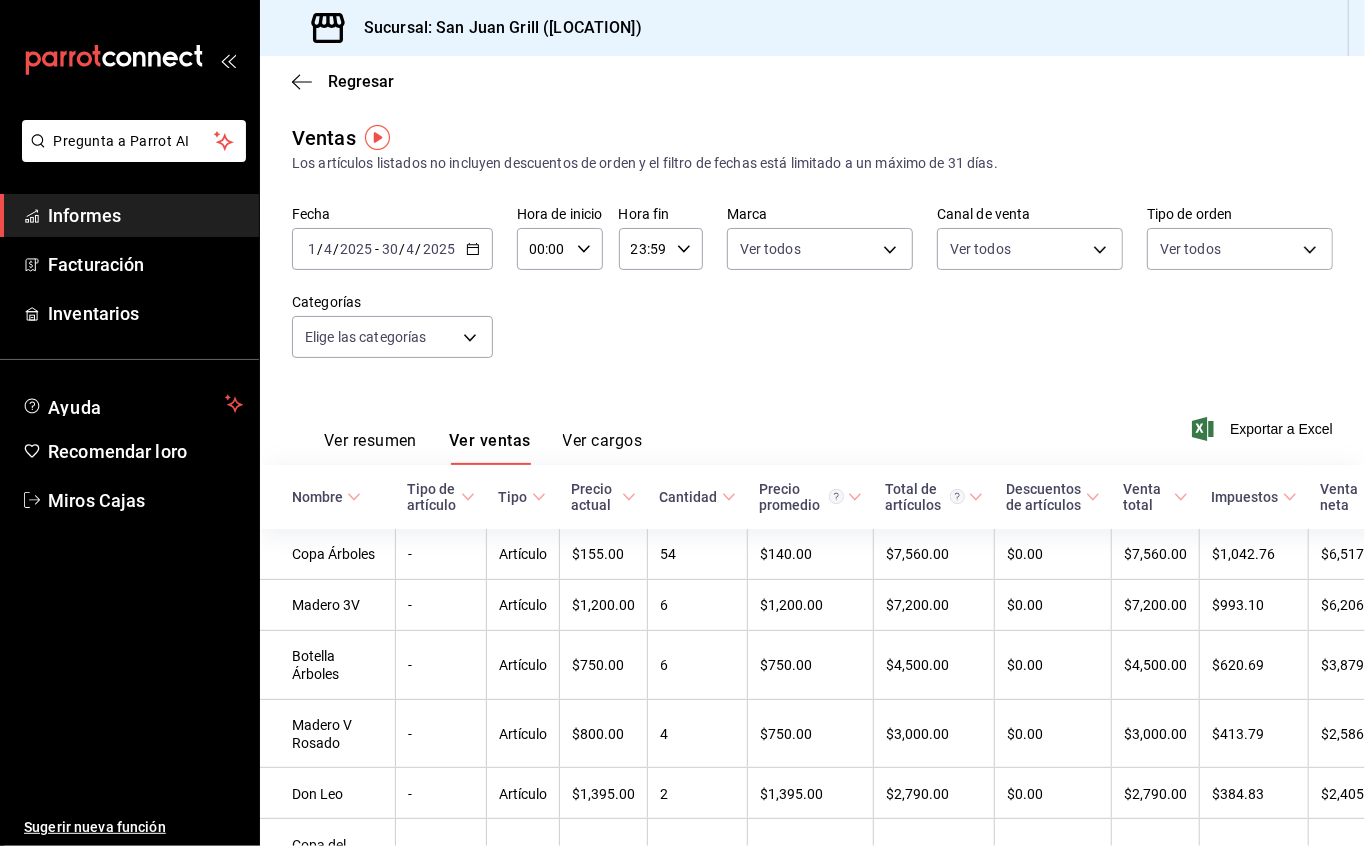 click 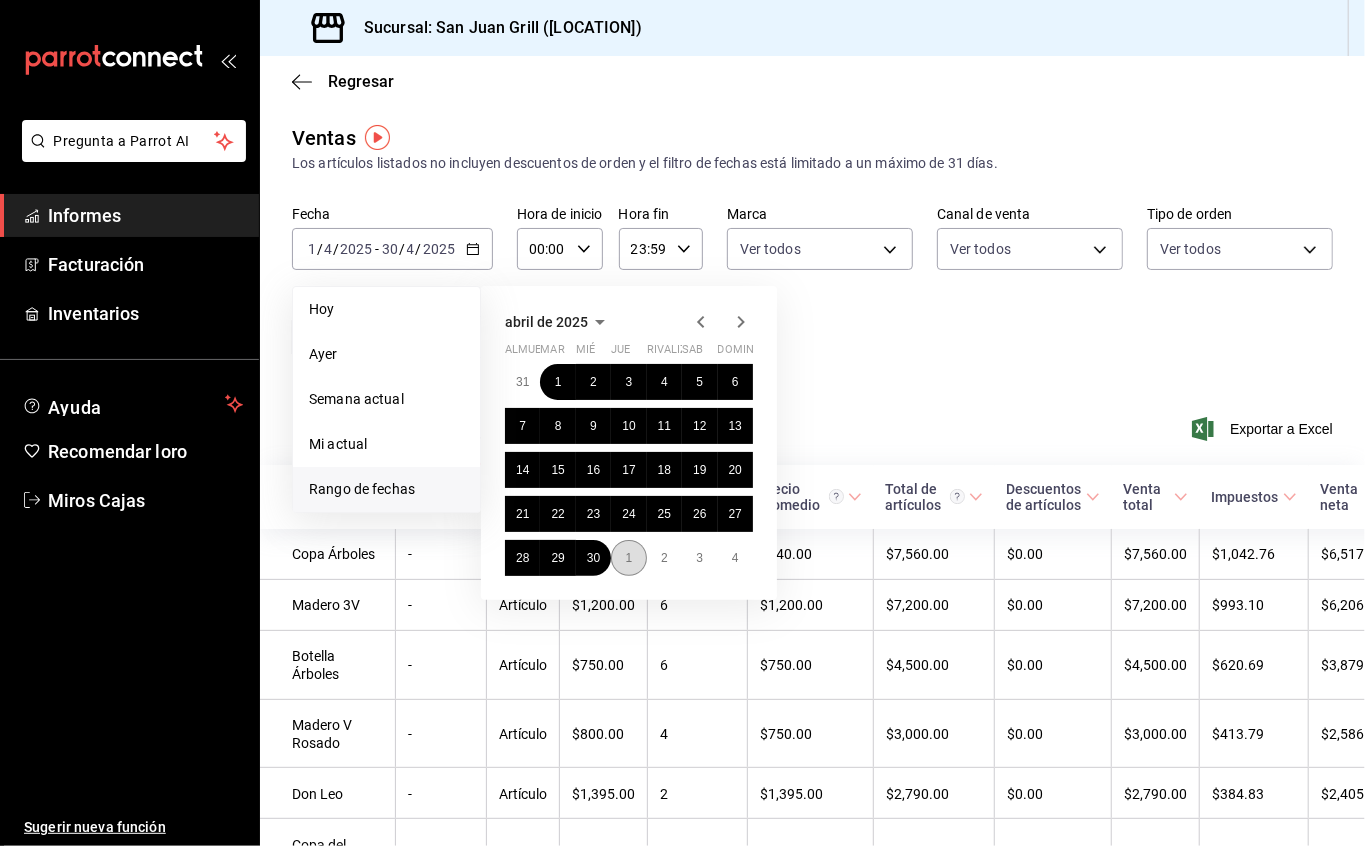 click on "1" at bounding box center [628, 558] 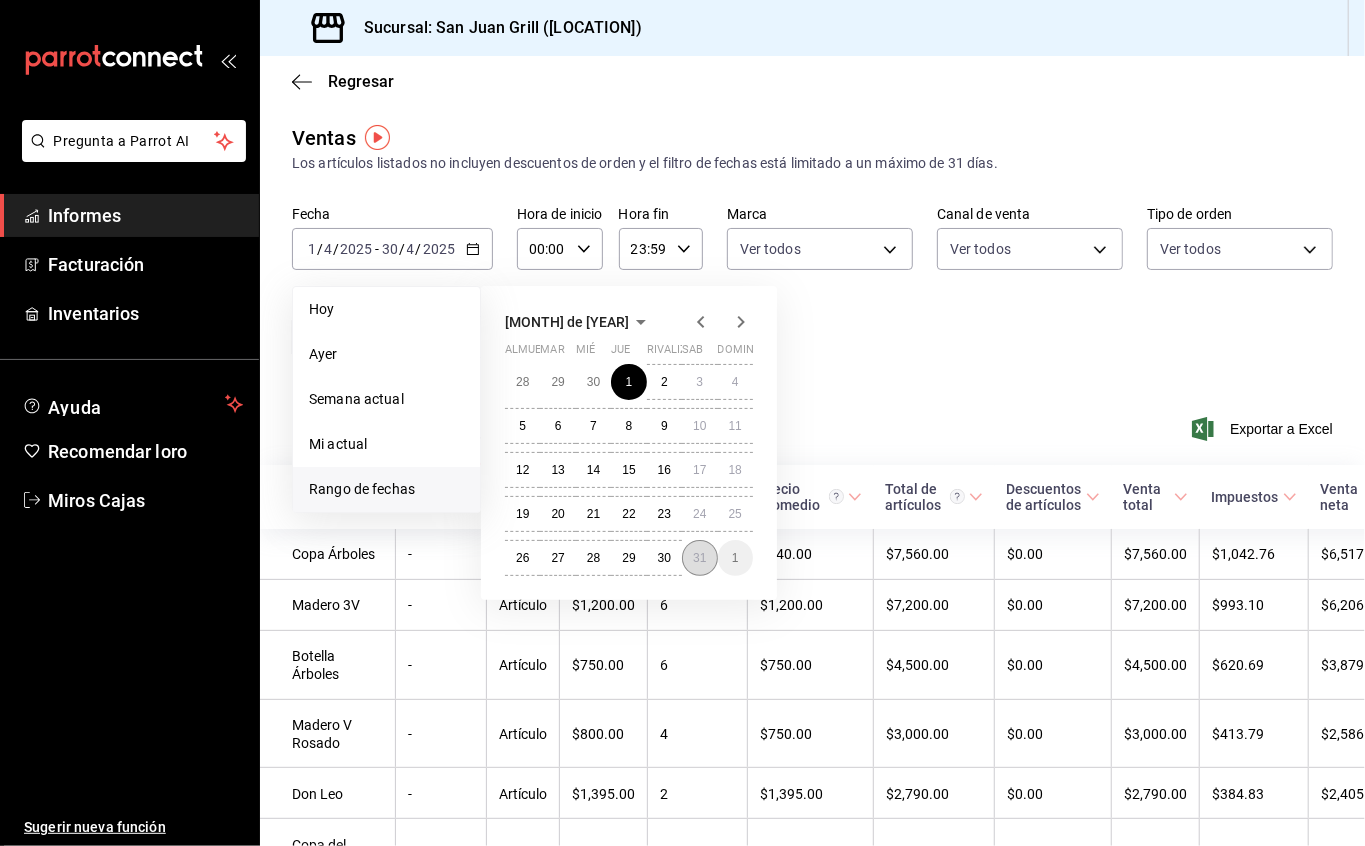 click on "31" at bounding box center (699, 558) 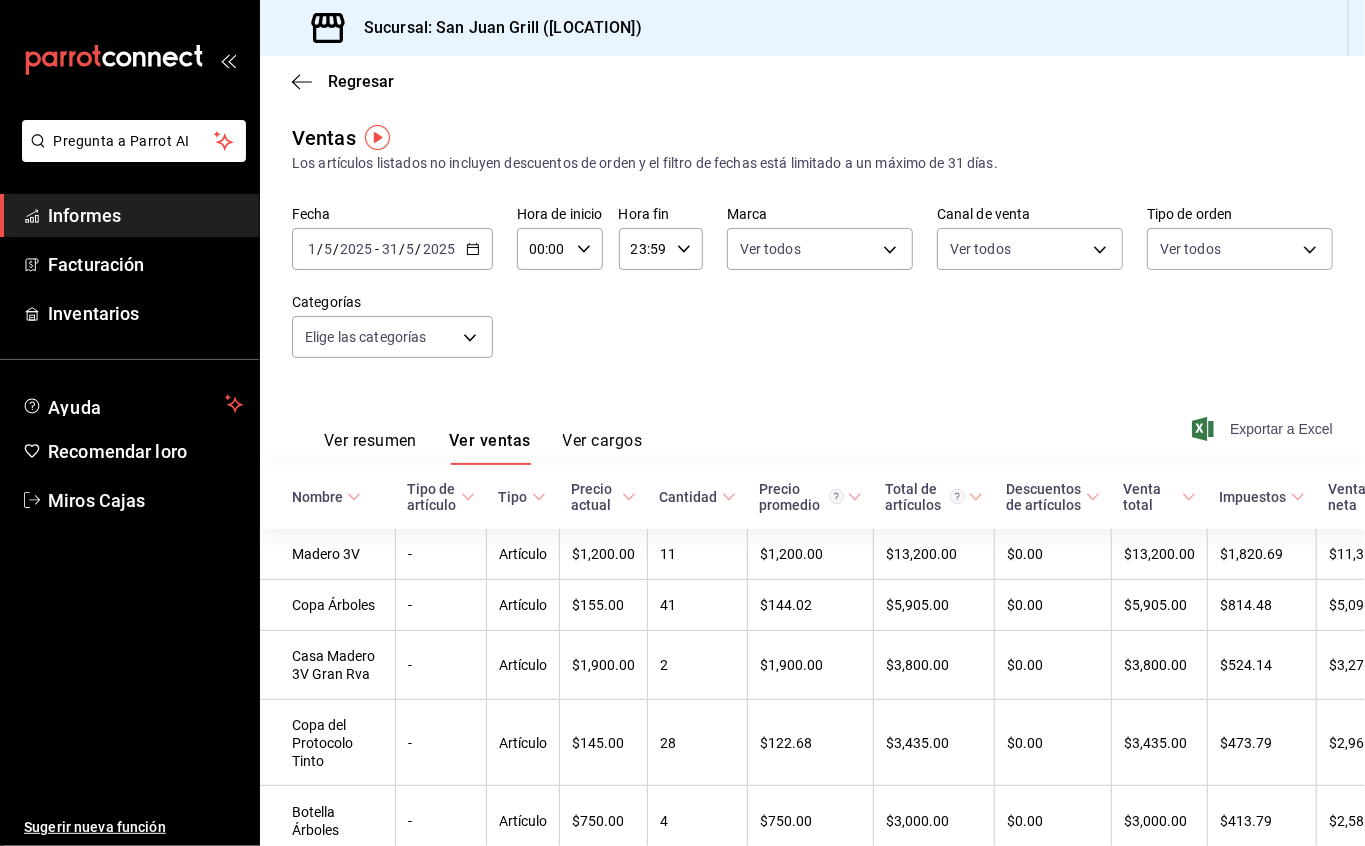click on "Exportar a Excel" at bounding box center [1264, 429] 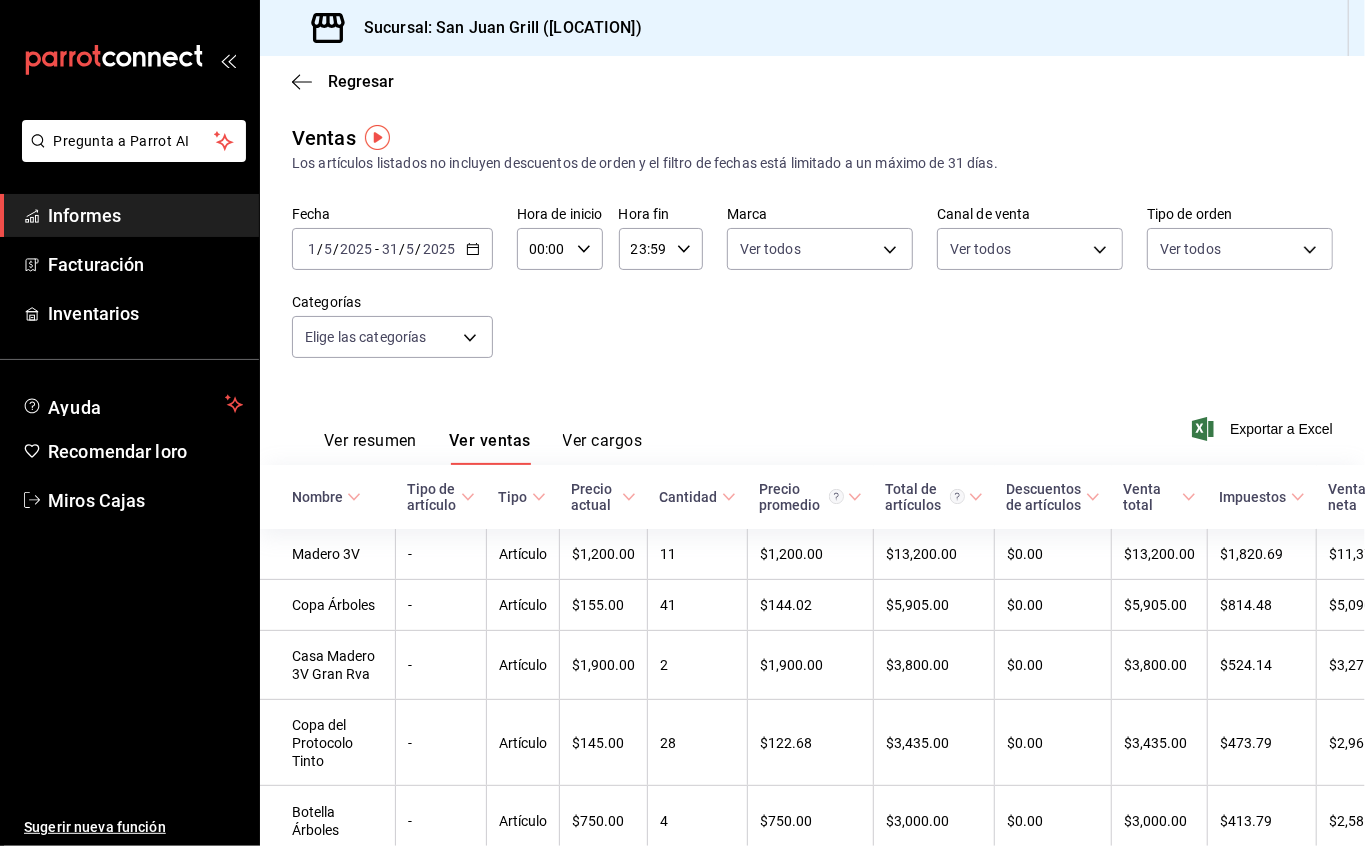 click 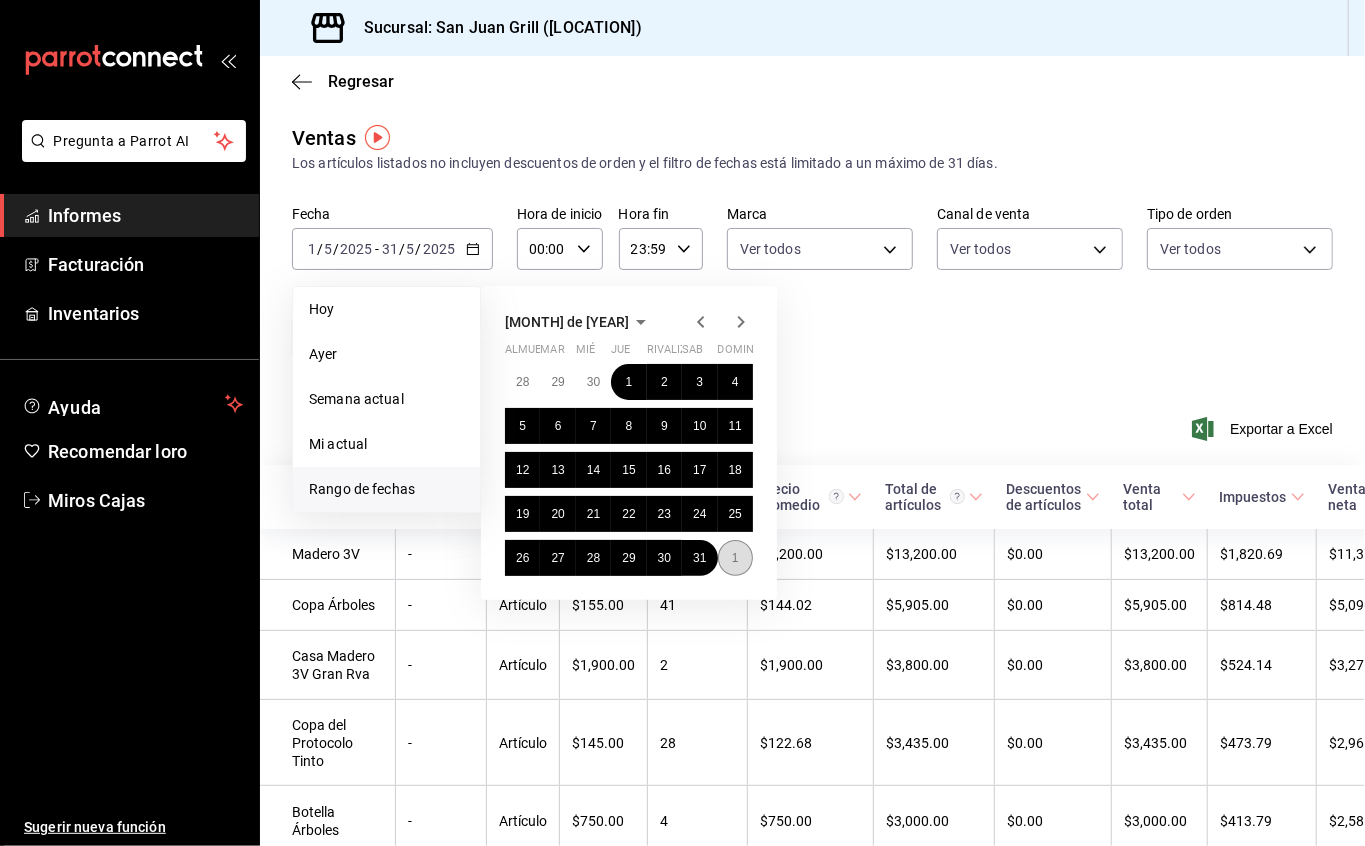 click on "1" at bounding box center (735, 558) 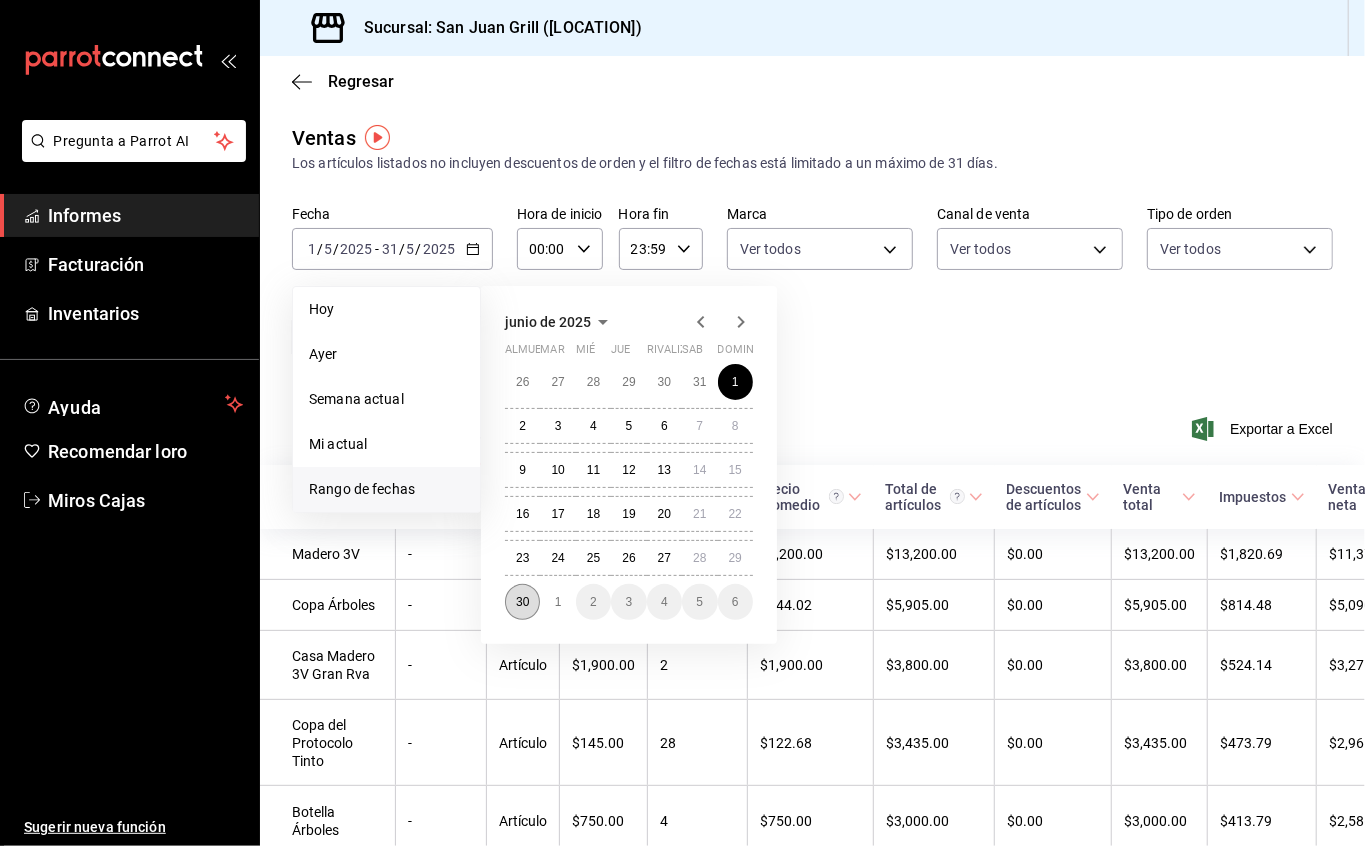 click on "30" at bounding box center [522, 602] 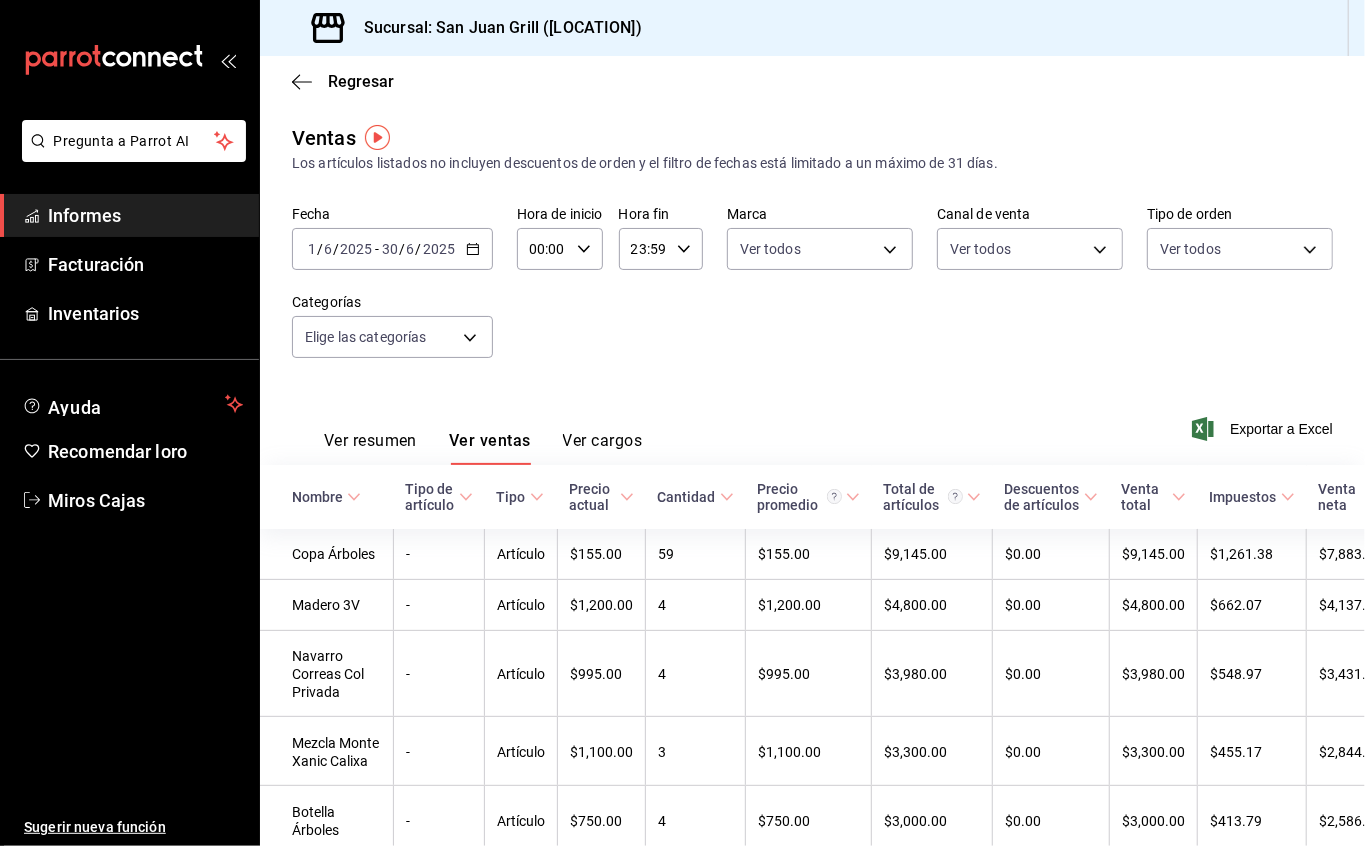 click 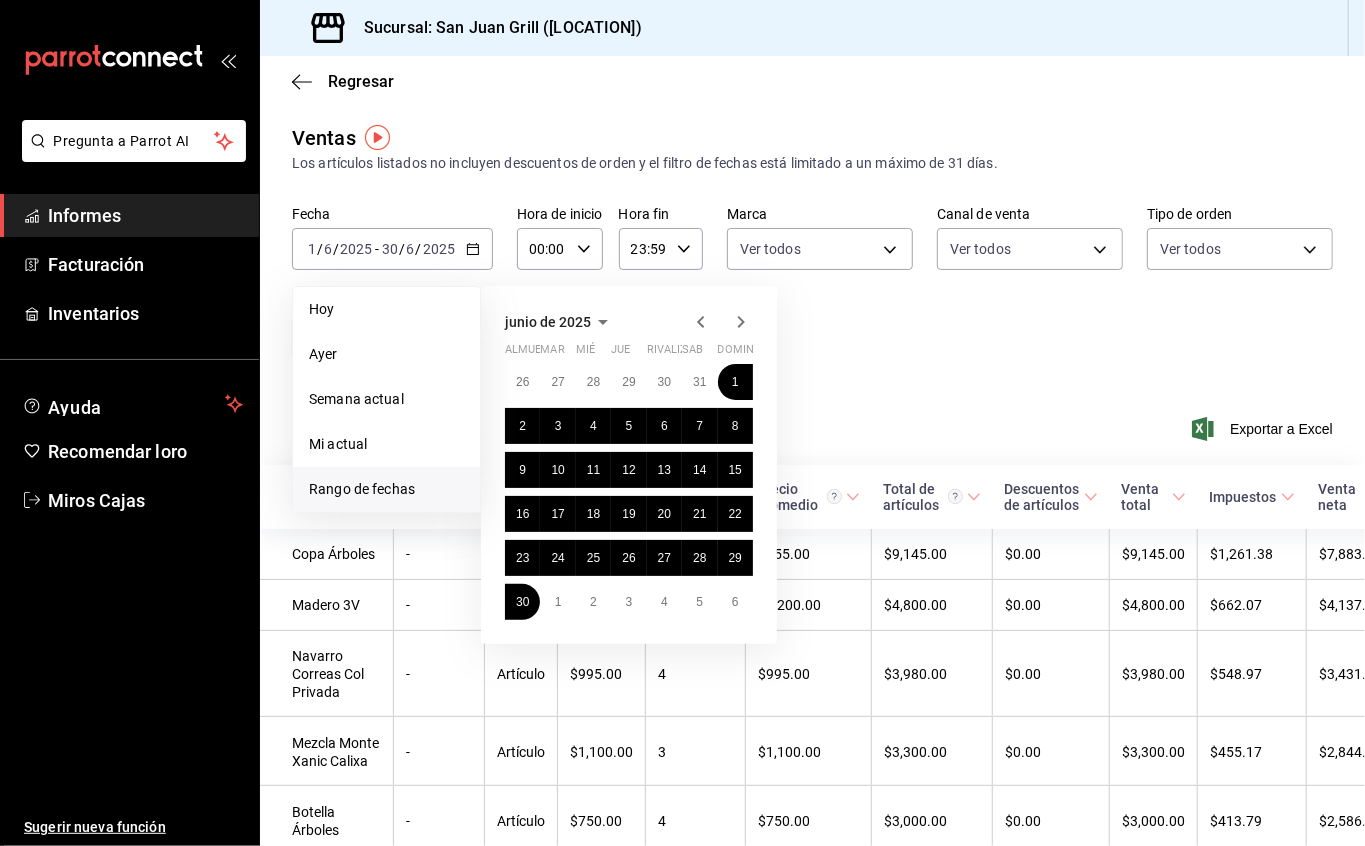 click on "Fecha 2025-06-01 1 / 6 / 2025 - 2025-06-30 30 / 6 / 2025 Hoy Ayer Semana actual Mi actual Rango de fechas junio de 2025 almuerzo mar mié Jue rivalizar sab dominio 26 27 28 29 30 31 1 2 3 4 5 6 7 8 9 10 11 12 13 14 15 16 17 18 19 20 21 22 23 24 25 26 27 28 29 30 1 2 3 4 5 6 Hora de inicio 00:00 Hora de inicio Hora fin 23:59 Hora fin Marca Ver todos 993182a7-2c84-4ec8-9ef4-4438dae30c02 Canal de venta Ver todos PARROT,UBER_EATS,RAPPI,DIDI_FOOD,ONLINE Tipo de orden Ver todos 96359a79-f33f-45b3-934b-2867b65d345c,c6fcd88e-9977-4e7e-951e-e2b9f3ed99d5,482ceb07-e764-443b-a237-e7ba2dbe2e1c,EXTERNAL Categorías Elige las categorías bc8a8506-8c9a-4ccc-bee8-9613004b69e8,dff5383d-db9f-4eeb-86c5-8b8bba73e599,2ada25f8-a229-4569-ad1a-c7d4faa6a90c,830c6904-0e0e-45ff-8607-969e02d888aa,1d3d29c0-02c9-42b0-a835-69b22f6b2f8d,9a33567c-d8fc-40ec-a551-8deb0f9257ea,460cc58b-2772-47de-b3bd-e77941f078a5,9e78c86a-c2f3-41d6-9f46-cf167711462f" at bounding box center (812, 294) 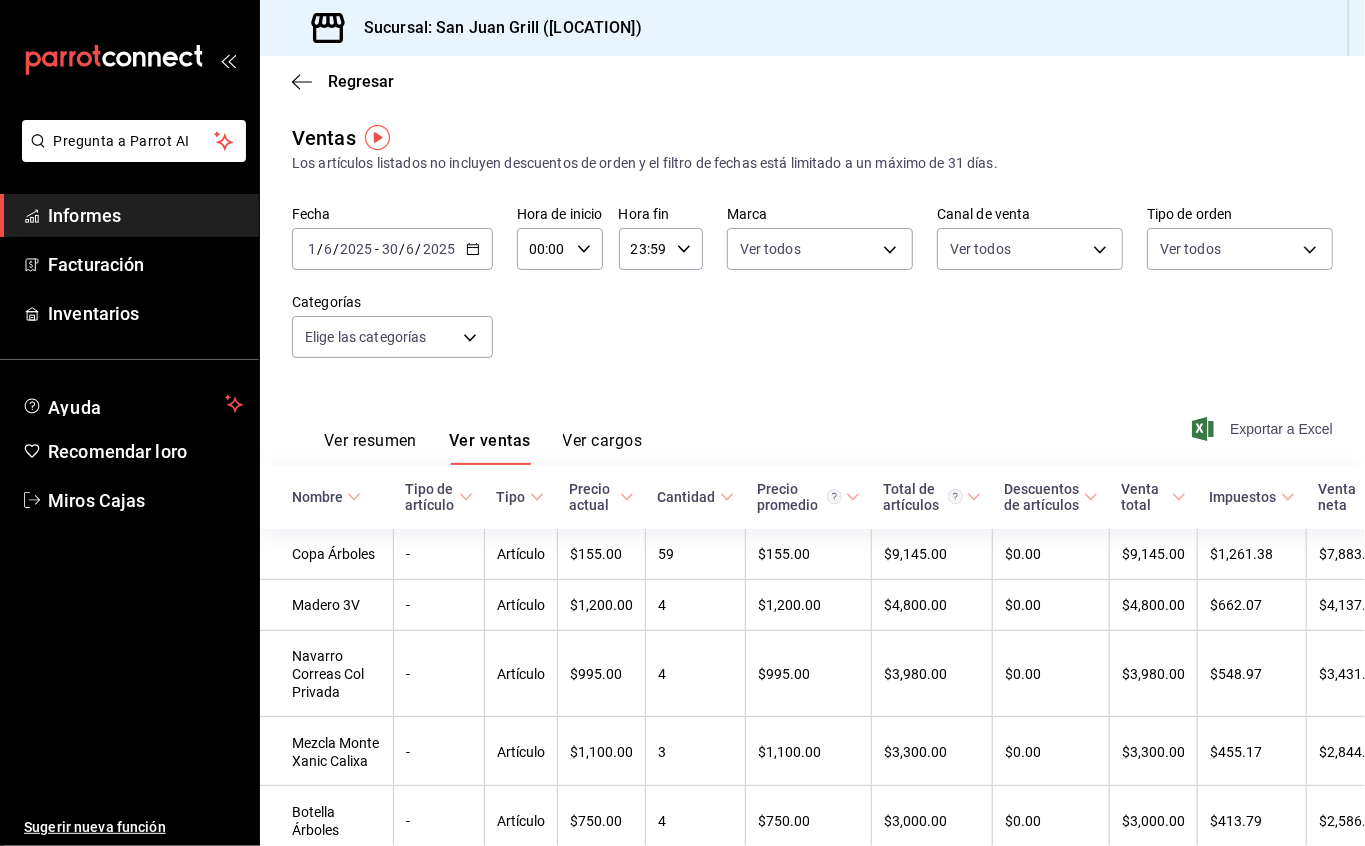 click on "Exportar a Excel" at bounding box center [1264, 429] 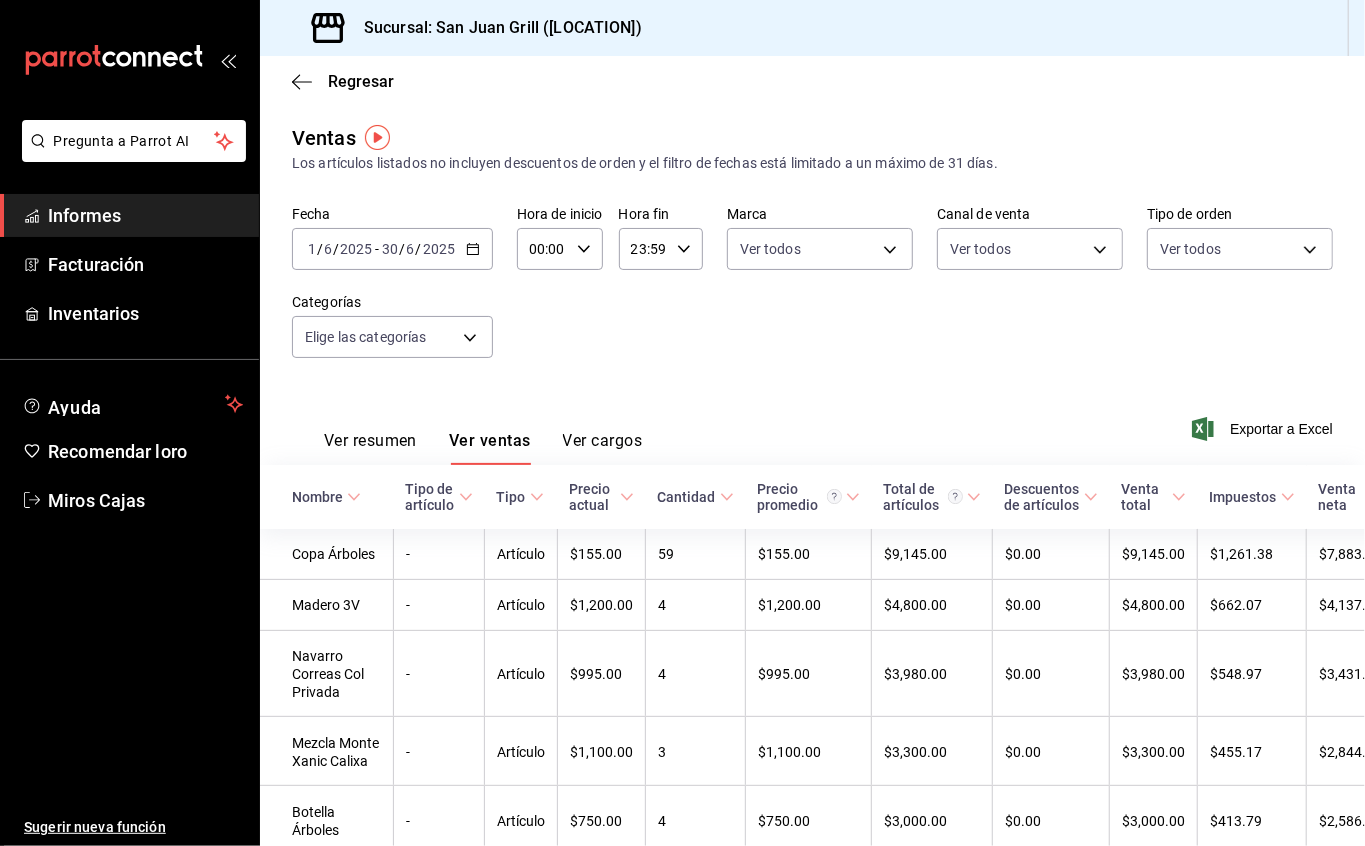 click 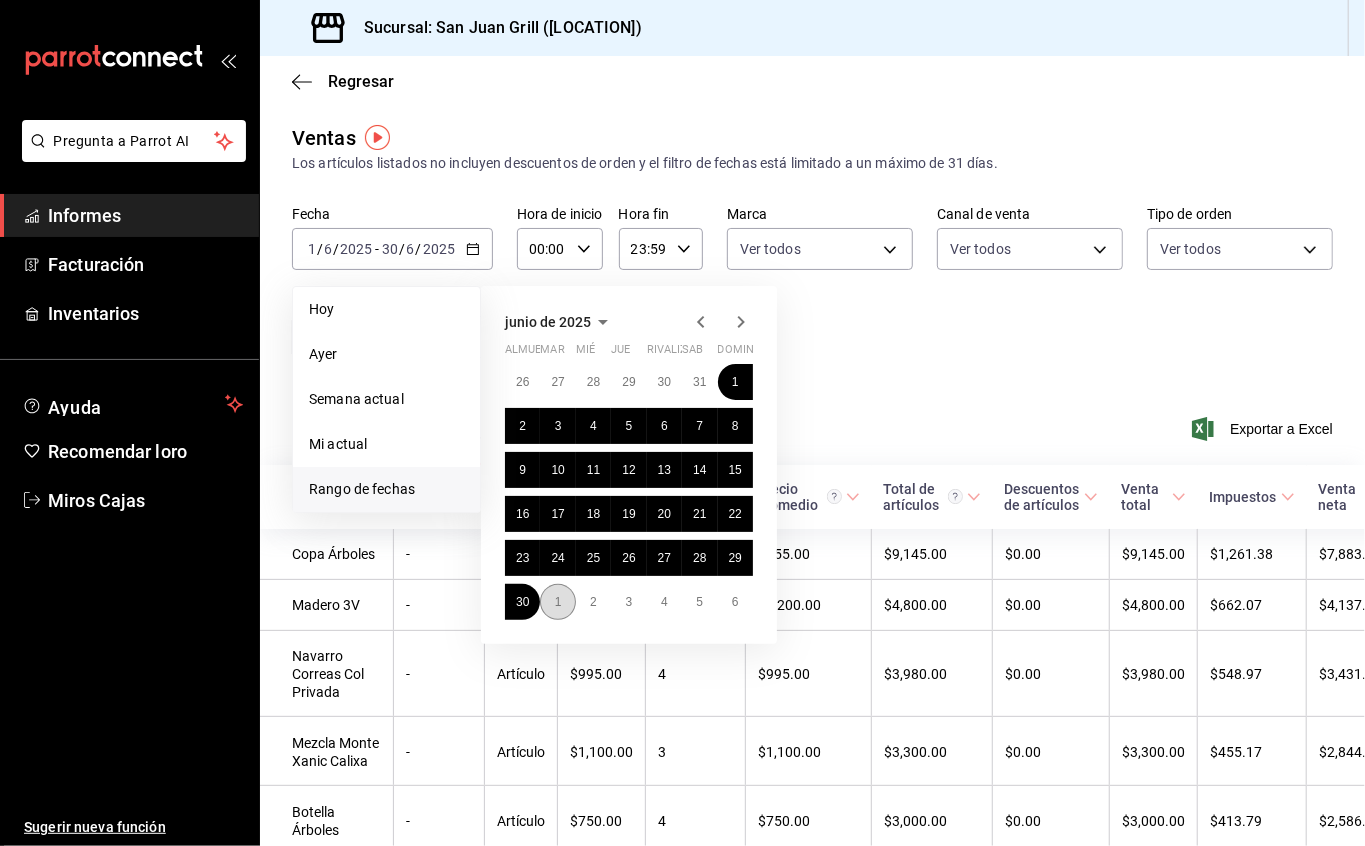 click on "1" at bounding box center [557, 602] 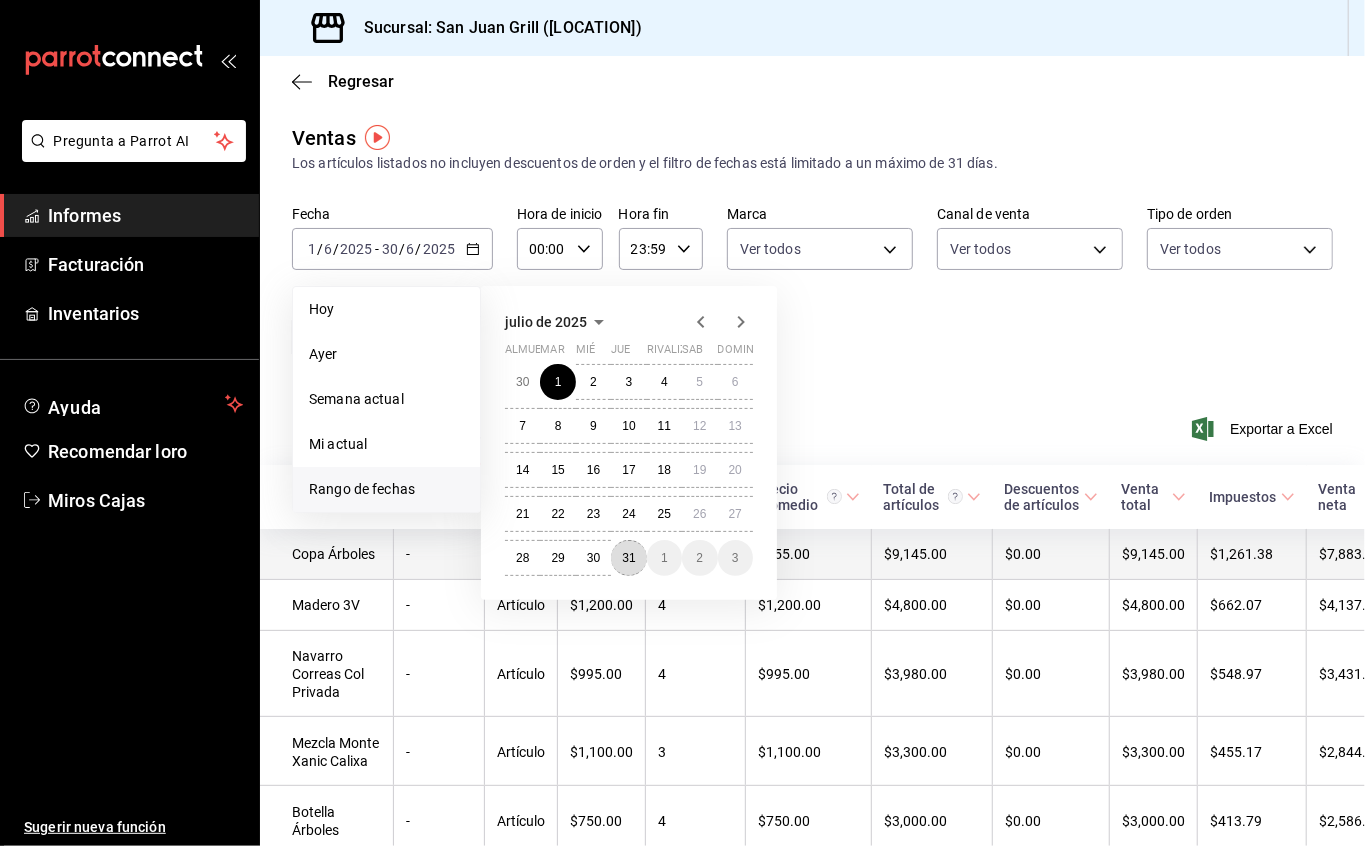 click on "31" at bounding box center (628, 558) 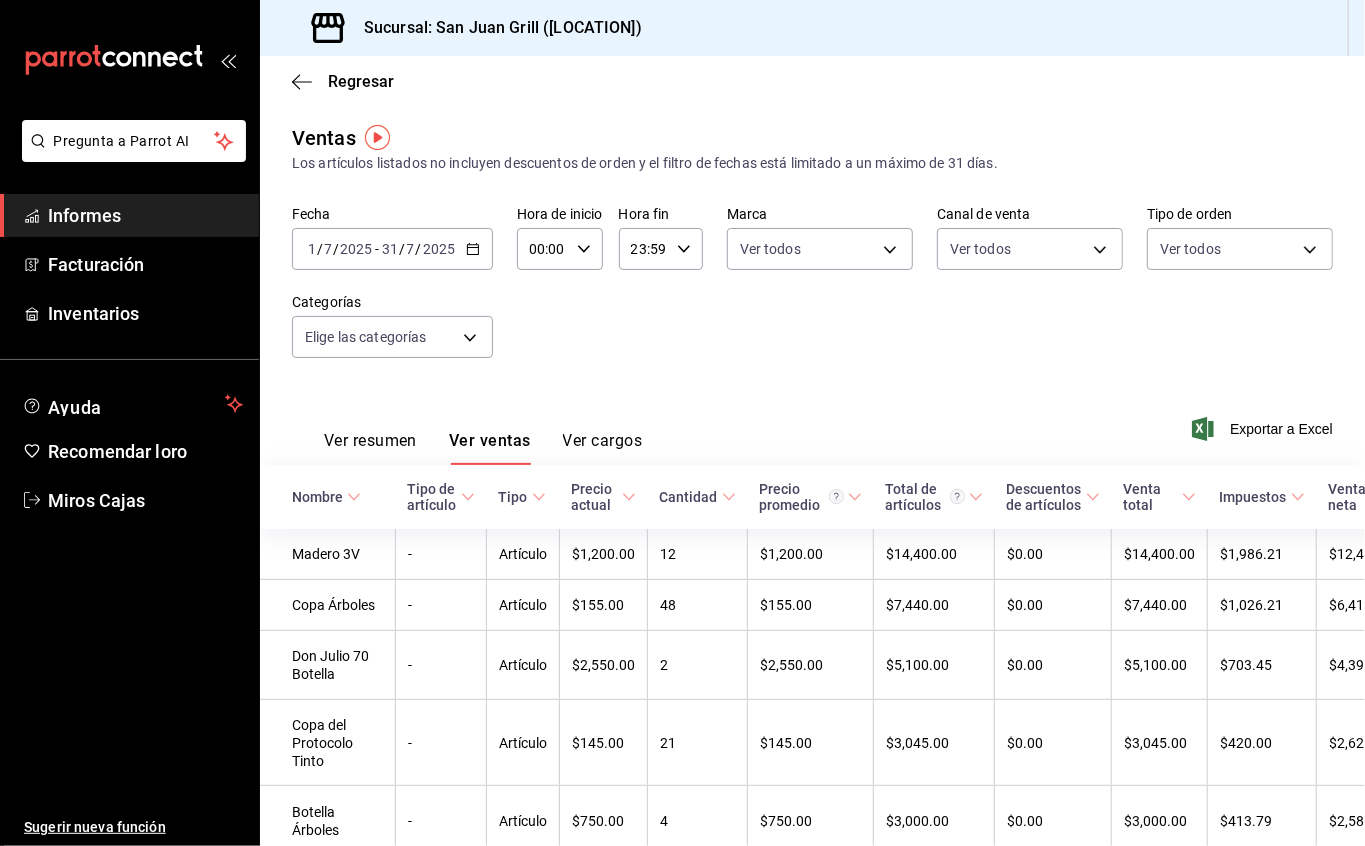 click on "Fecha 2025-07-01 1 / 7 / 2025 - 2025-07-31 31 / 7 / 2025 Hora de inicio 00:00 Hora de inicio Hora fin 23:59 Hora fin Marca Ver todos 993182a7-2c84-4ec8-9ef4-4438dae30c02 Canal de venta Ver todos PARROT,UBER_EATS,RAPPI,DIDI_FOOD,ONLINE Tipo de orden Ver todos 96359a79-f33f-45b3-934b-2867b65d345c,c6fcd88e-9977-4e7e-951e-e2b9f3ed99d5,482ceb07-e764-443b-a237-e7ba2dbe2e1c,EXTERNAL Categorías Elige las categorías bc8a8506-8c9a-4ccc-bee8-9613004b69e8,dff5383d-db9f-4eeb-86c5-8b8bba73e599,2ada25f8-a229-4569-ad1a-c7d4faa6a90c,830c6904-0e0e-45ff-8607-969e02d888aa,1d3d29c0-02c9-42b0-a835-69b22f6b2f8d,9a33567c-d8fc-40ec-a551-8deb0f9257ea,460cc58b-2772-47de-b3bd-e77941f078a5,9e78c86a-c2f3-41d6-9f46-cf167711462f" at bounding box center [812, 294] 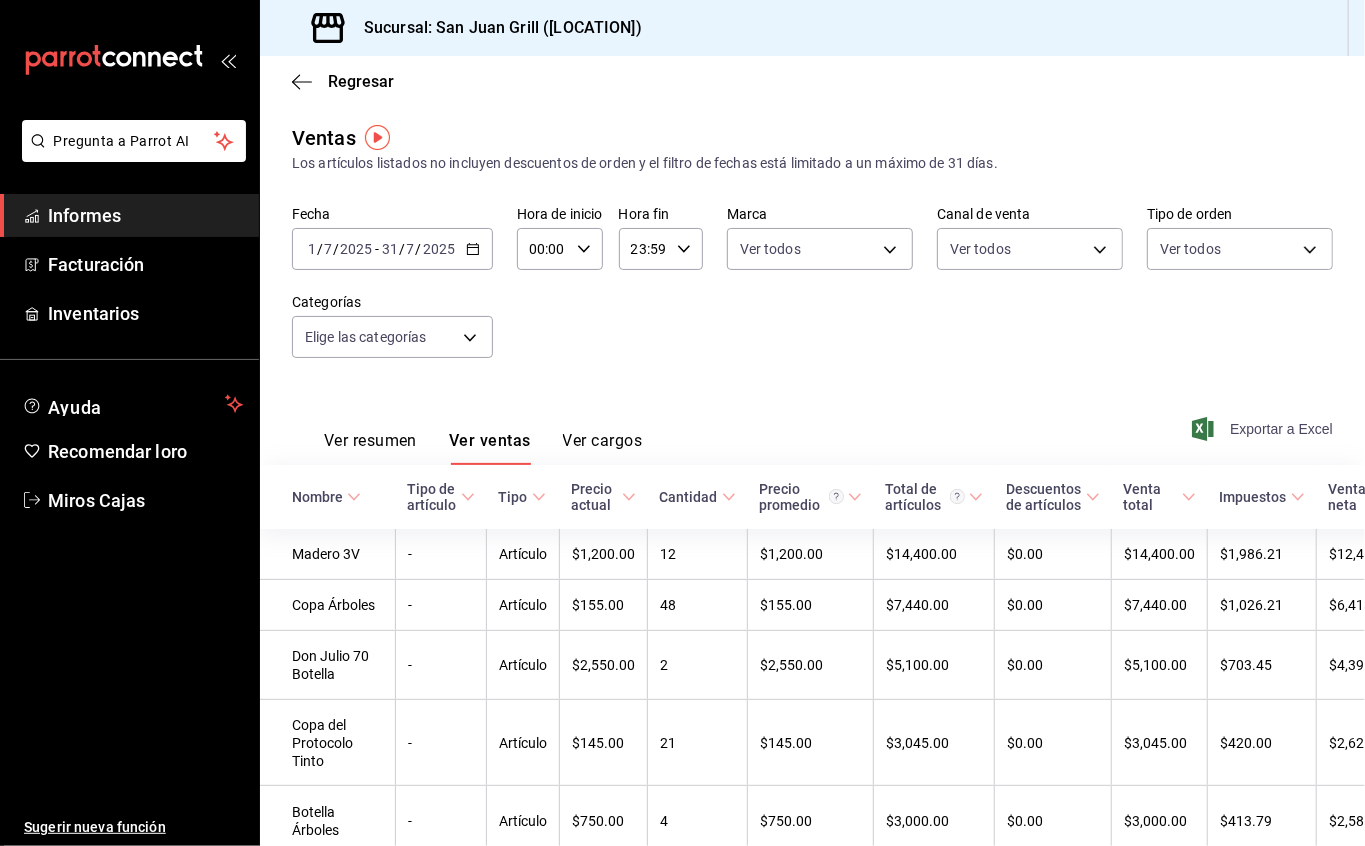 click on "Exportar a Excel" at bounding box center [1264, 429] 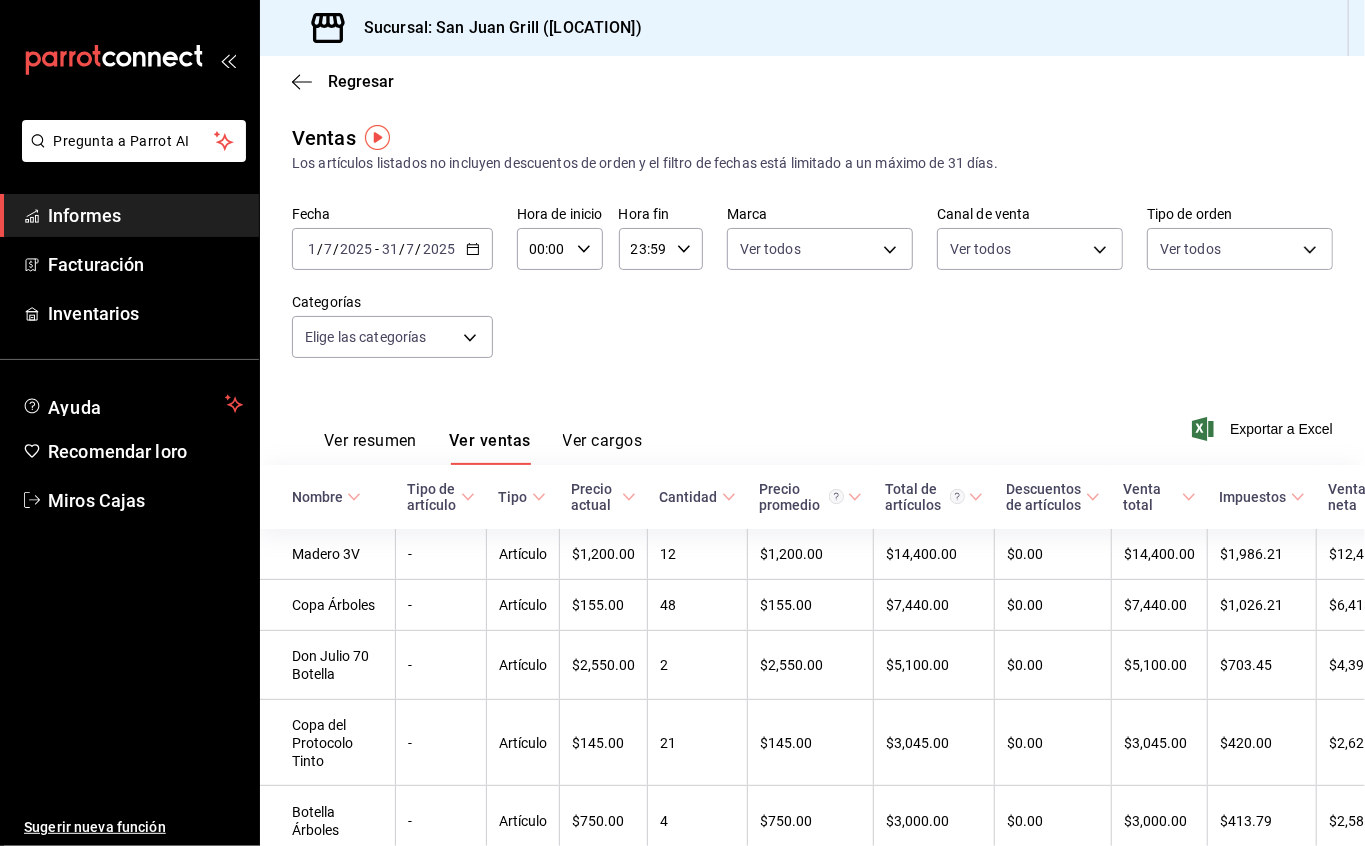 click on "Ver resumen" at bounding box center (370, 440) 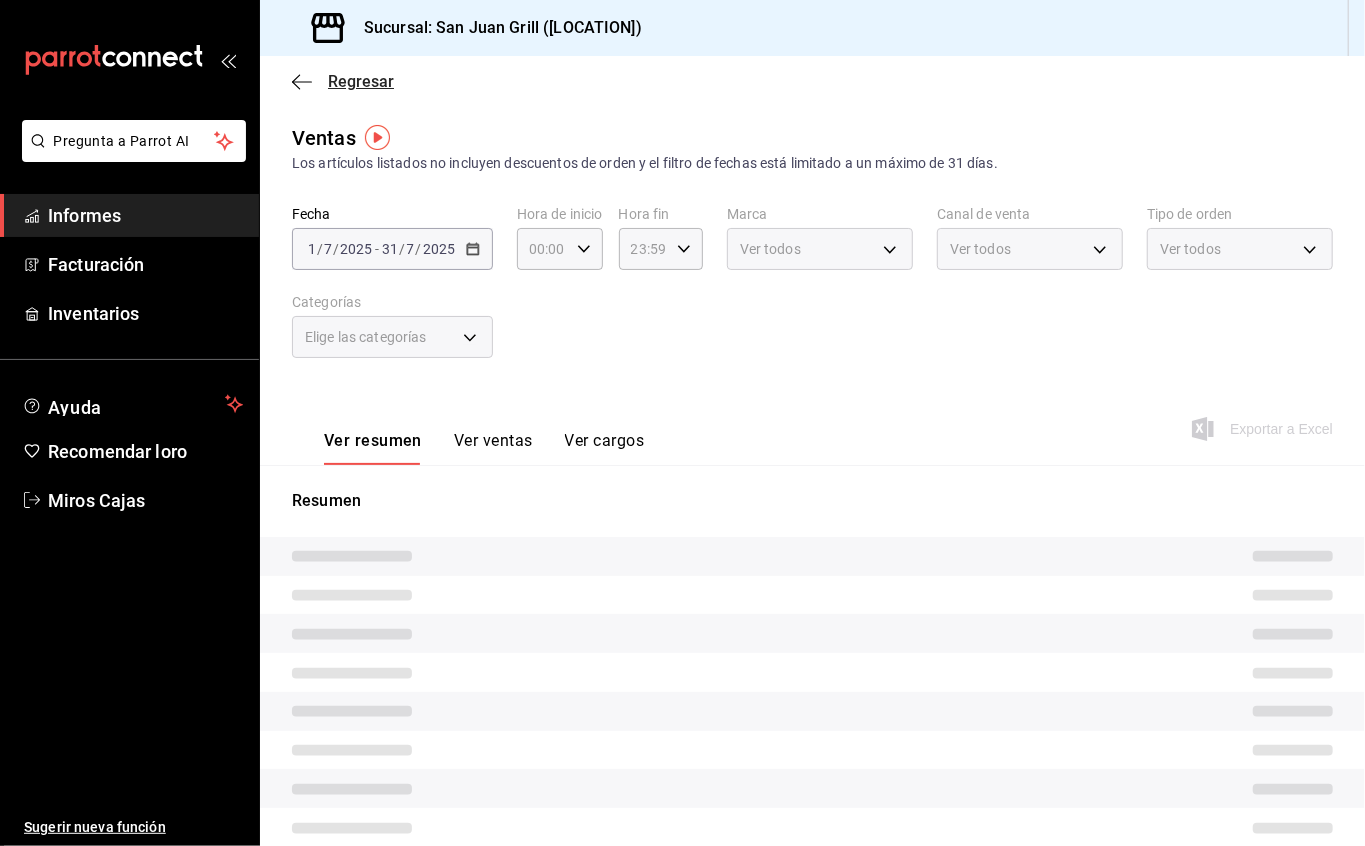 click 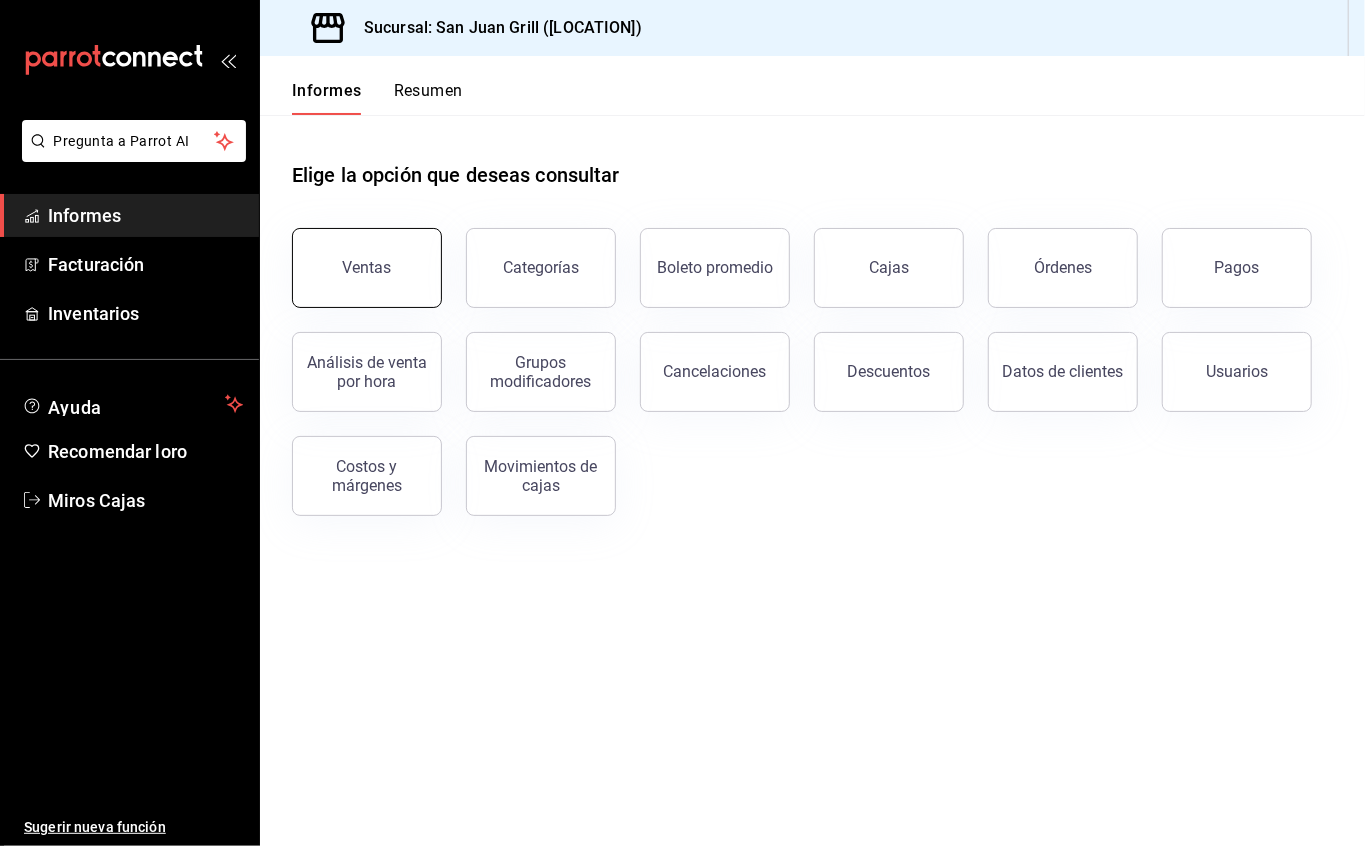 click on "Ventas" at bounding box center (367, 268) 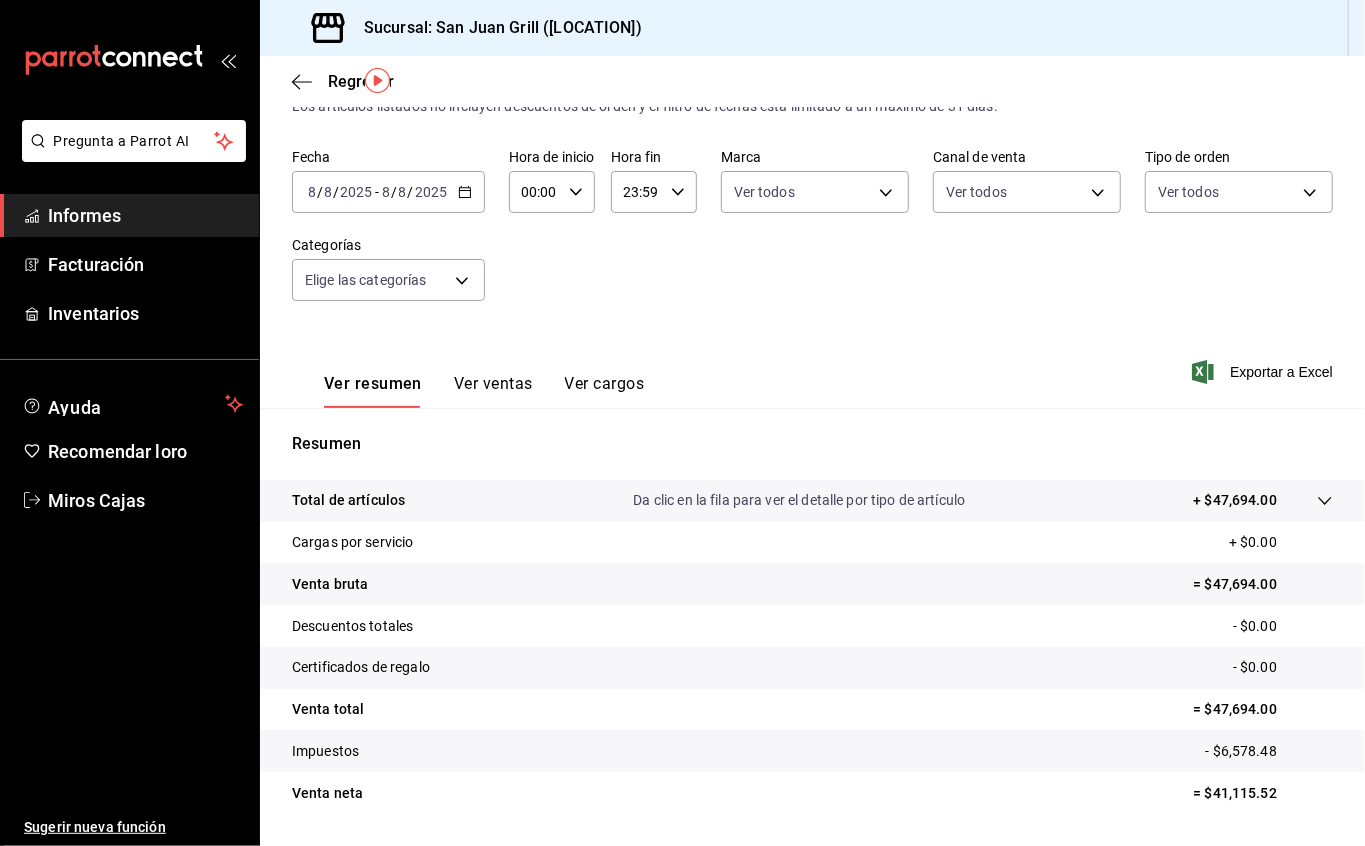 scroll, scrollTop: 112, scrollLeft: 0, axis: vertical 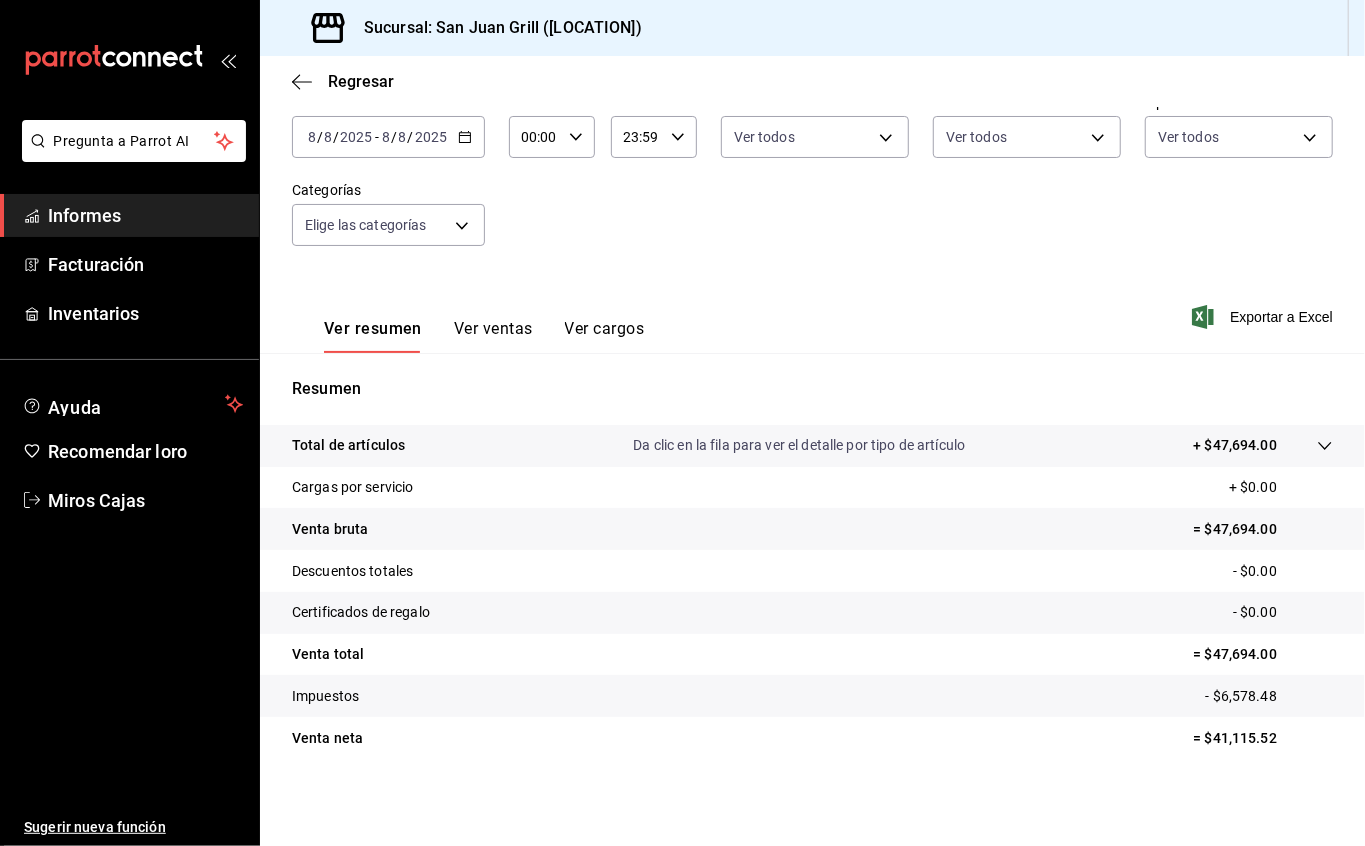 click on "Ver ventas" at bounding box center (493, 328) 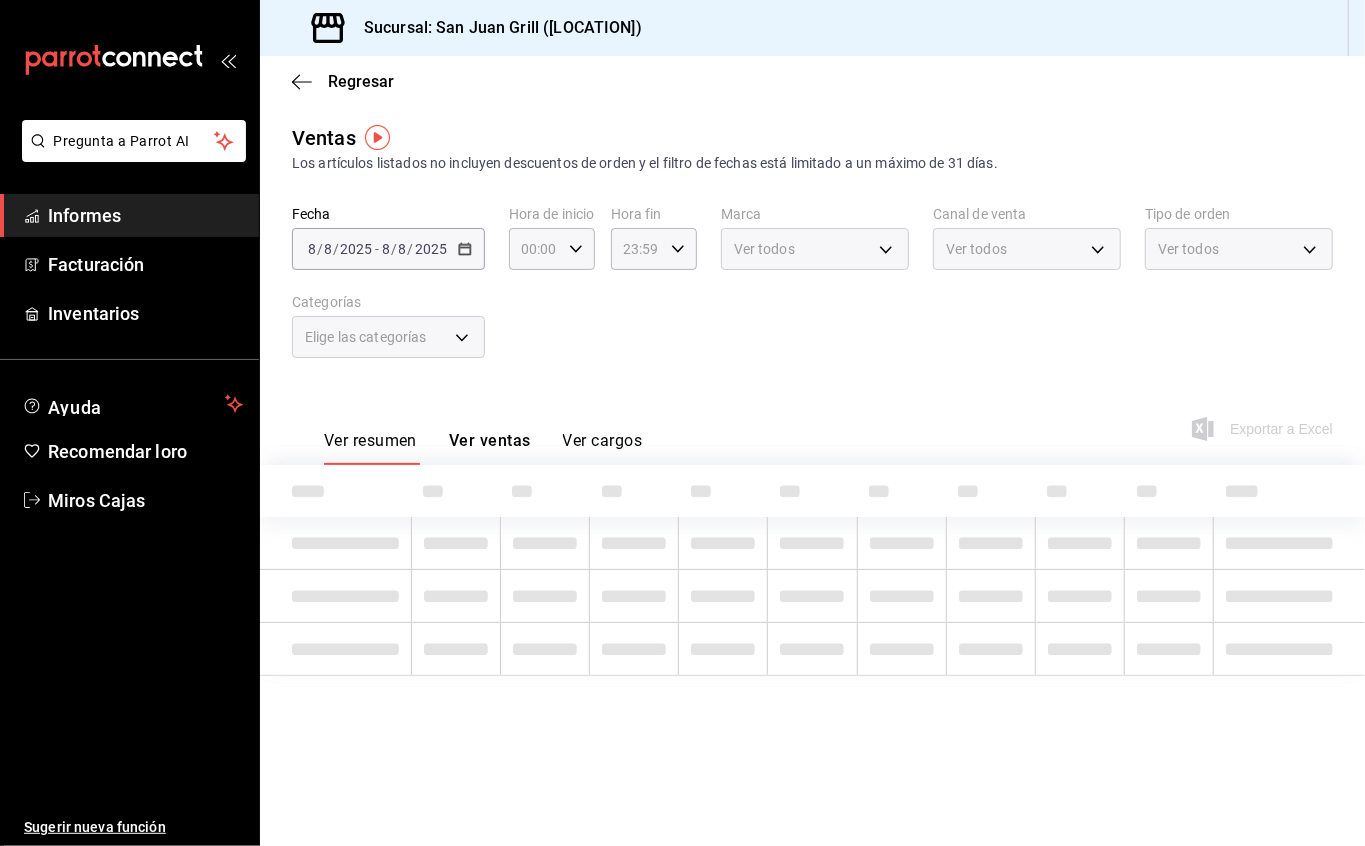 scroll, scrollTop: 0, scrollLeft: 0, axis: both 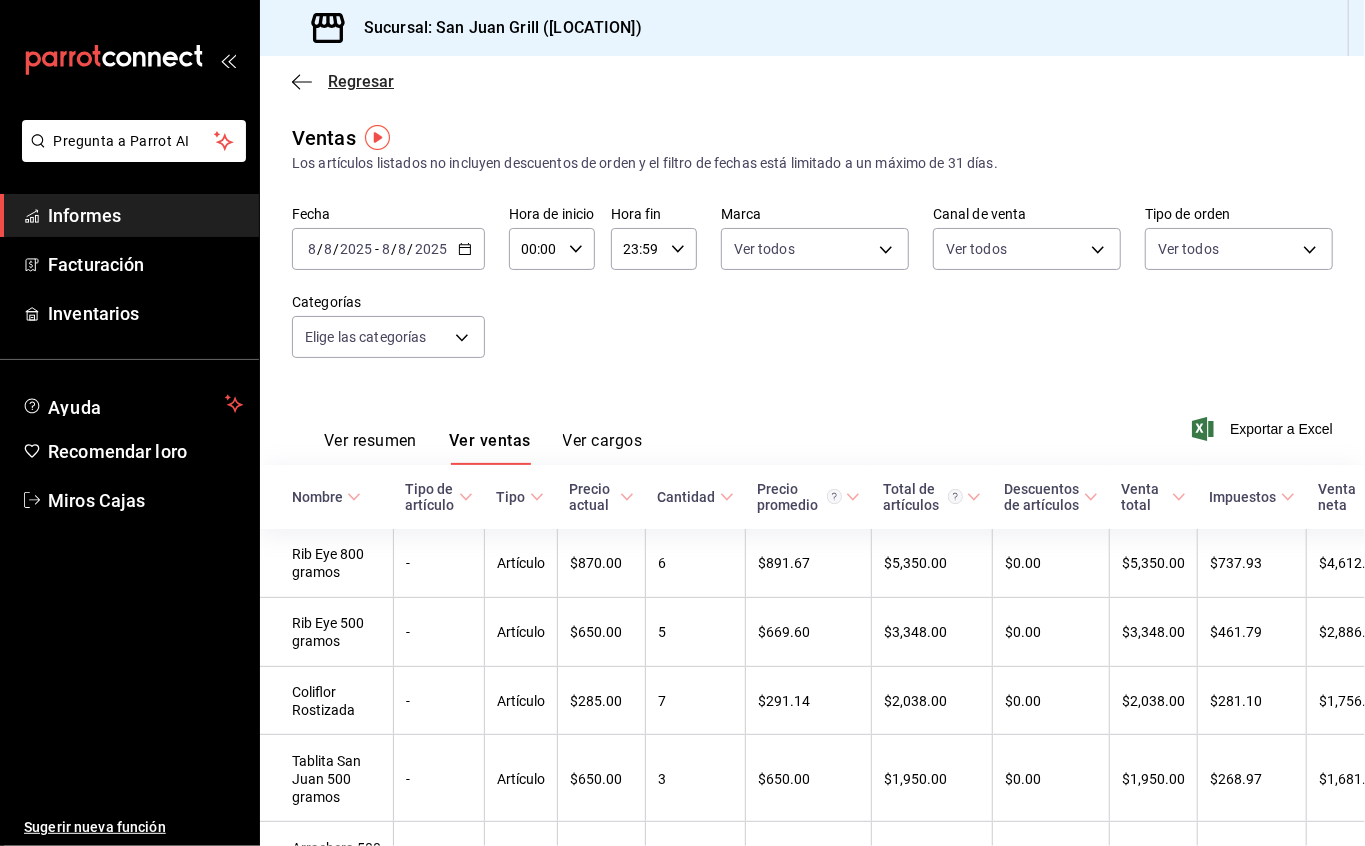 click on "Regresar" at bounding box center [361, 81] 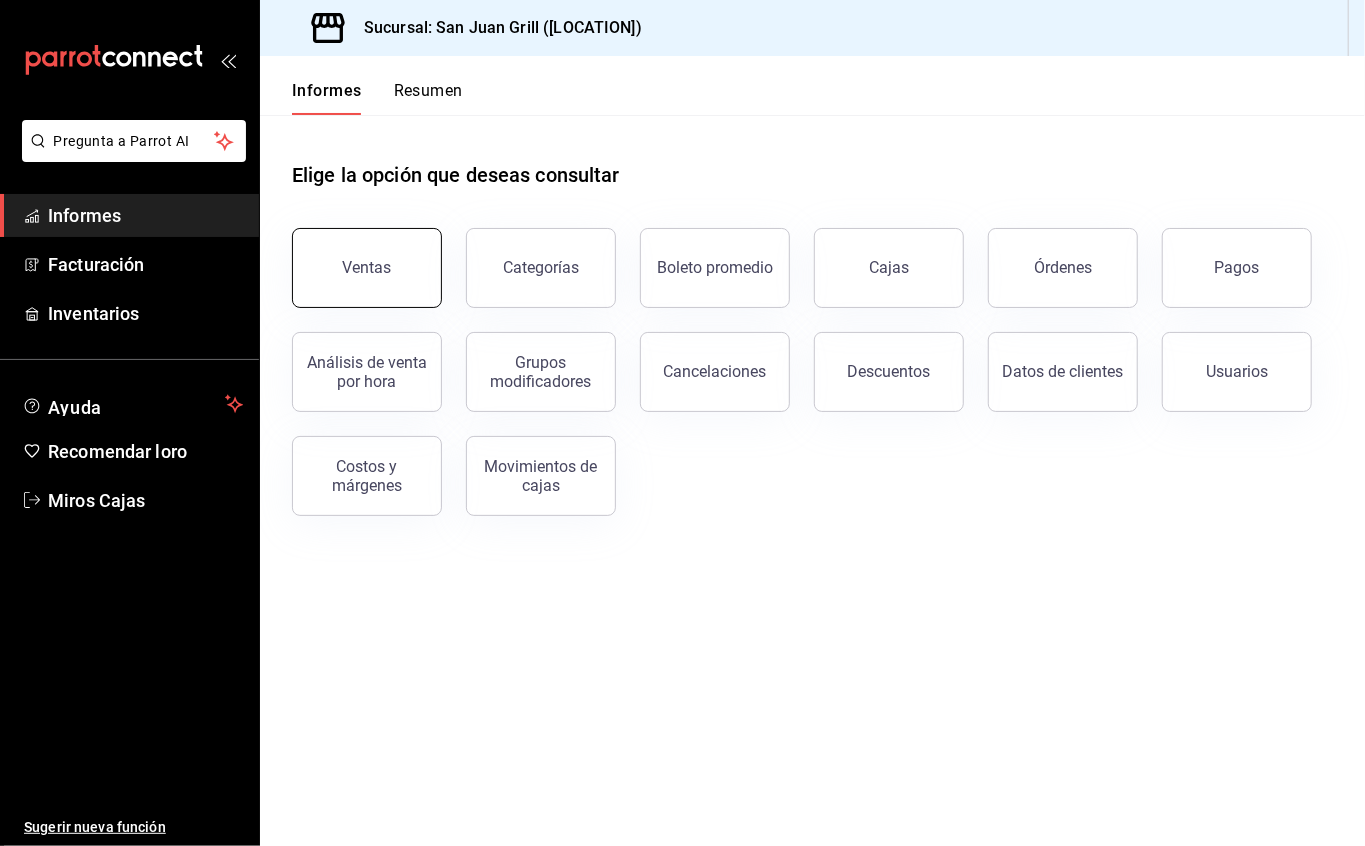 click on "Ventas" at bounding box center (367, 268) 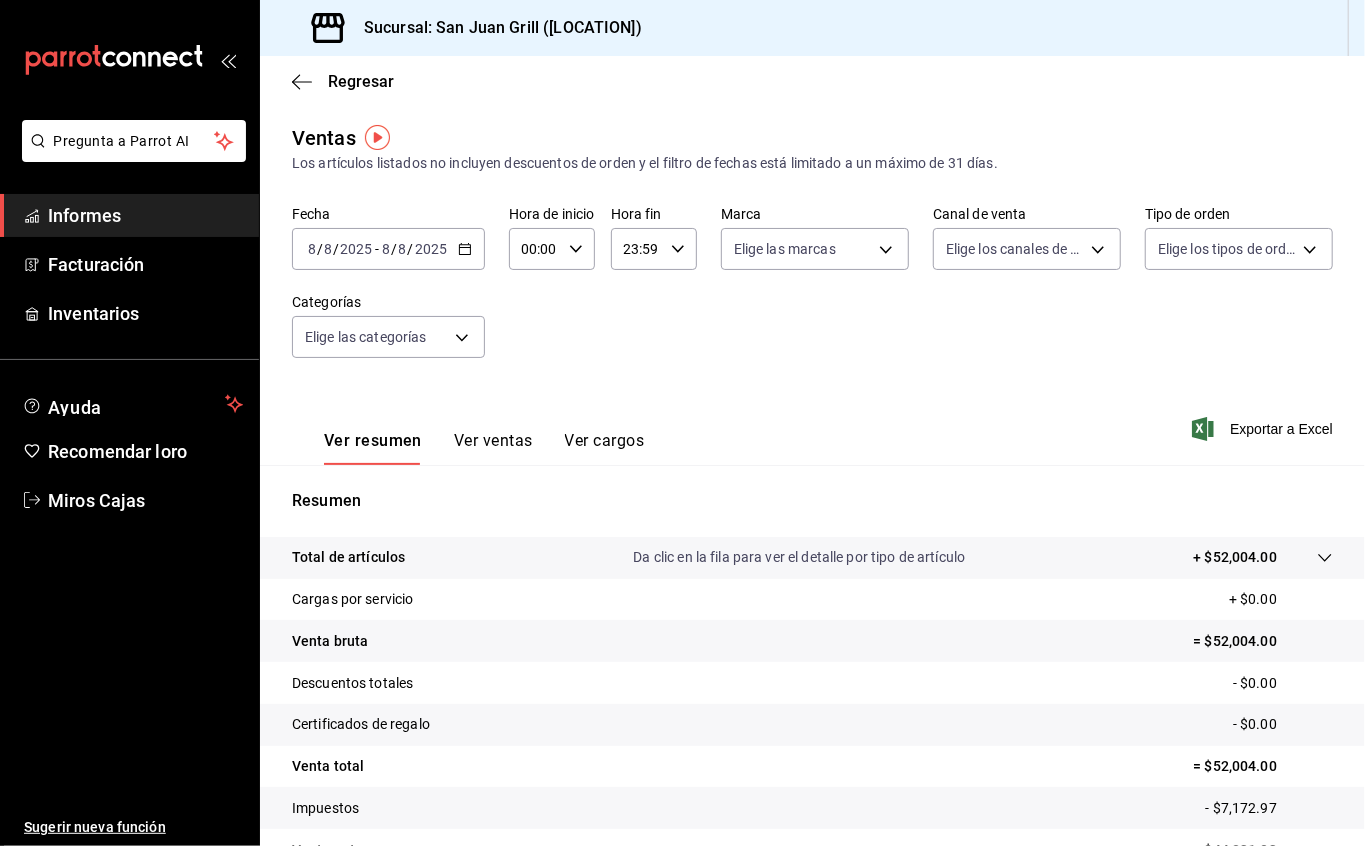 click on "2025-08-08 8 / 8 / 2025 - 2025-08-08 8 / 8 / 2025" at bounding box center [388, 249] 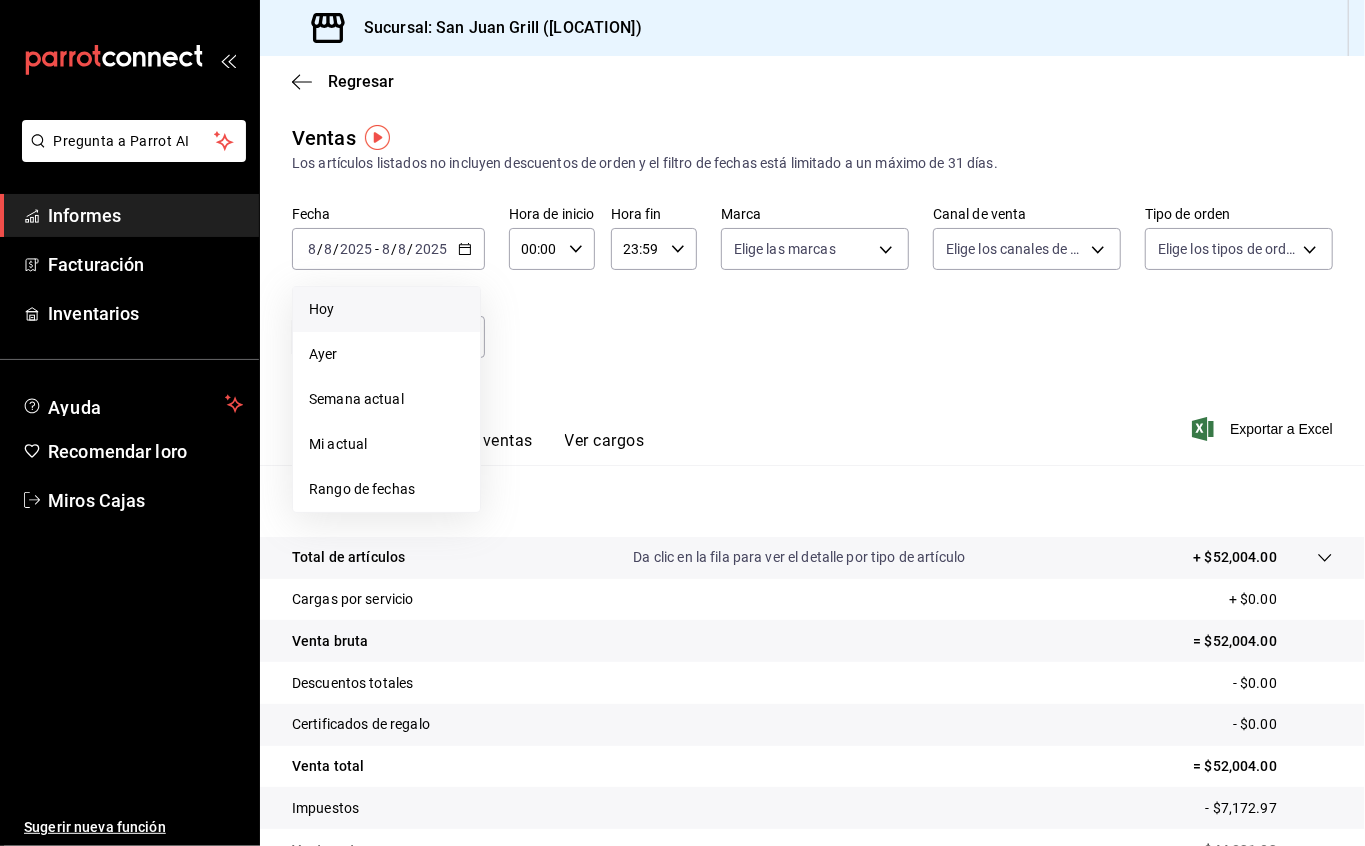 click on "Hoy" at bounding box center [386, 309] 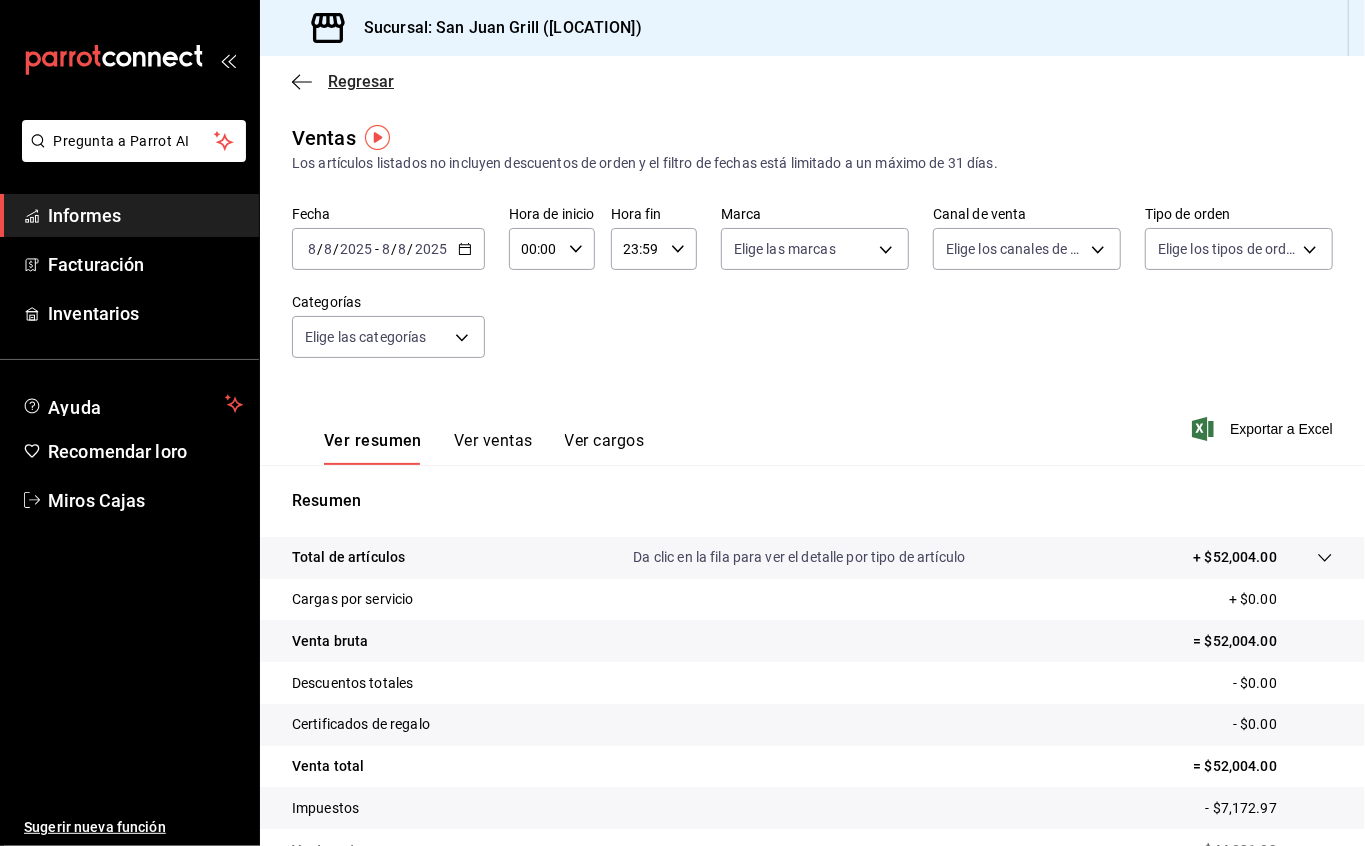 click on "Regresar" at bounding box center [361, 81] 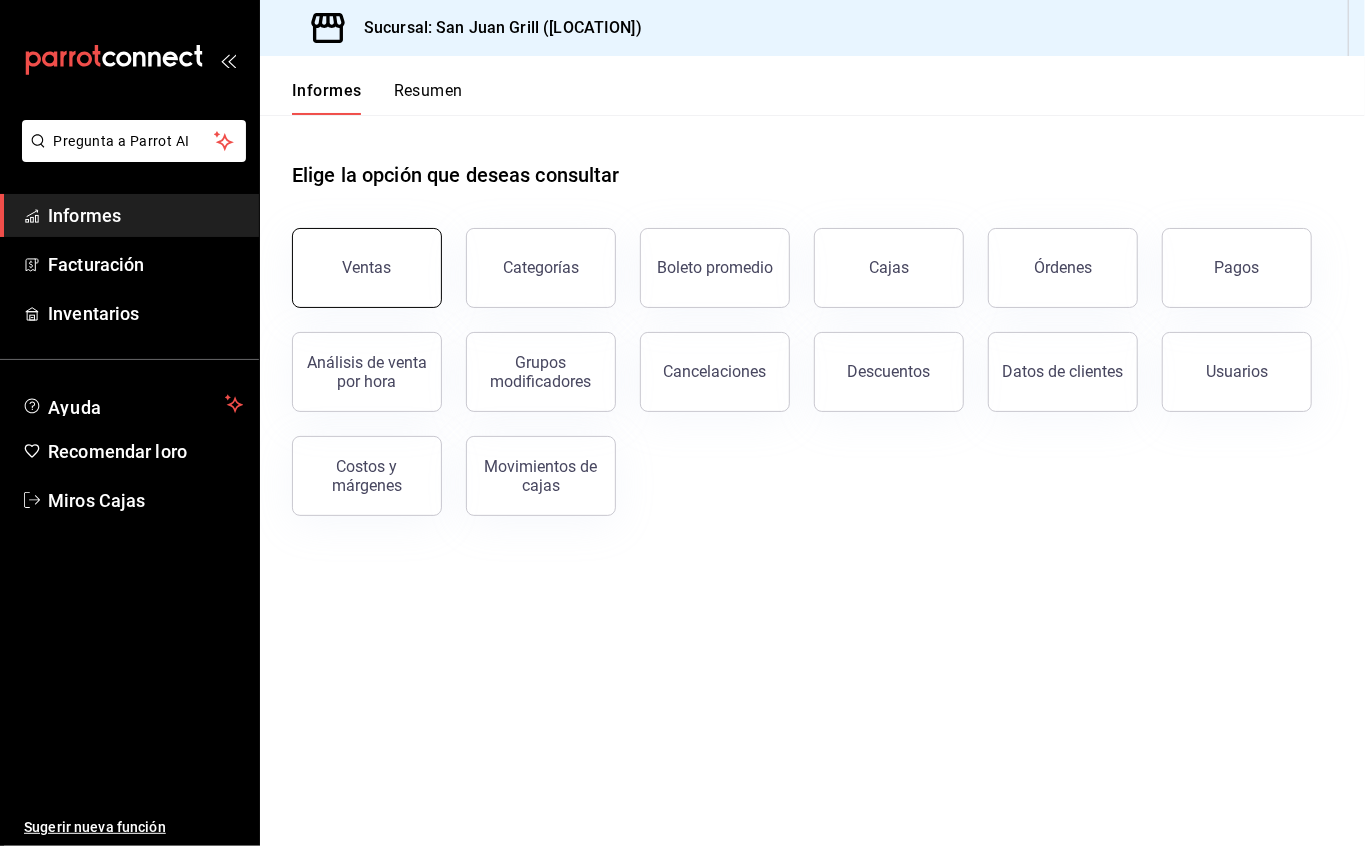 click on "Ventas" at bounding box center (367, 268) 